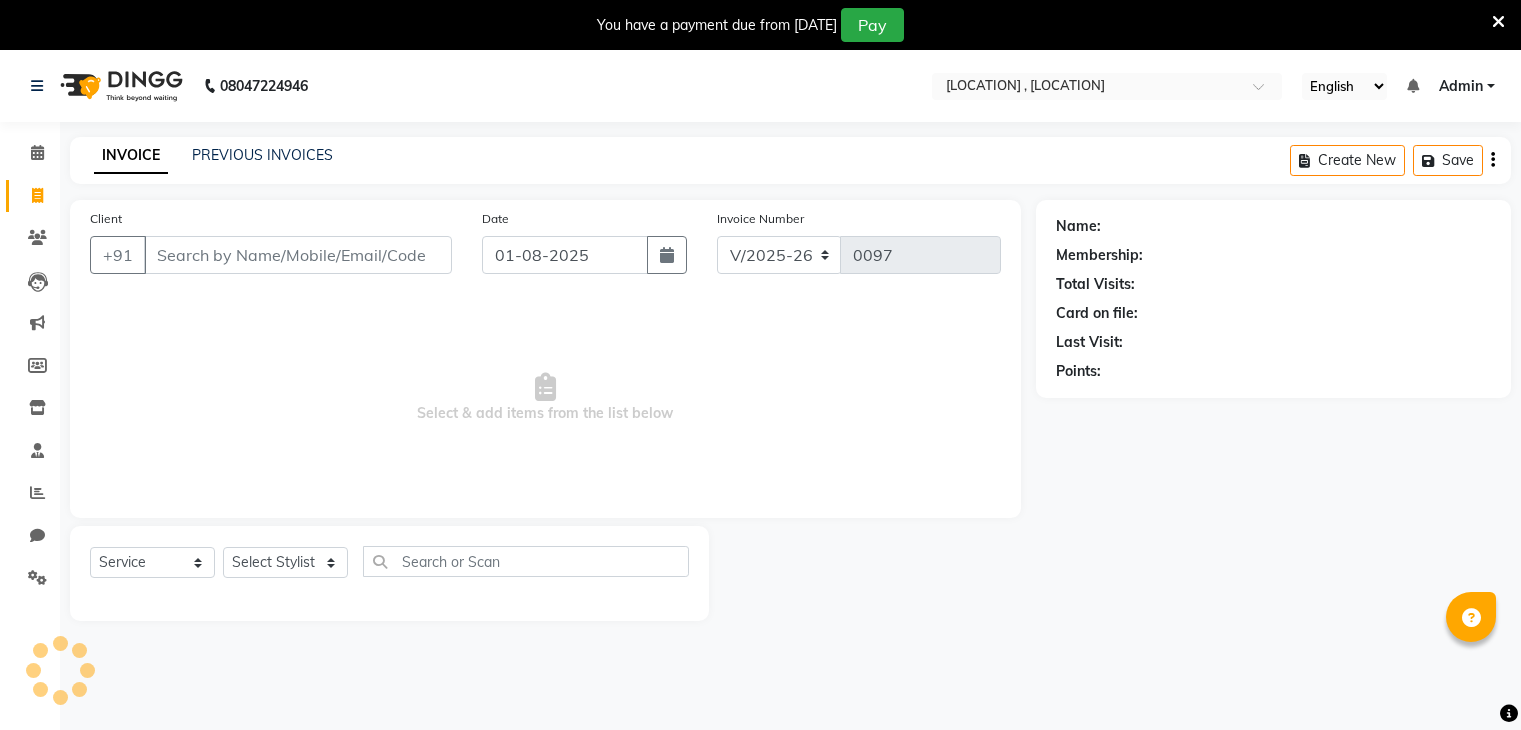 select on "8446" 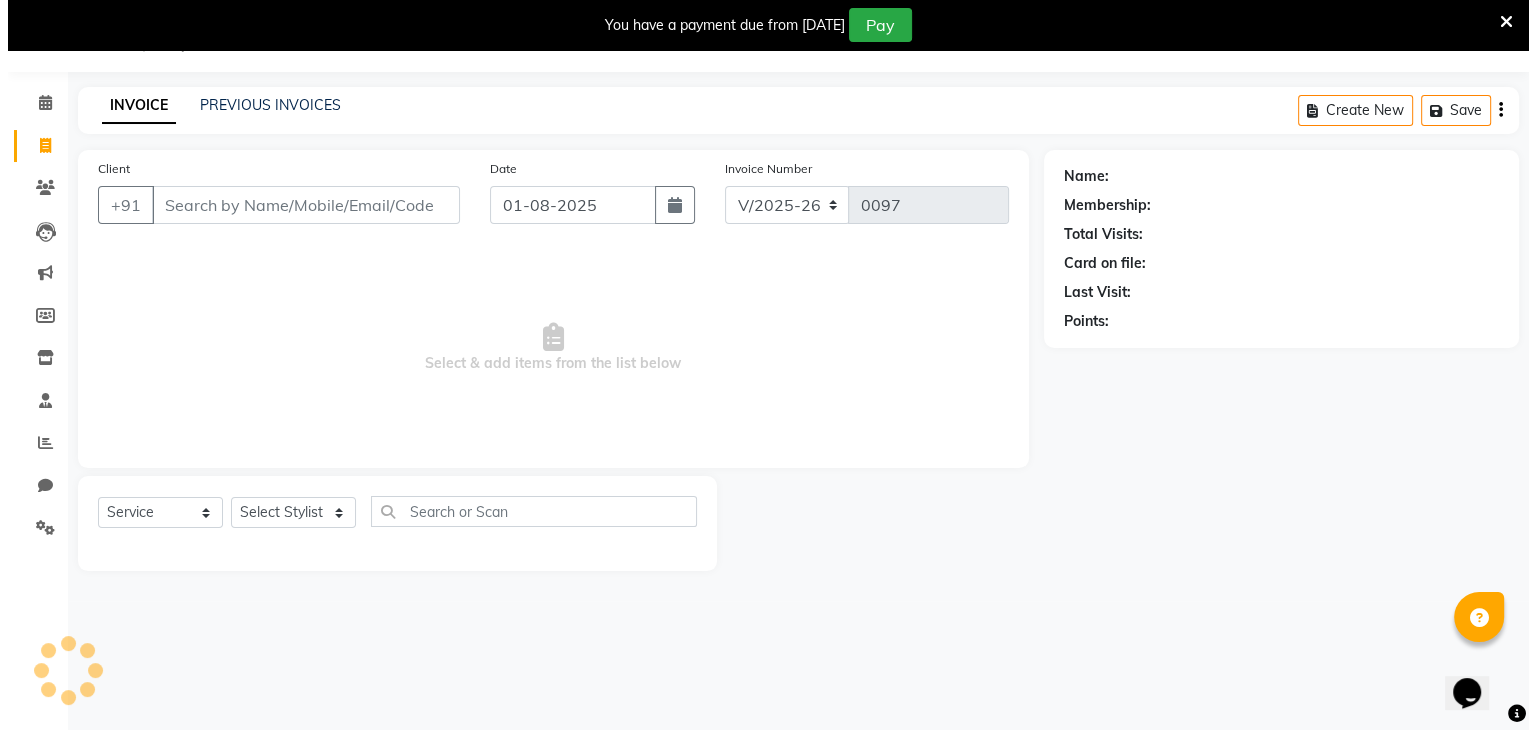 scroll, scrollTop: 0, scrollLeft: 0, axis: both 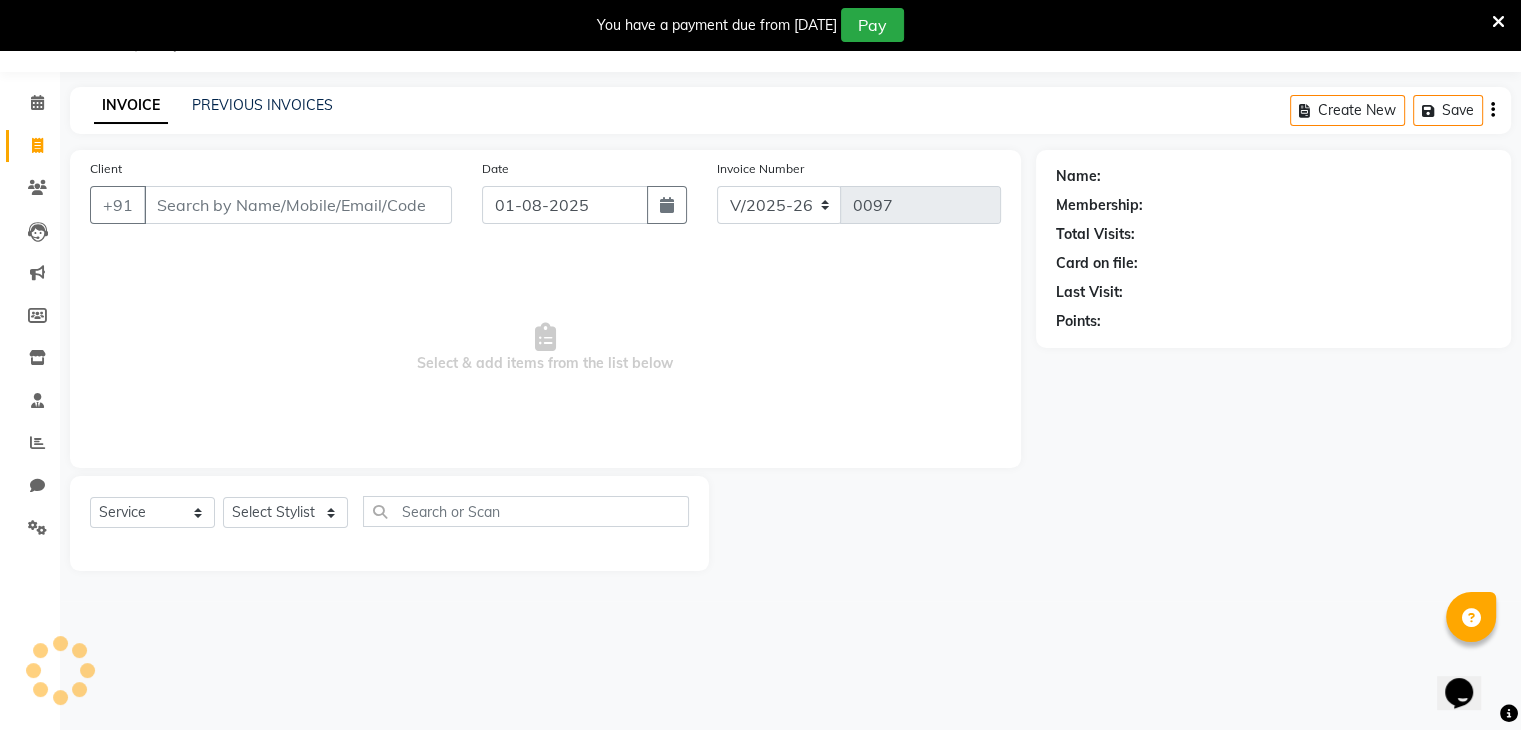 click on "Client" at bounding box center (298, 205) 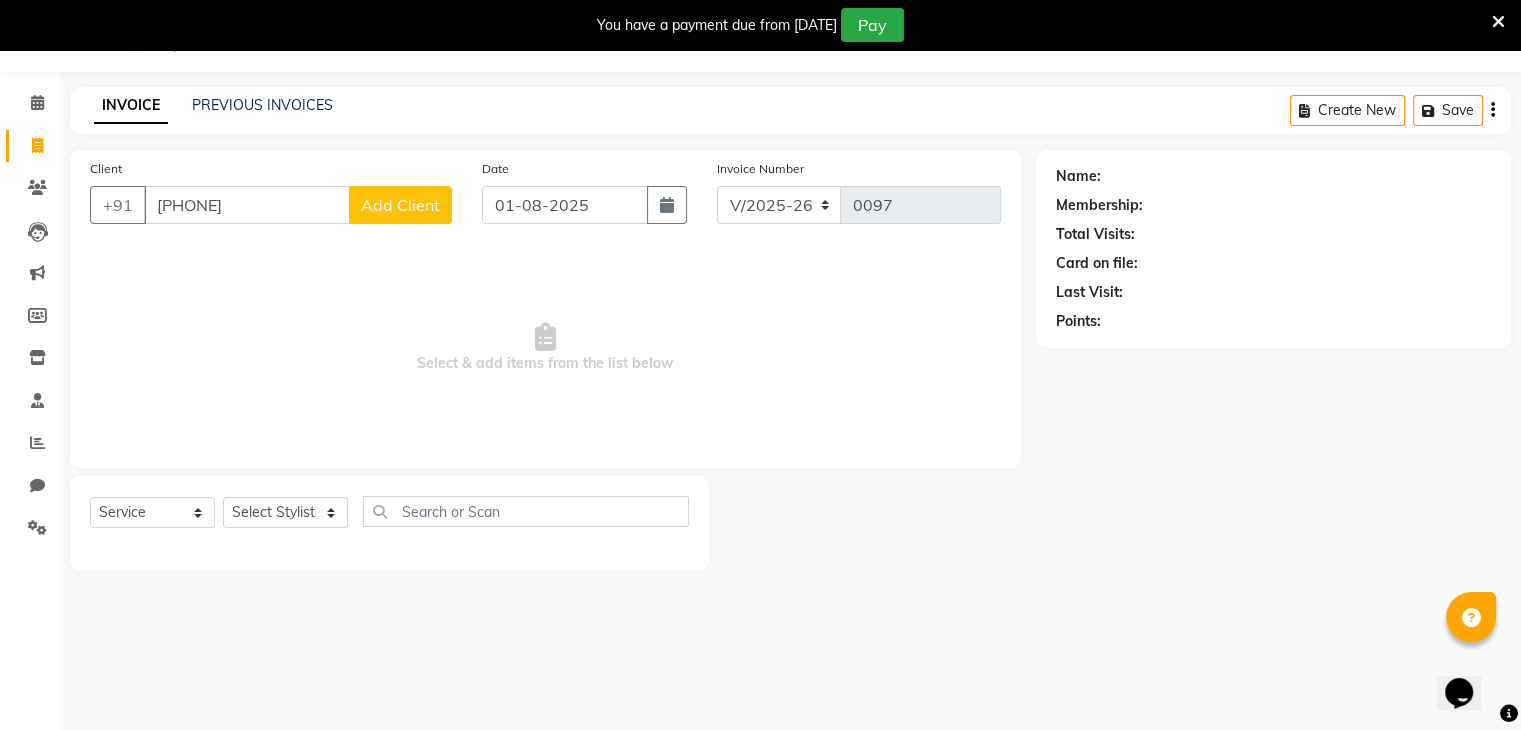 type on "[PHONE]" 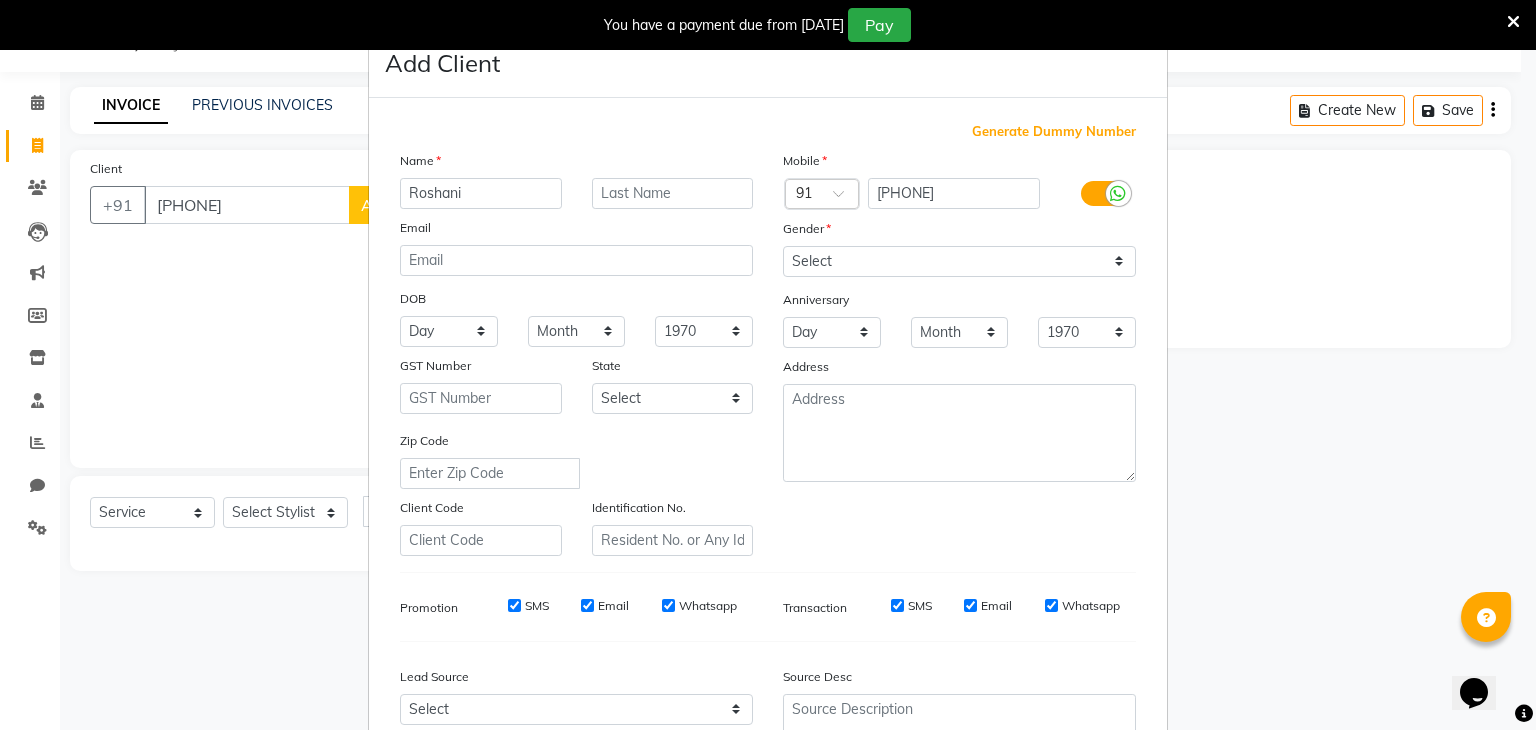 type on "Roshani" 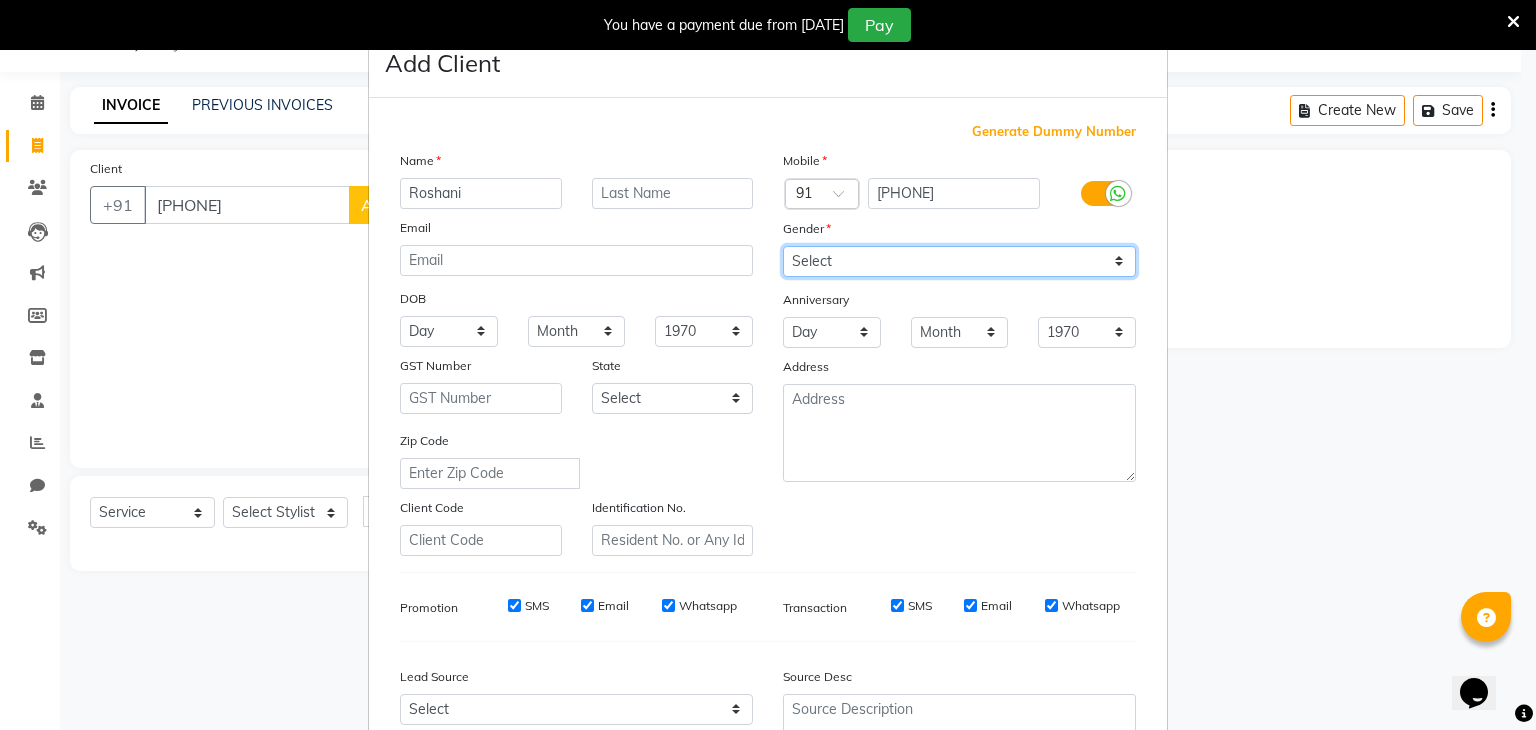 click on "Select Male Female Other Prefer Not To Say" at bounding box center (959, 261) 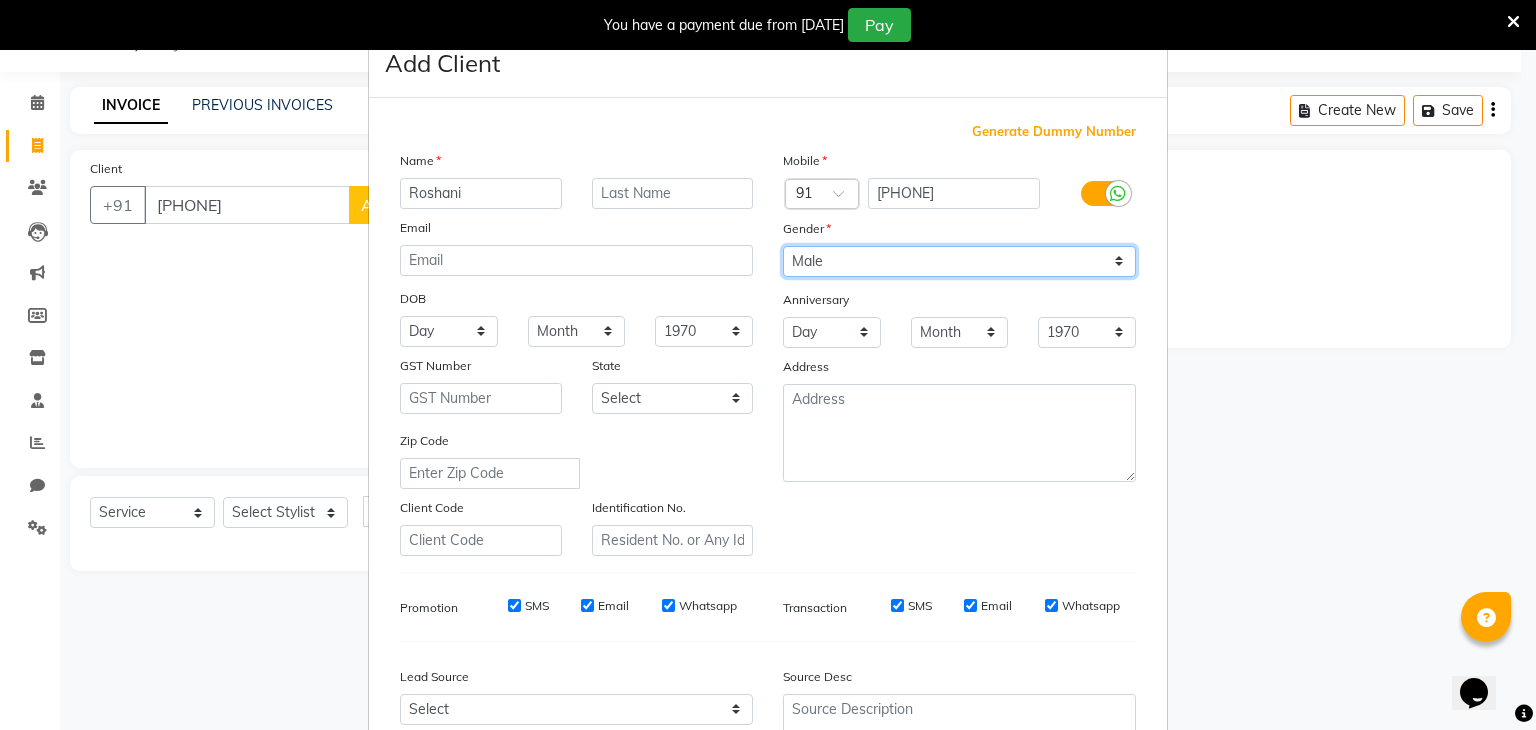 click on "Select Male Female Other Prefer Not To Say" at bounding box center [959, 261] 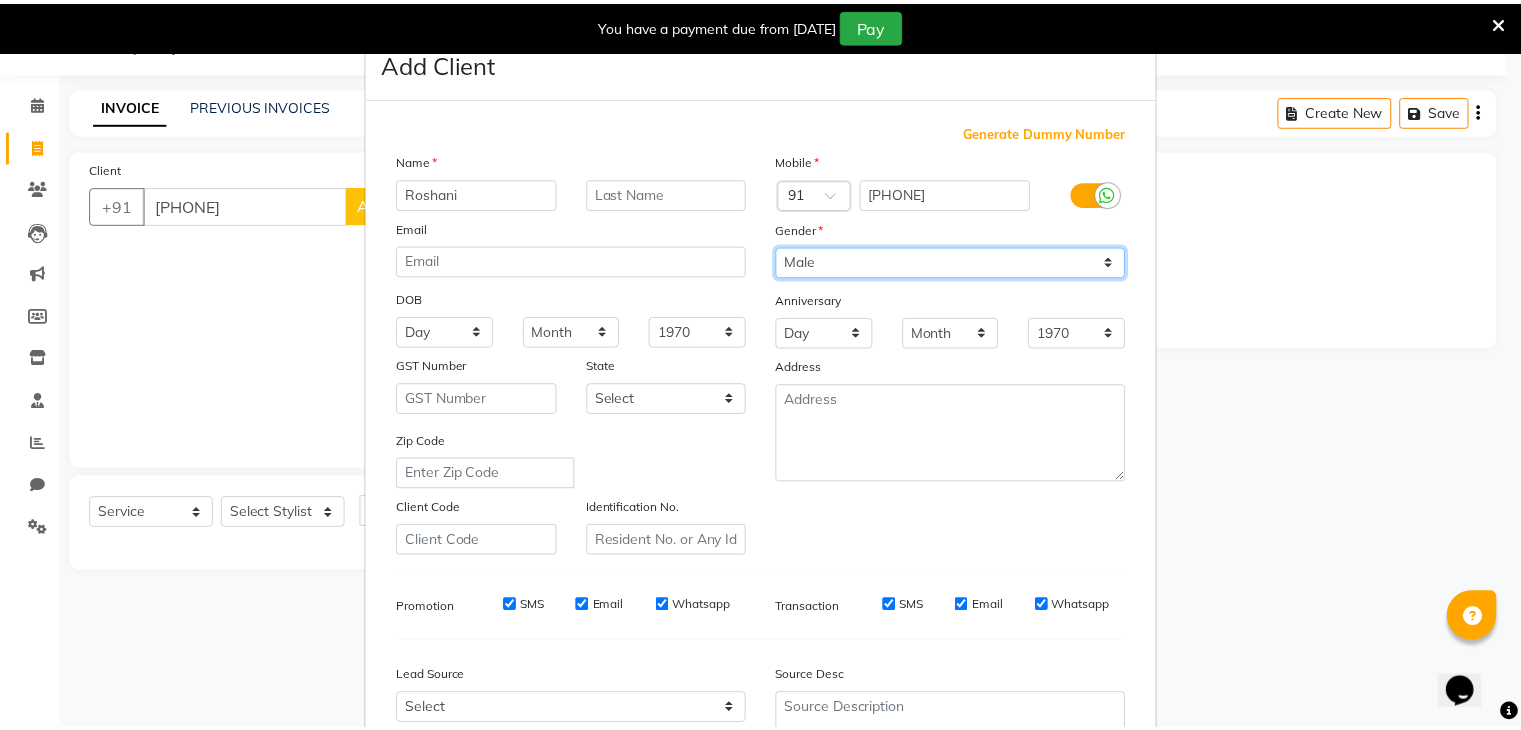 scroll, scrollTop: 203, scrollLeft: 0, axis: vertical 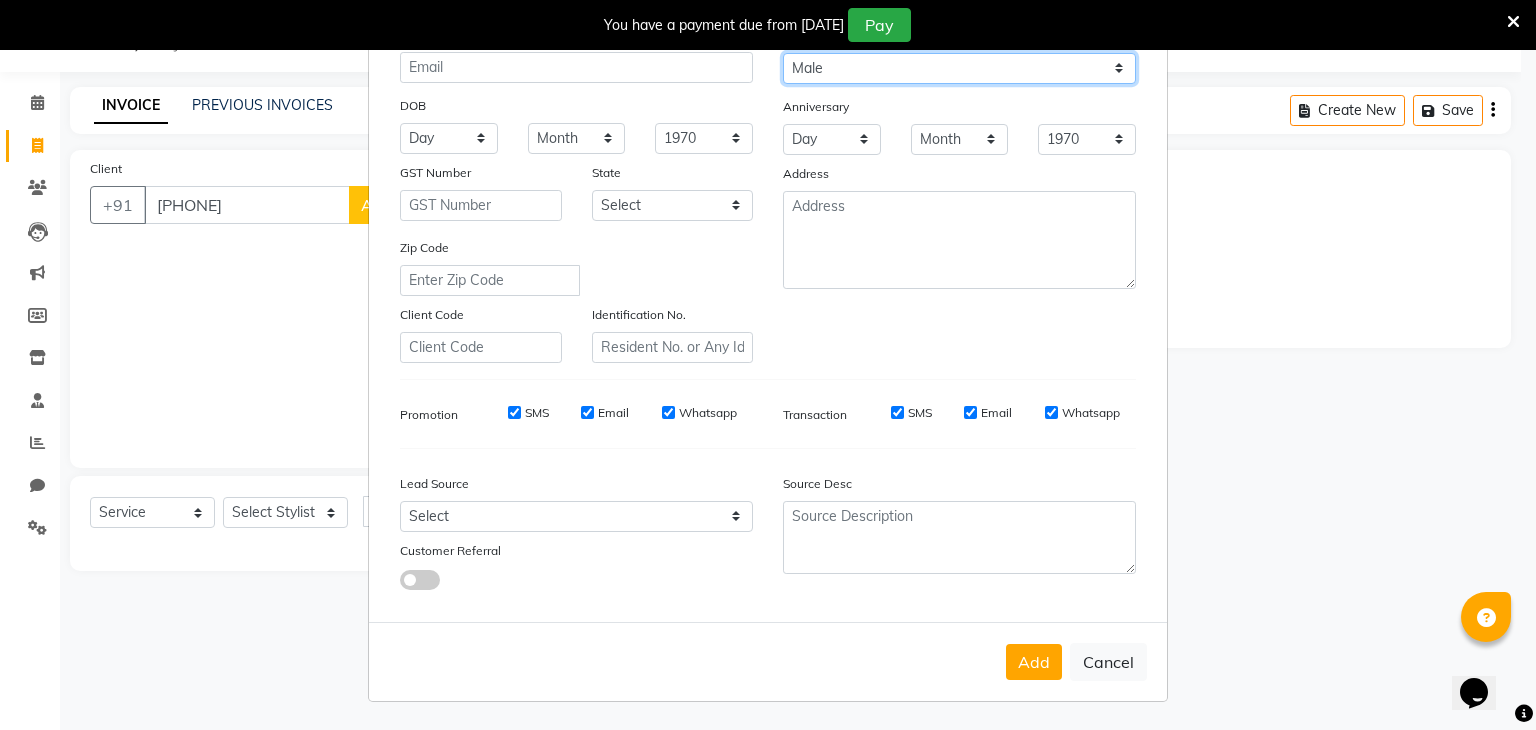 click on "Select Male Female Other Prefer Not To Say" at bounding box center (959, 68) 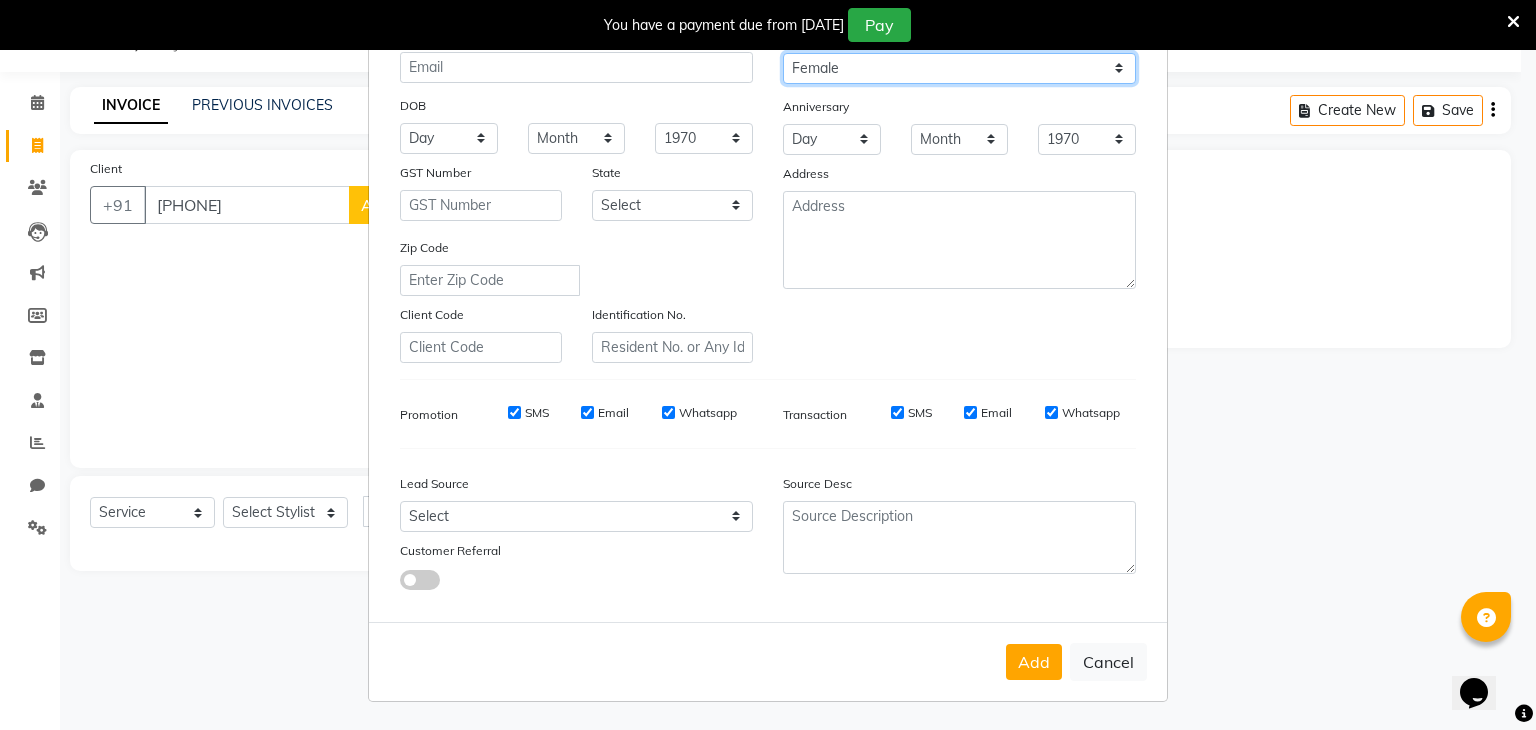 click on "Select Male Female Other Prefer Not To Say" at bounding box center [959, 68] 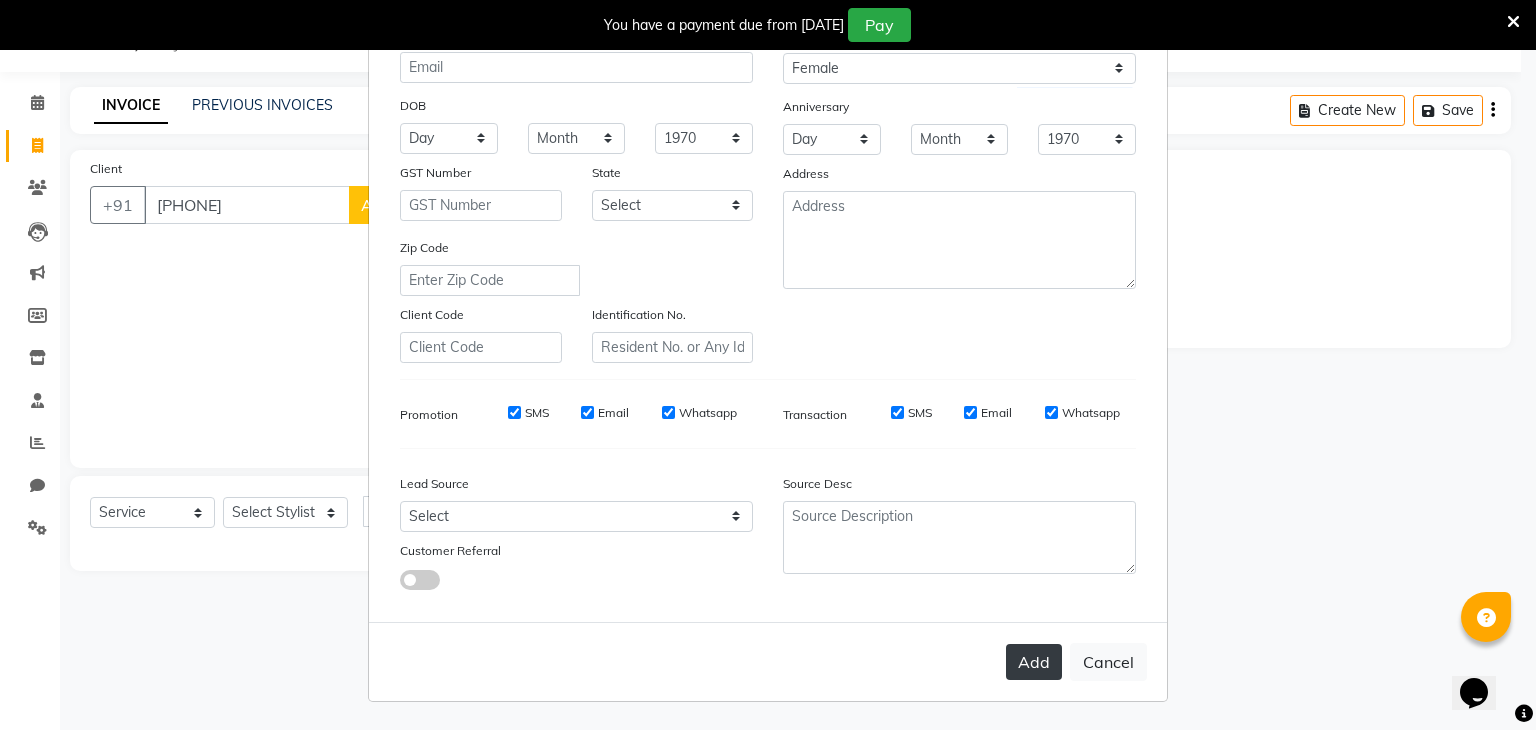 click on "Add" at bounding box center (1034, 662) 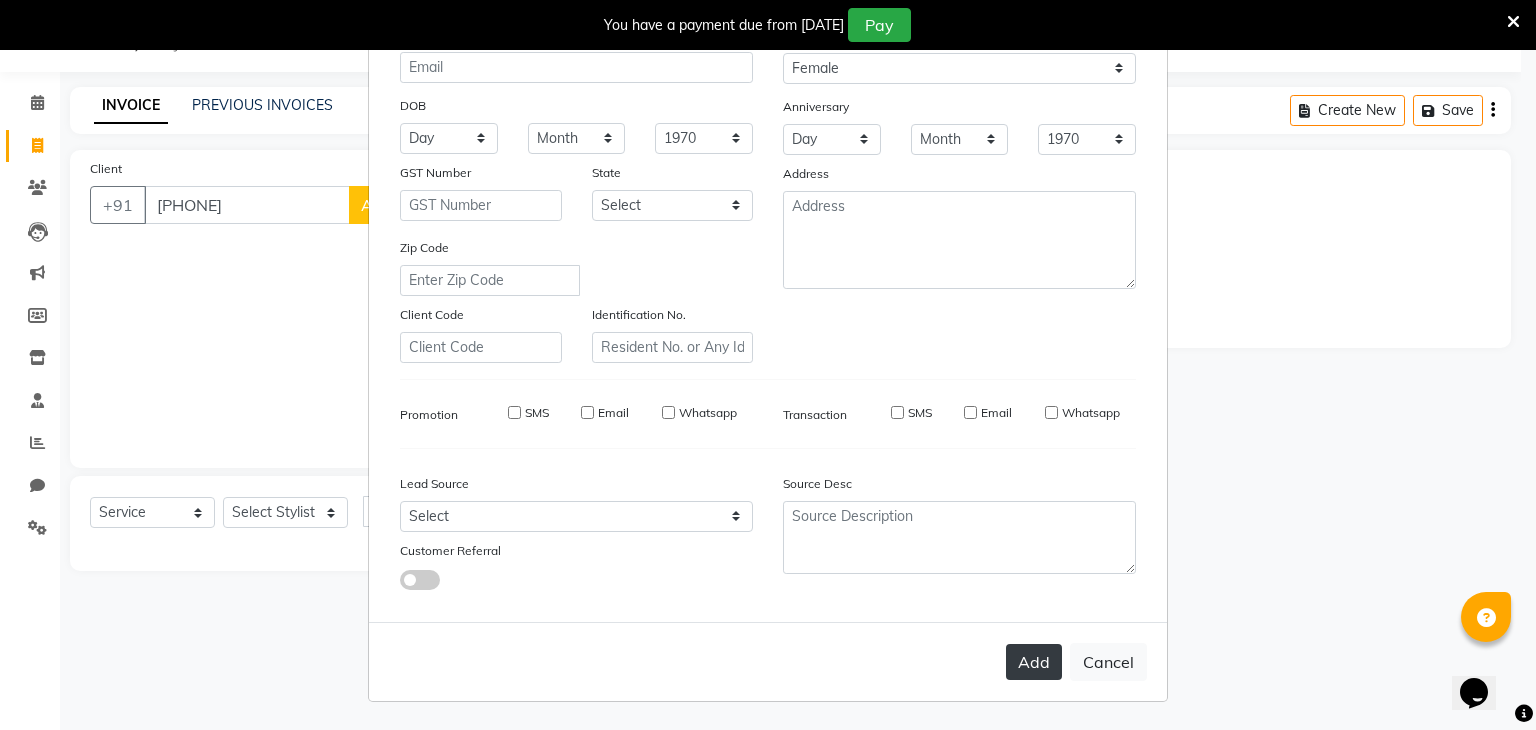 type 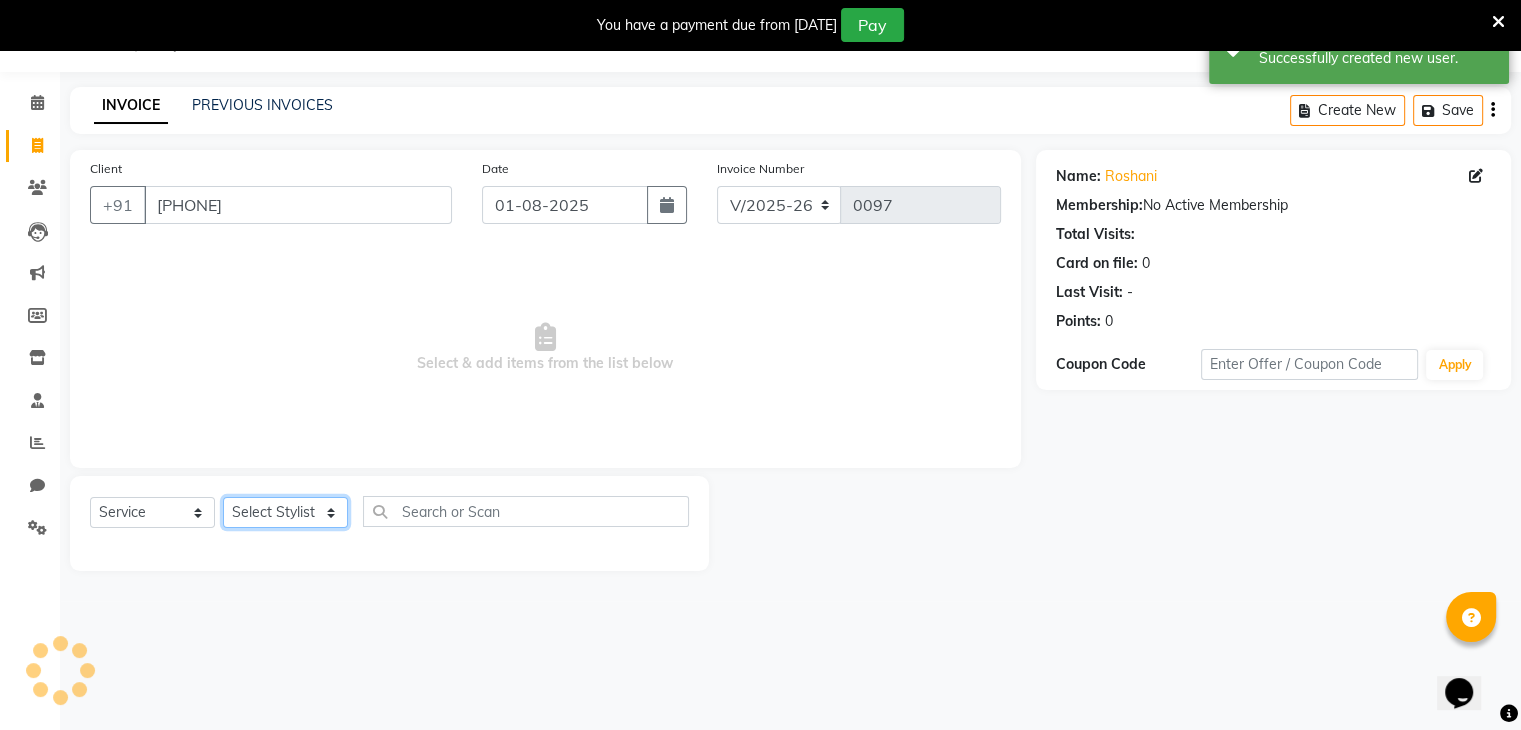 click on "Select Stylist [PERSON] [PERSON] [PERSON] [PERSON] [PERSON] [PERSON] [PERSON] [PERSON]" 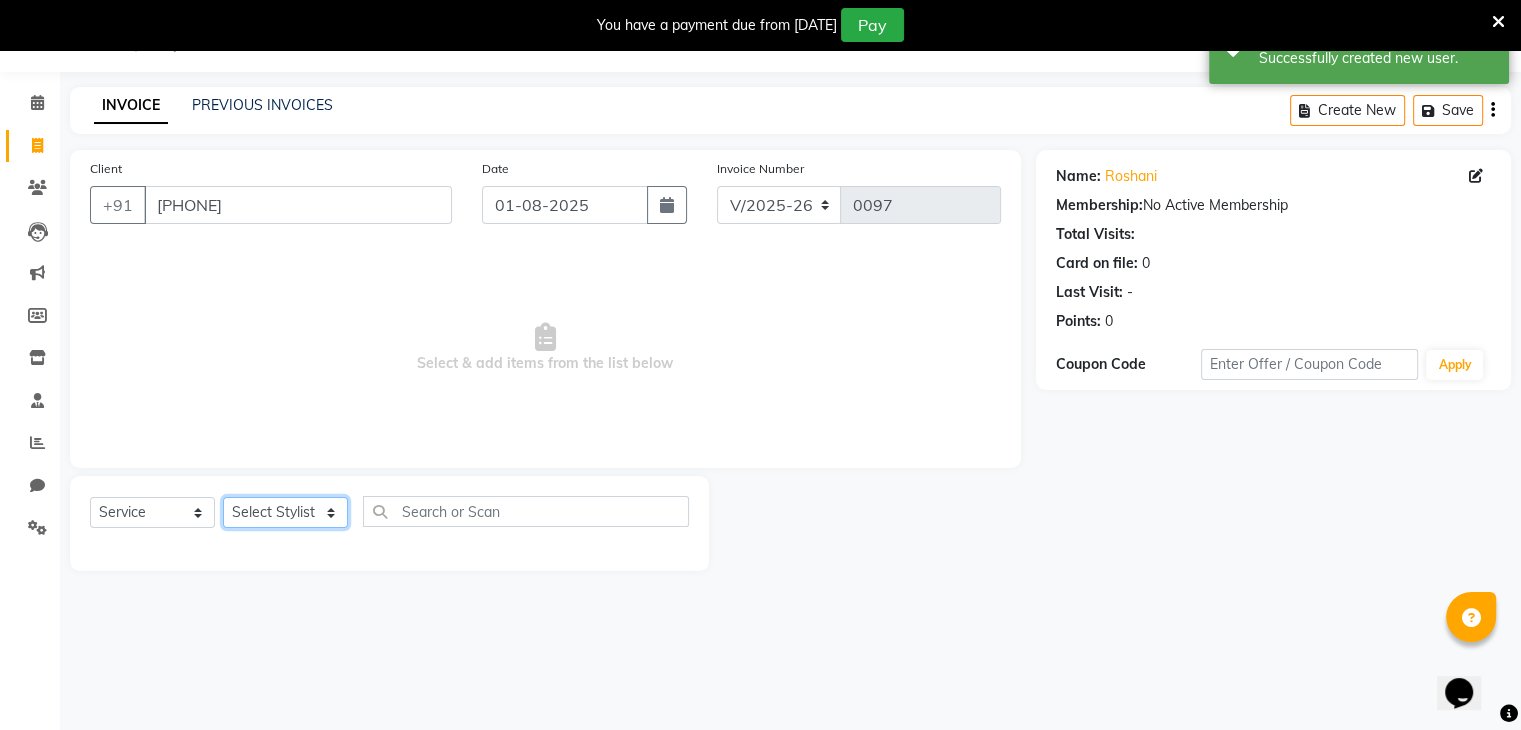 select on "86842" 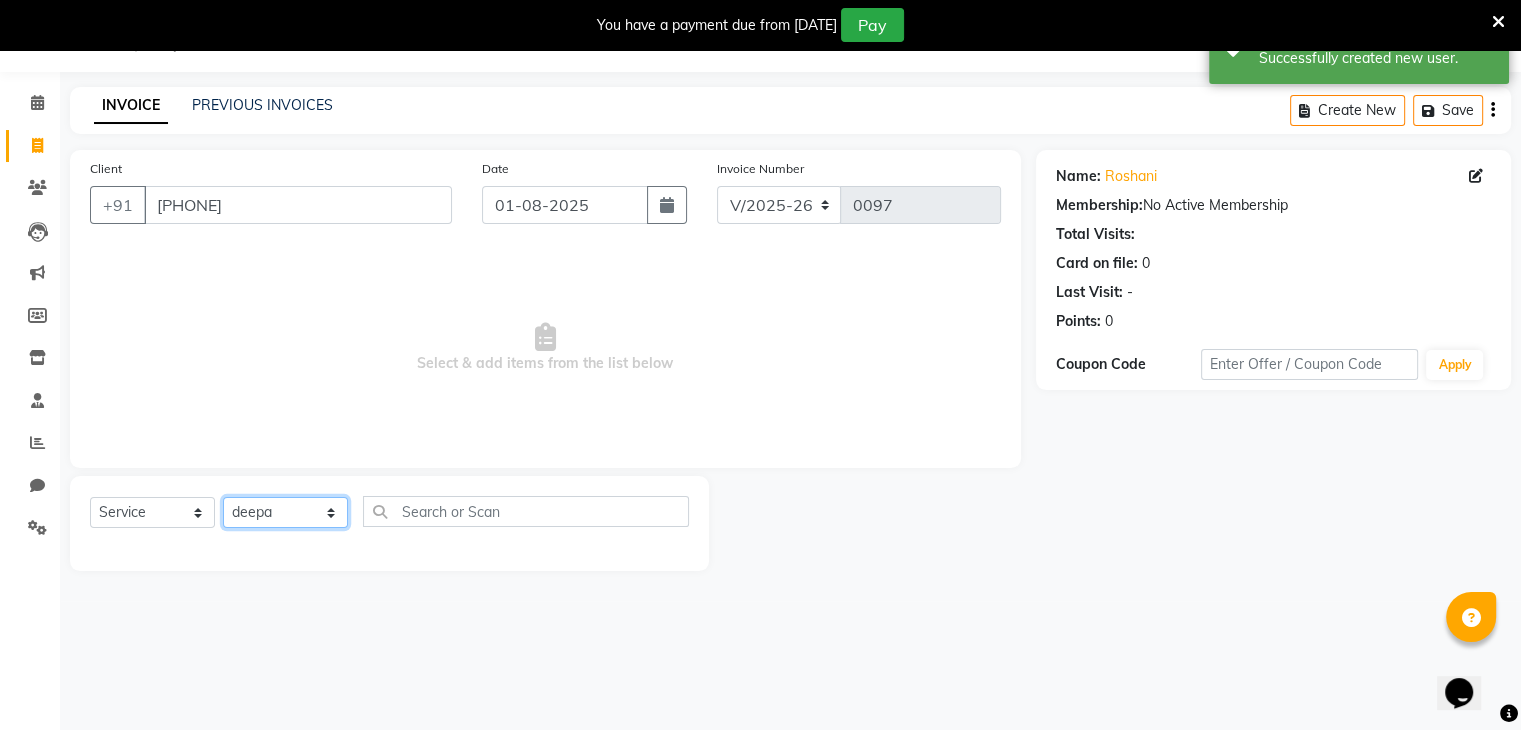 click on "Select Stylist [PERSON] [PERSON] [PERSON] [PERSON] [PERSON] [PERSON] [PERSON] [PERSON]" 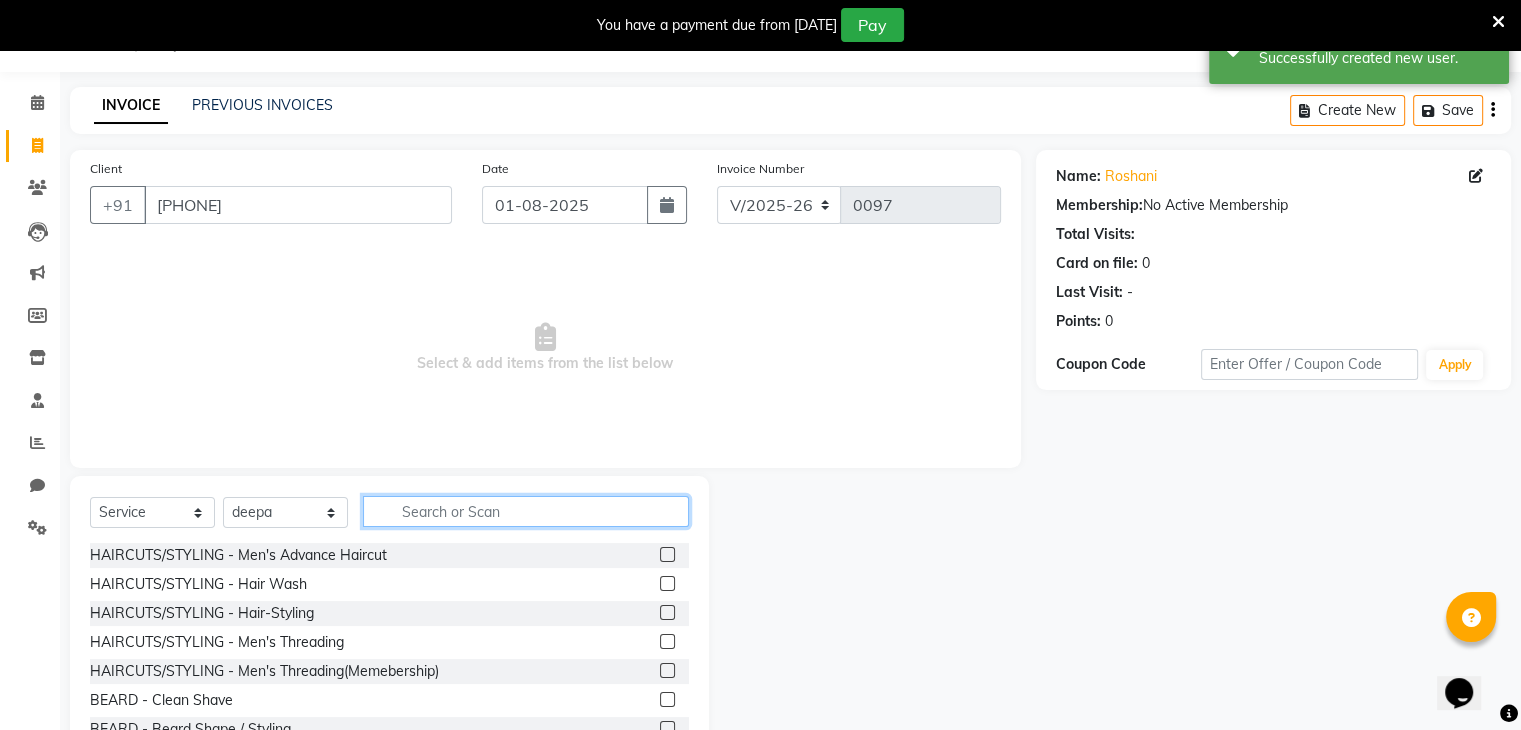 click 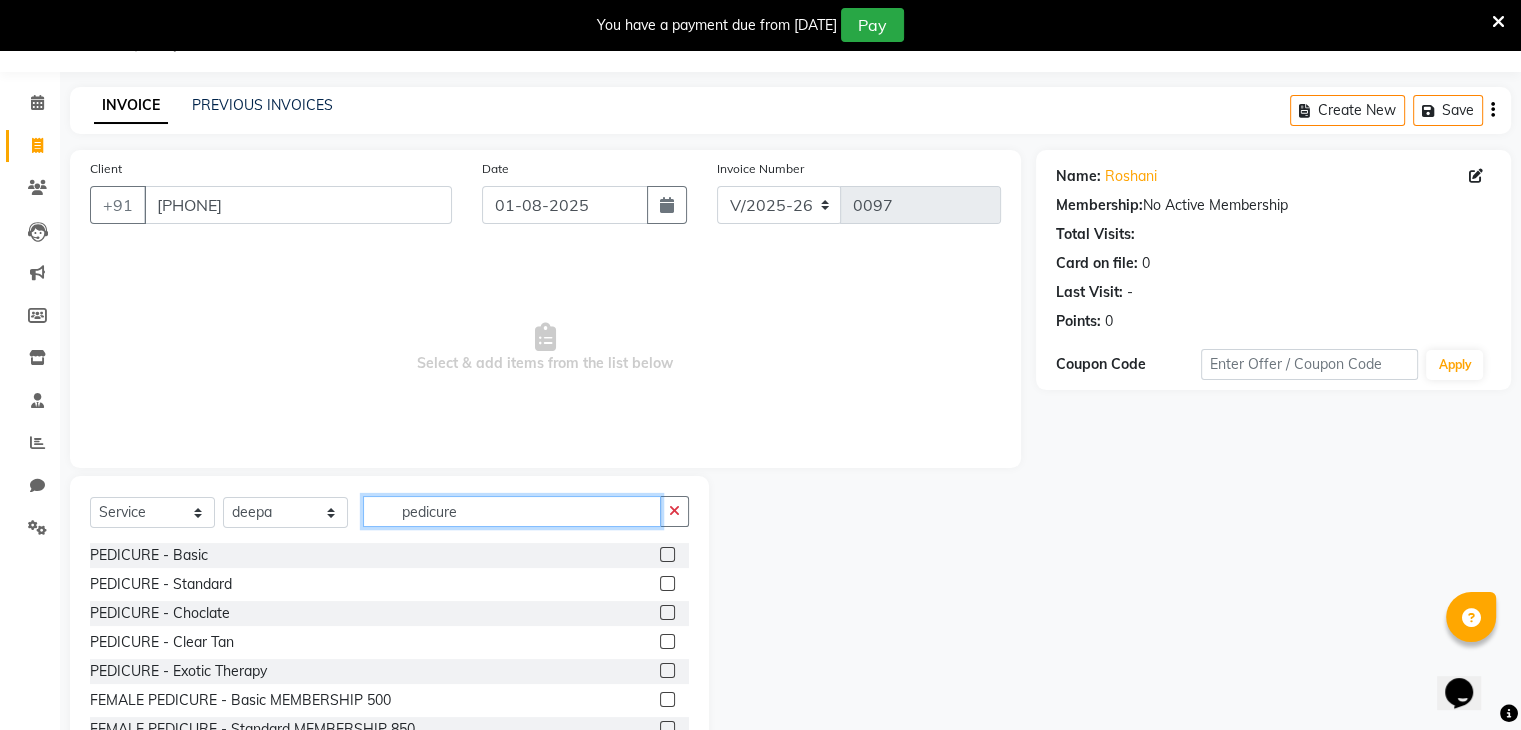 type on "pedicure" 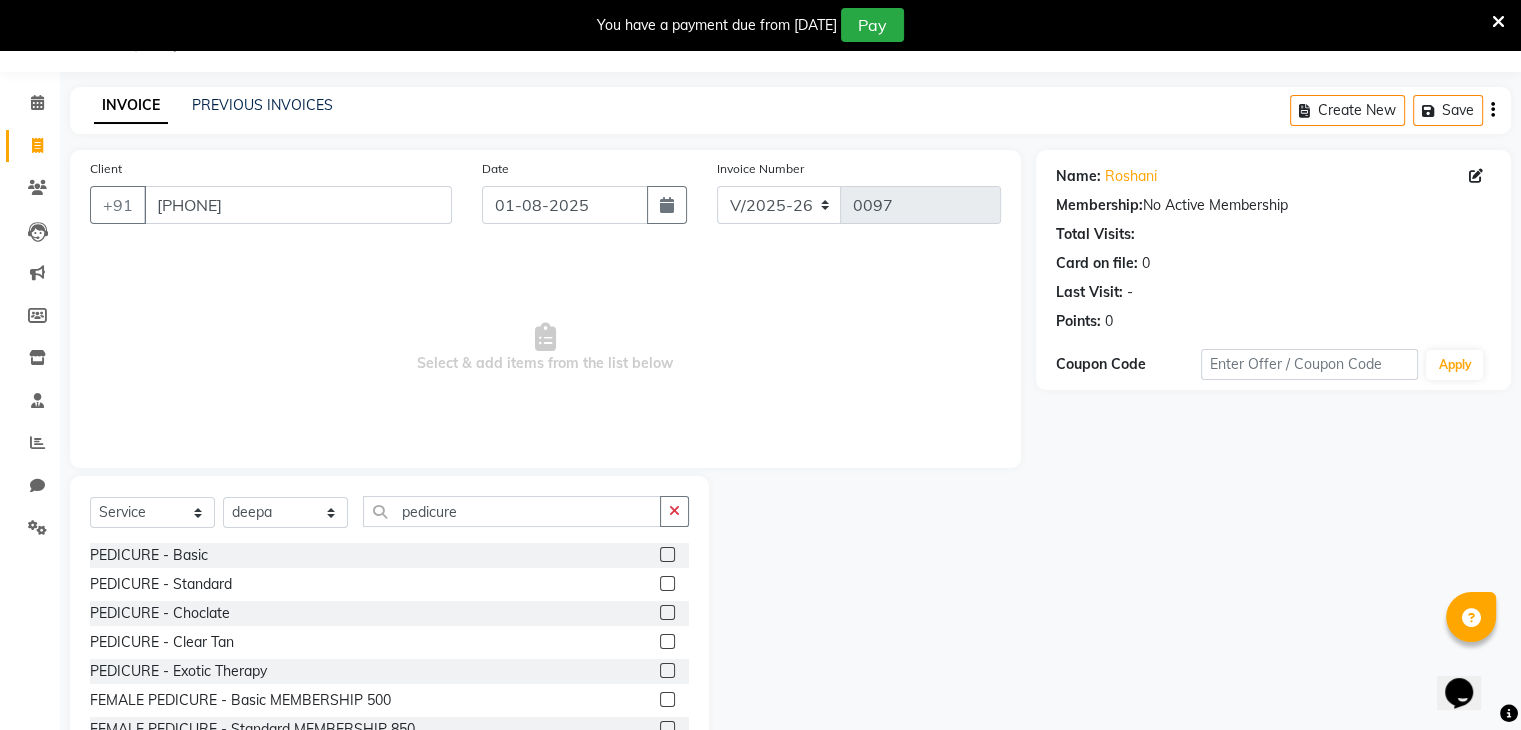 click 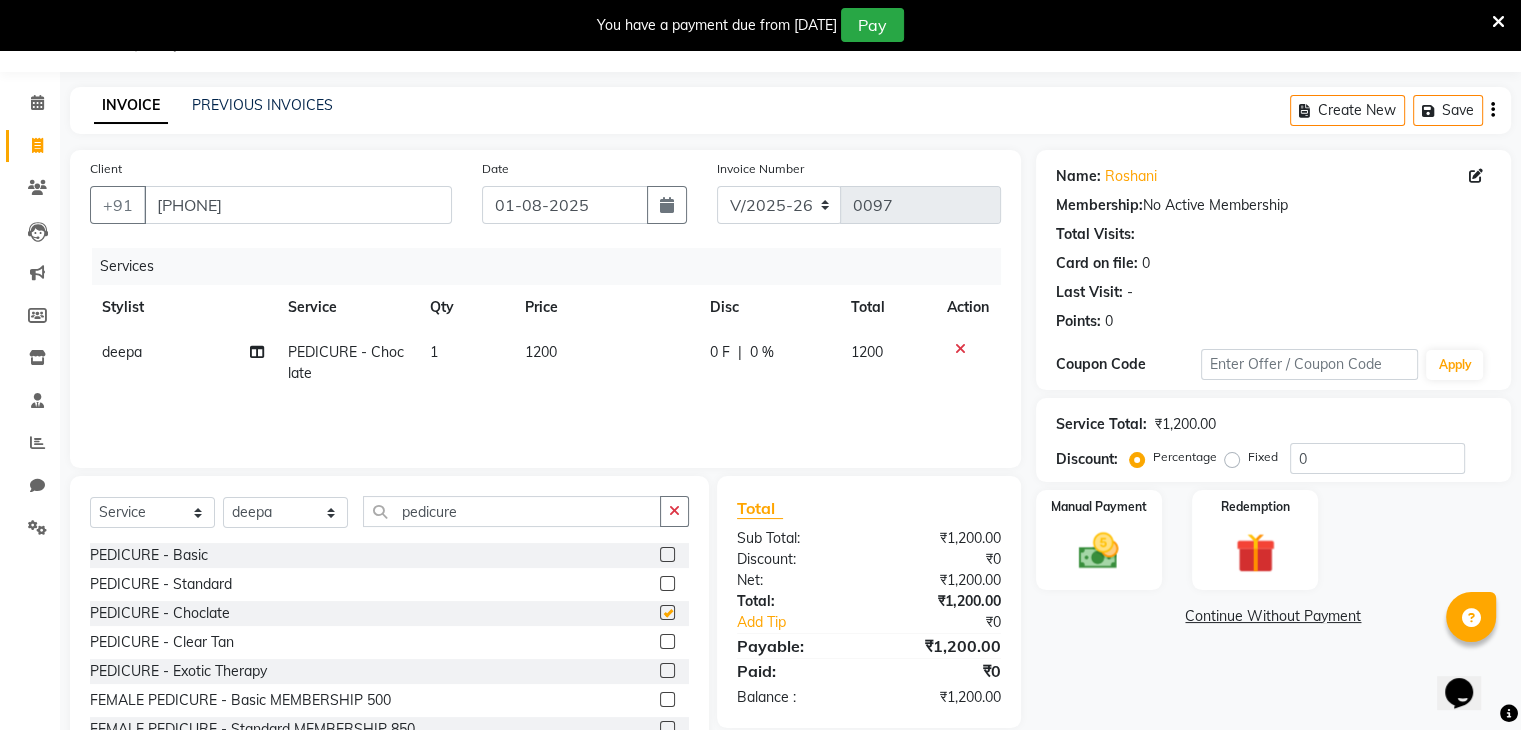 checkbox on "false" 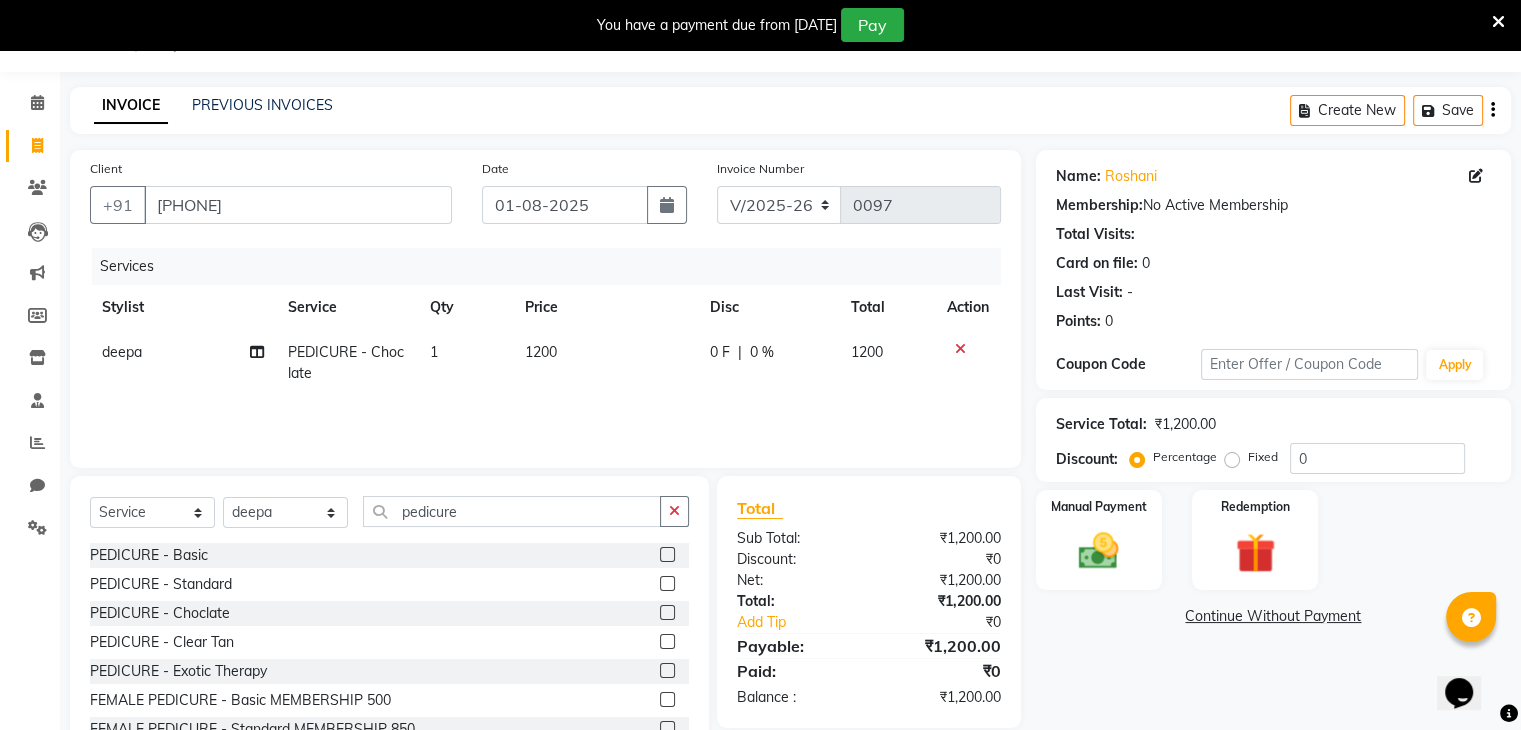 click on "deepa" 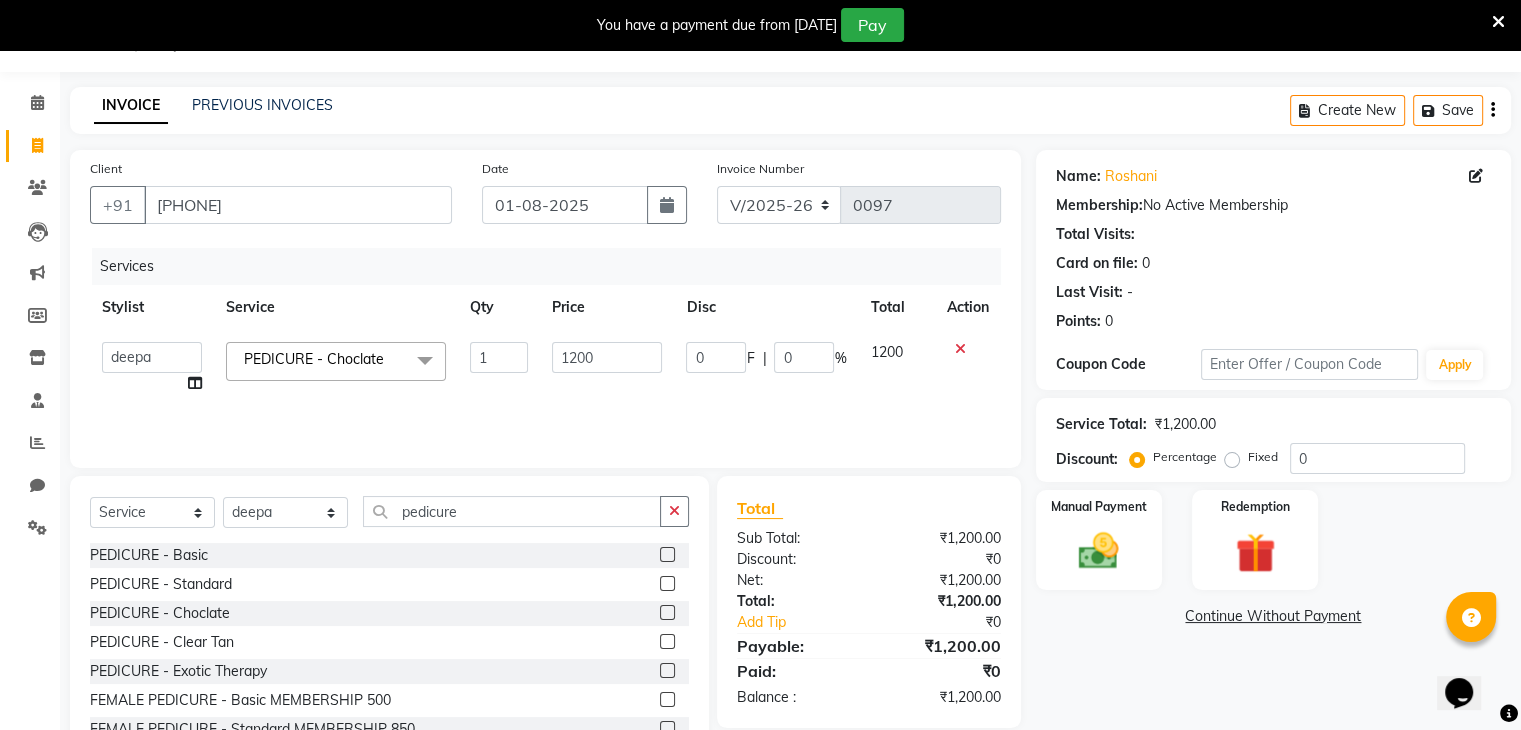 click 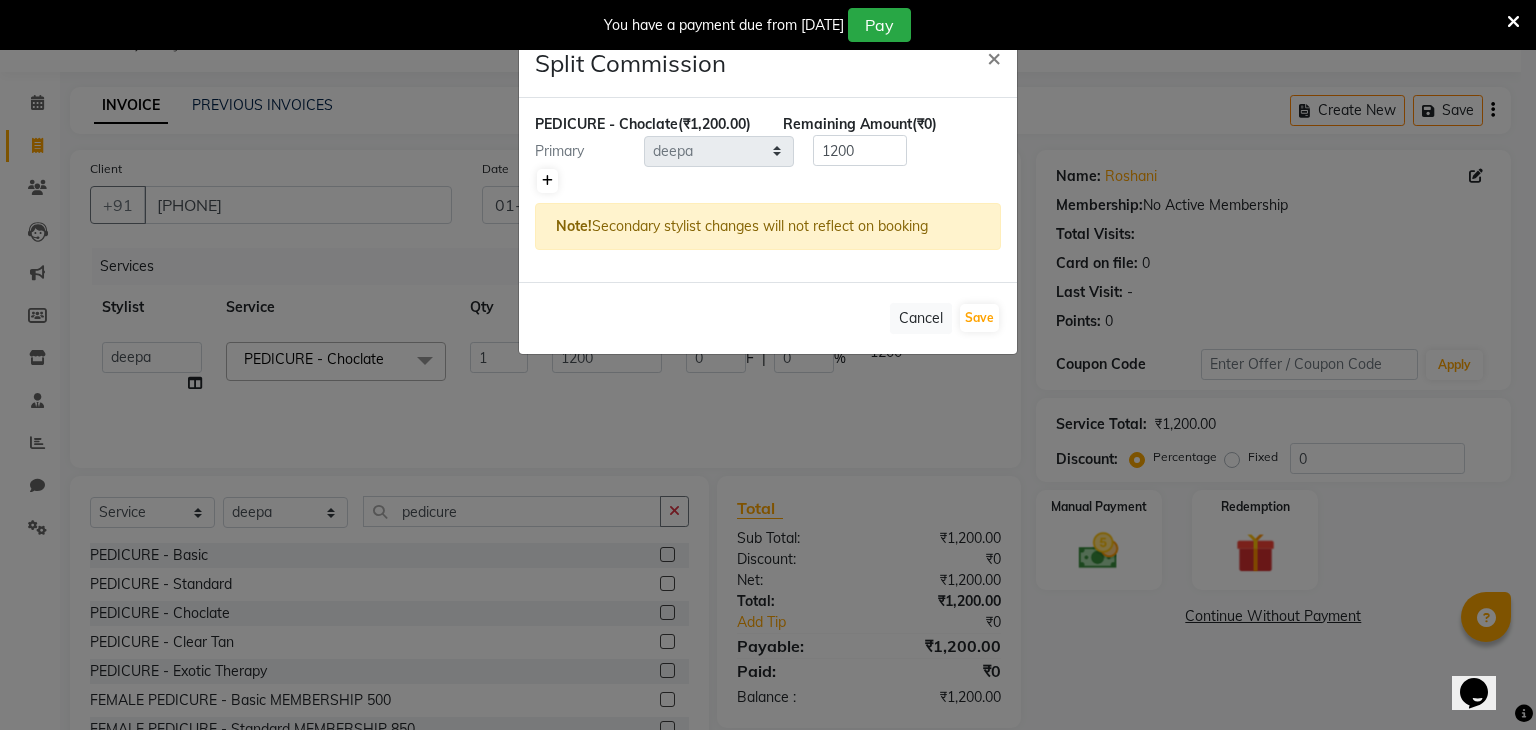 click 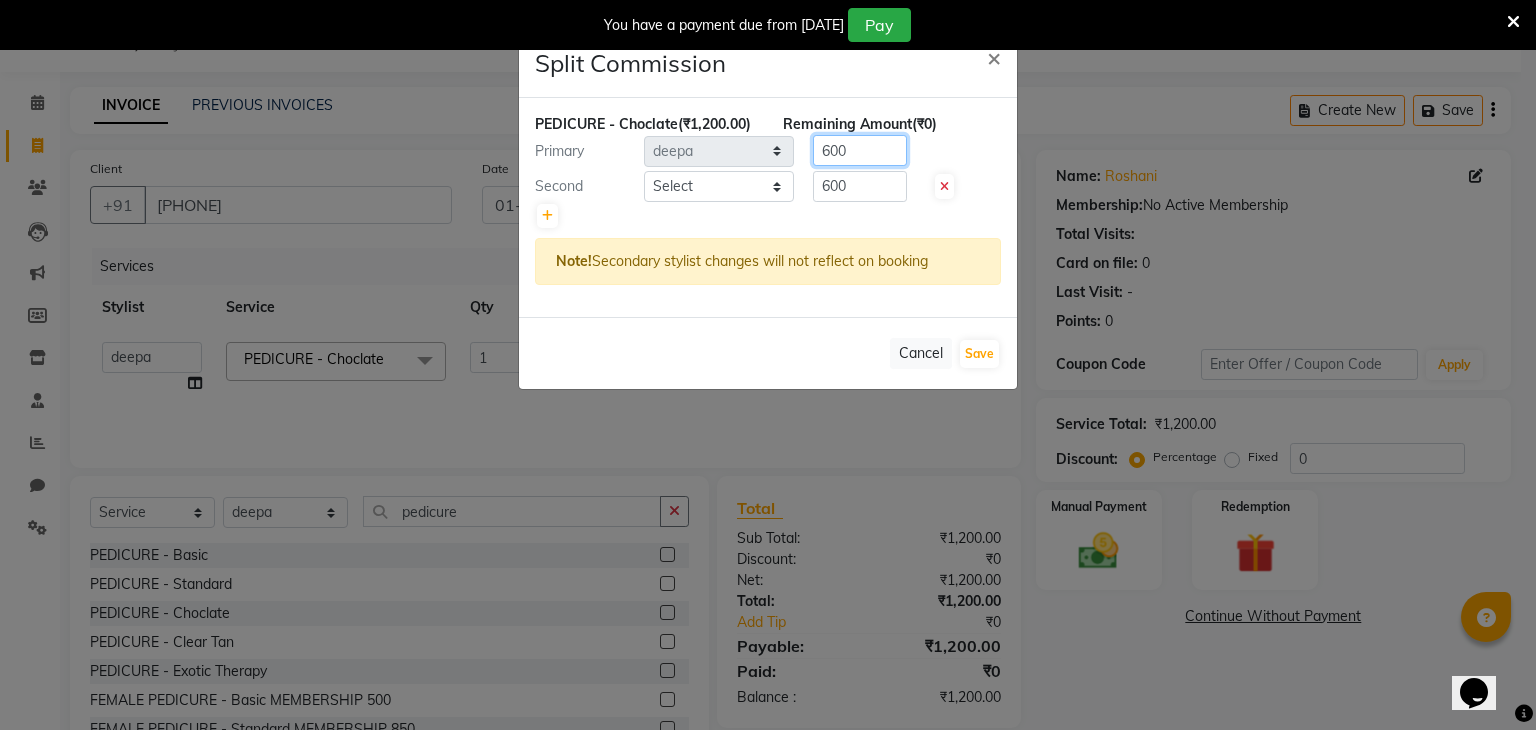 click on "600" 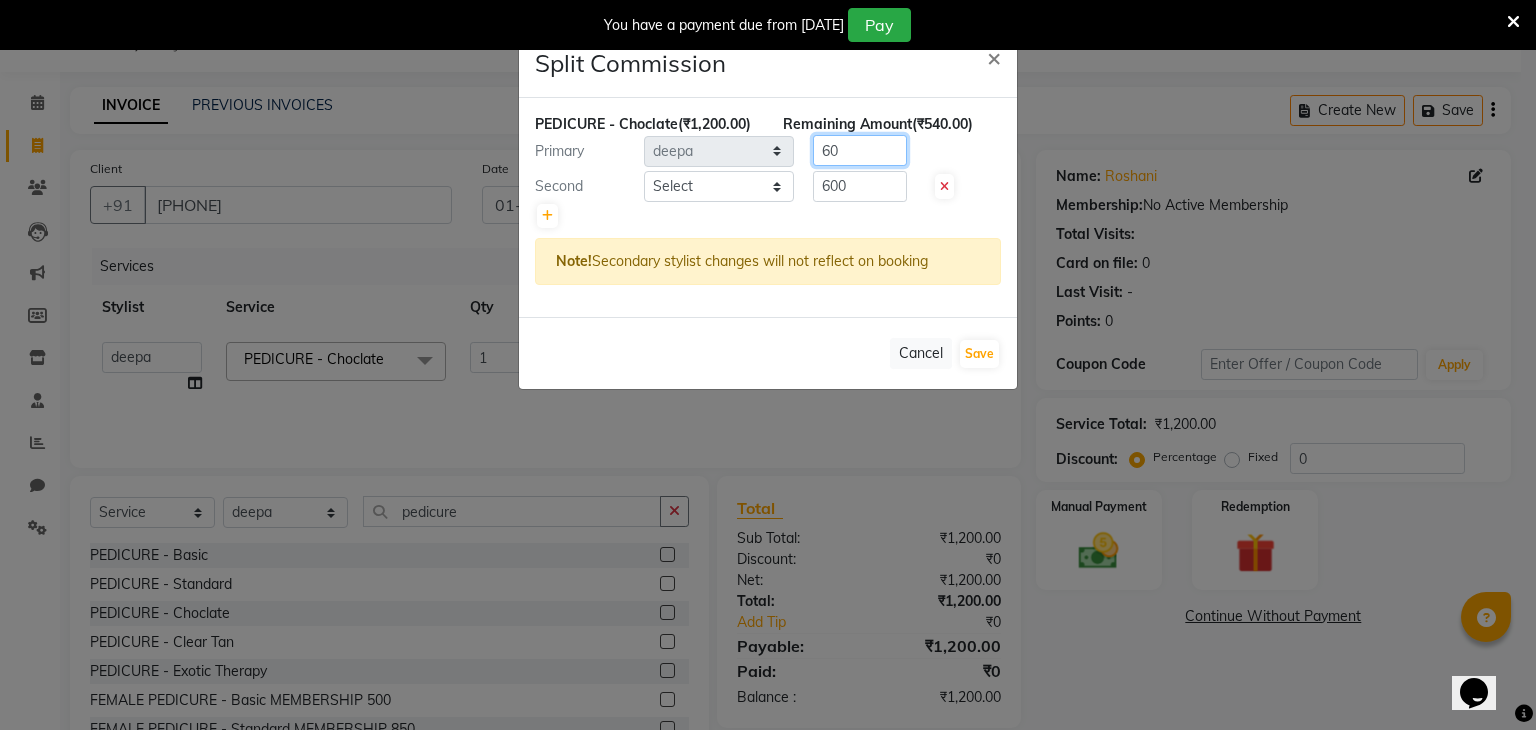 type on "6" 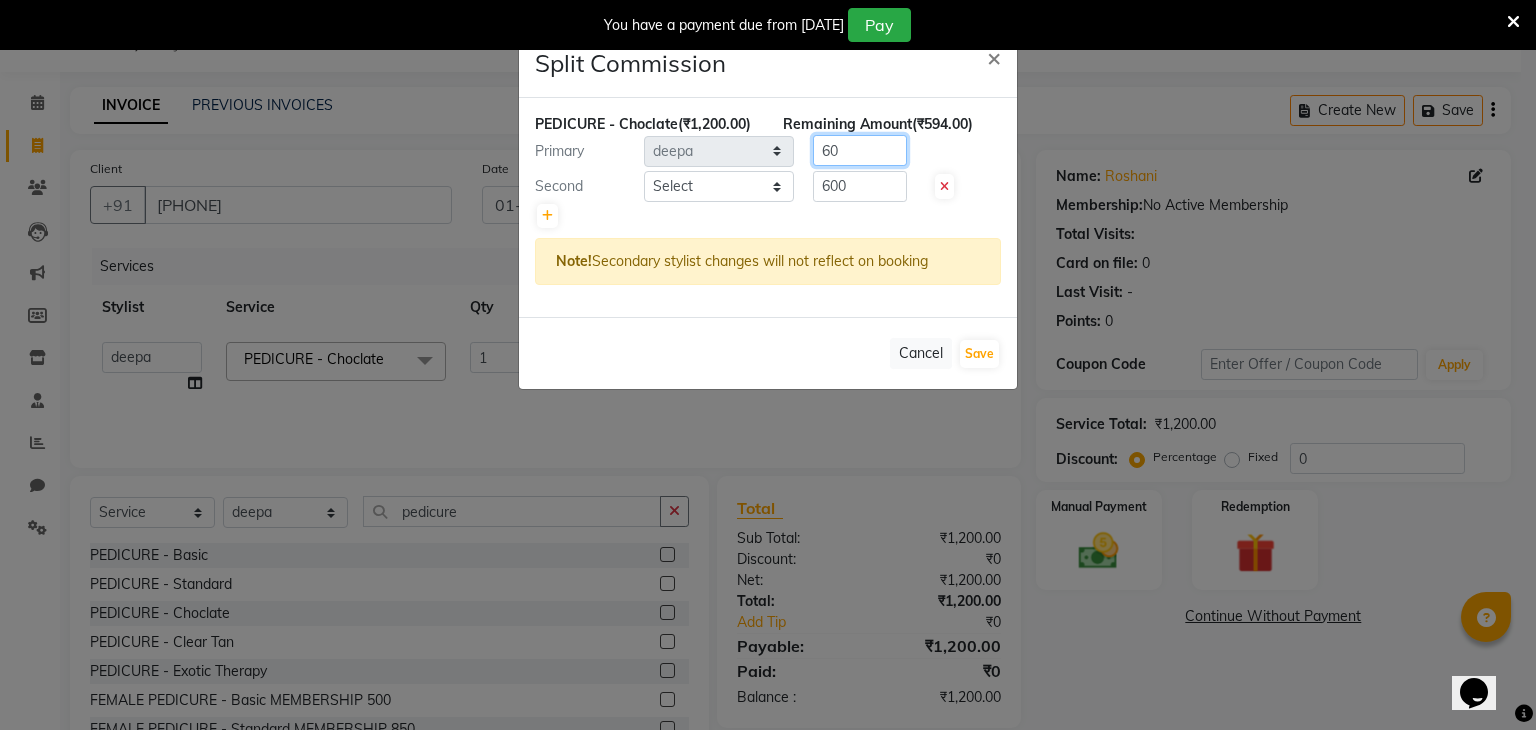 type on "600" 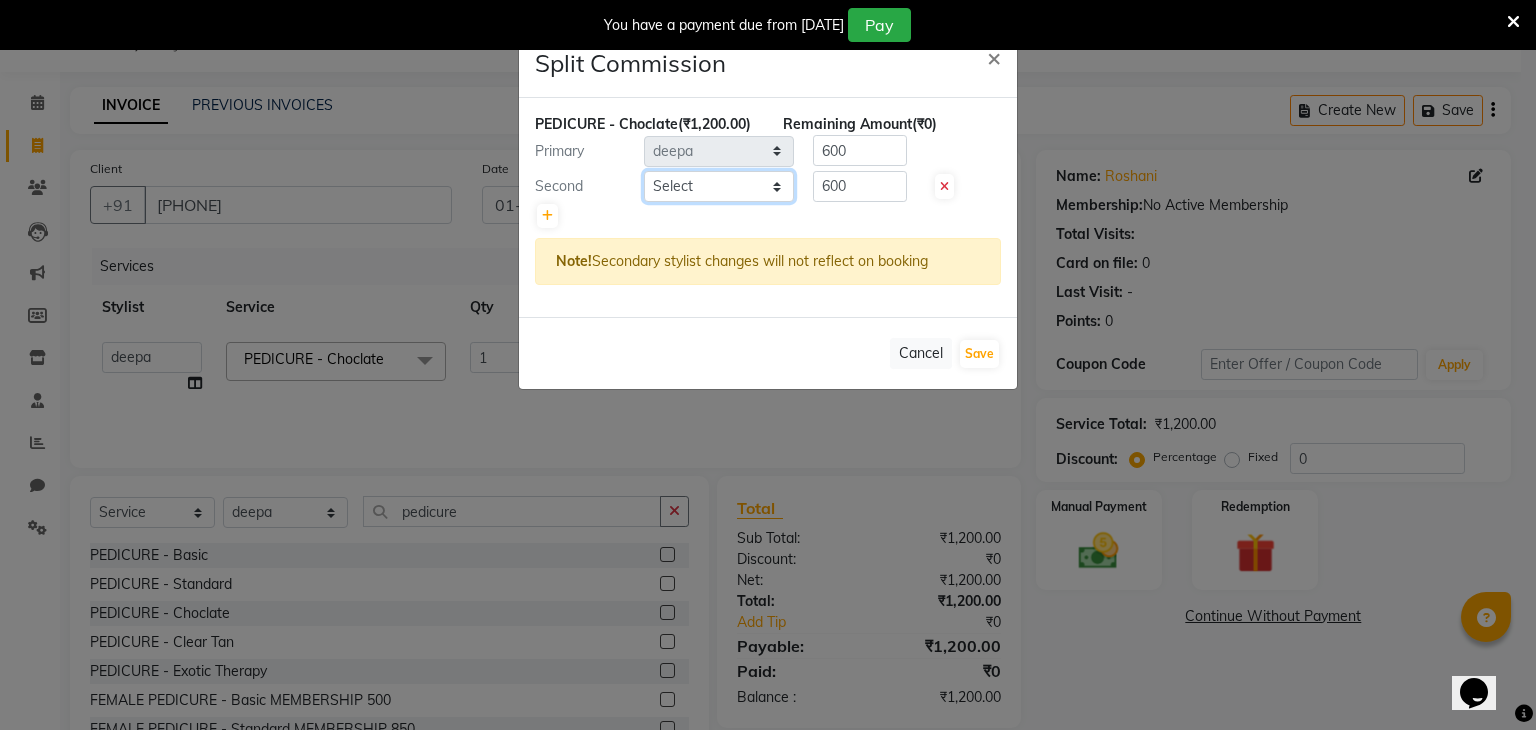 click on "Select  [PERSON]   [PERSON]   [PERSON]   [PERSON]   [PERSON]   [PERSON]   [PERSON]   [PERSON]   [PERSON]" 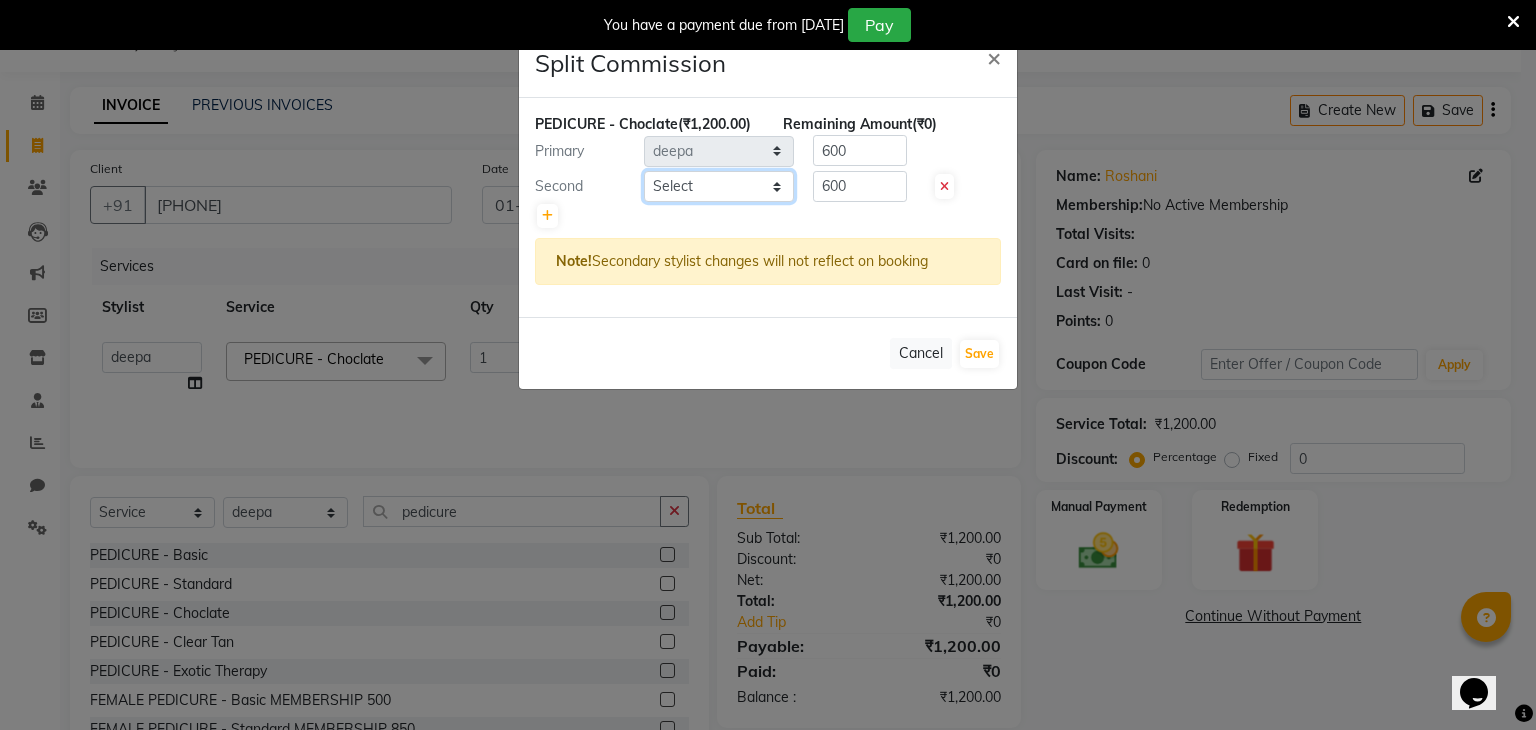 select on "81971" 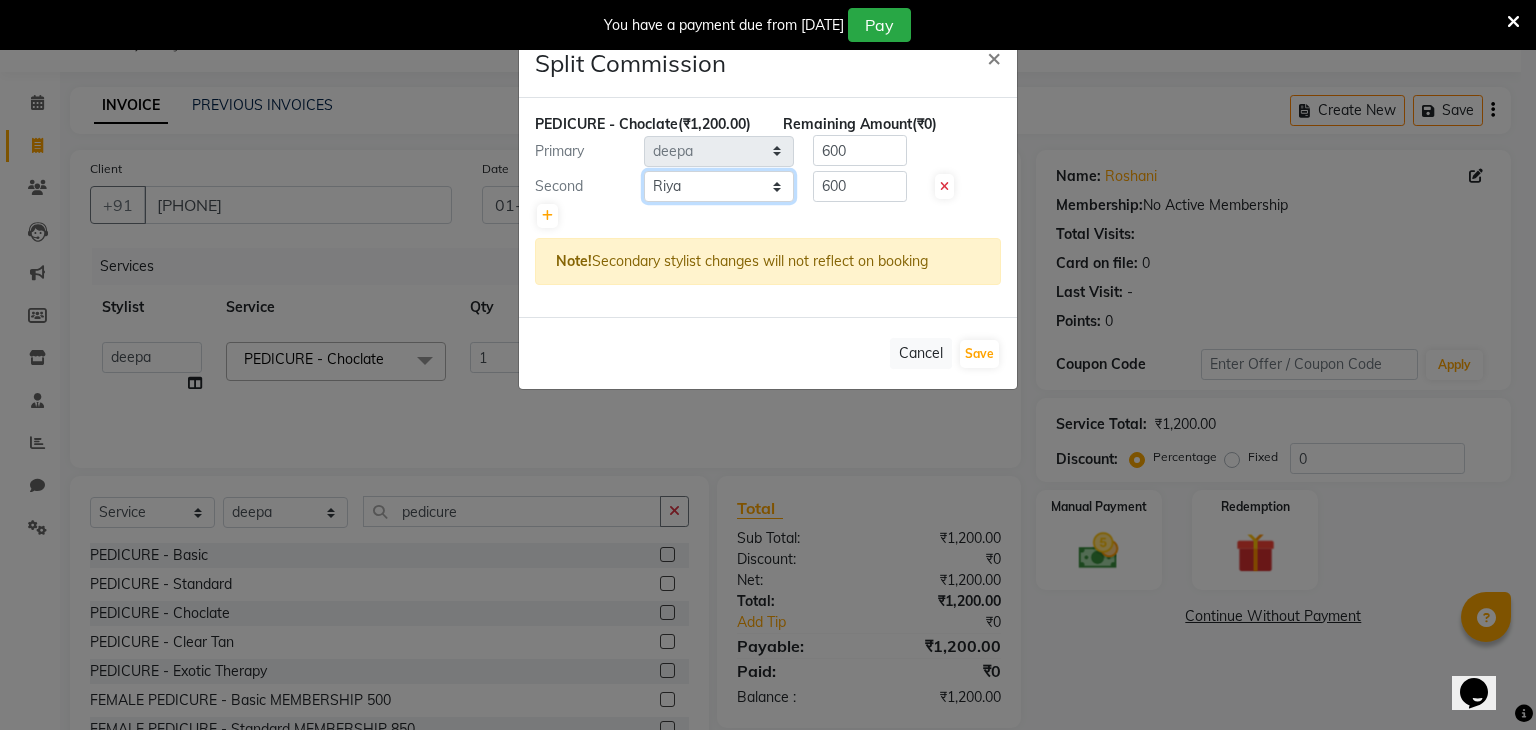 click on "Select  [PERSON]   [PERSON]   [PERSON]   [PERSON]   [PERSON]   [PERSON]   [PERSON]   [PERSON]   [PERSON]" 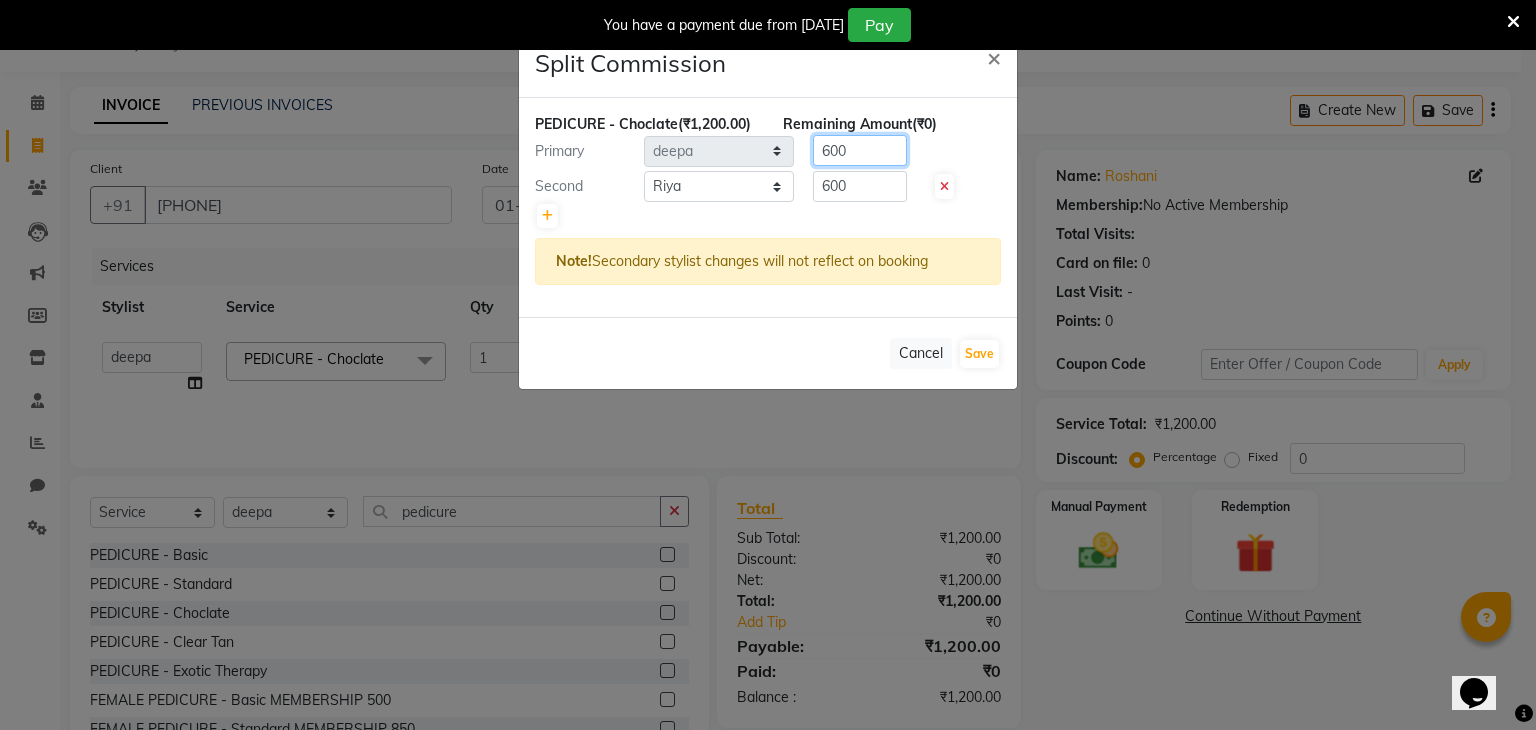 click on "600" 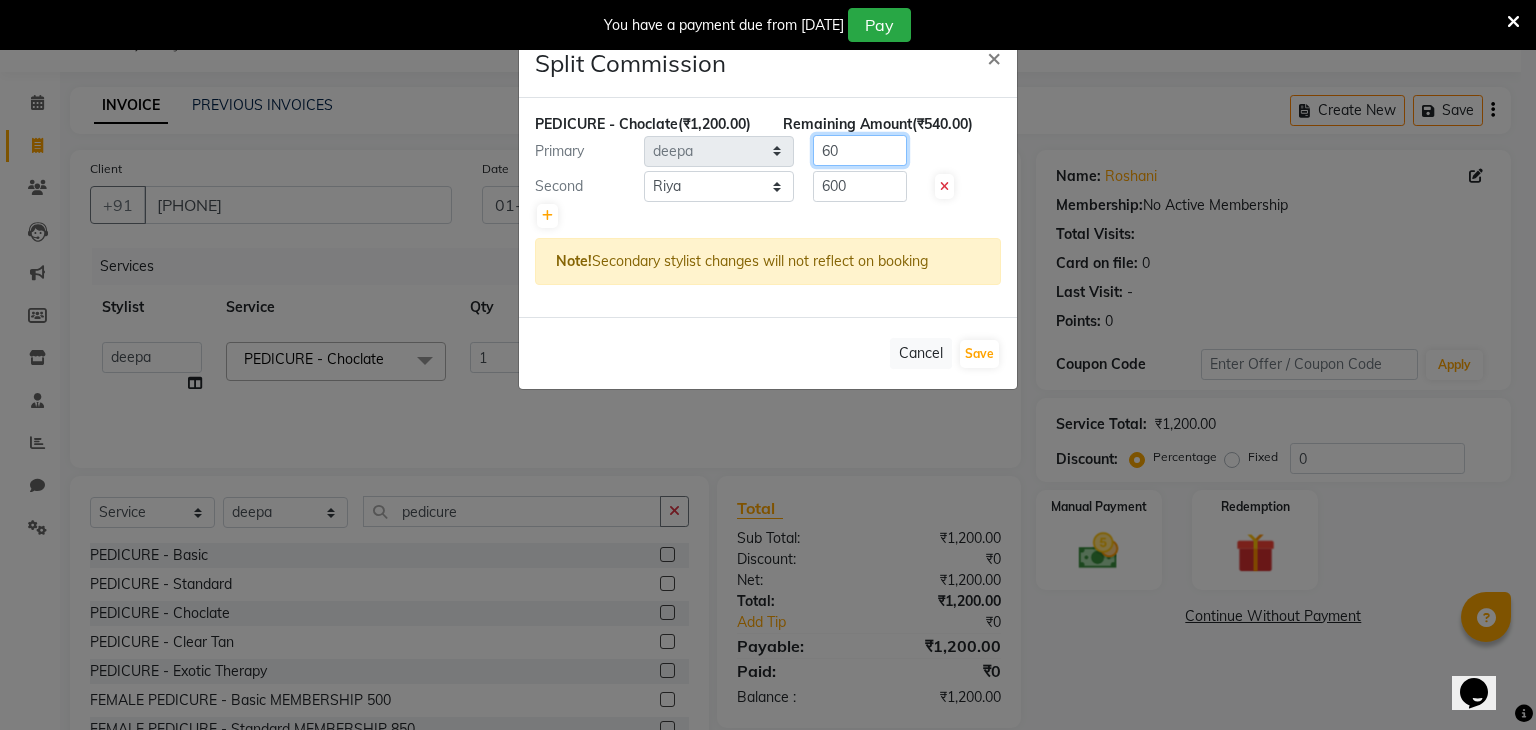 type on "6" 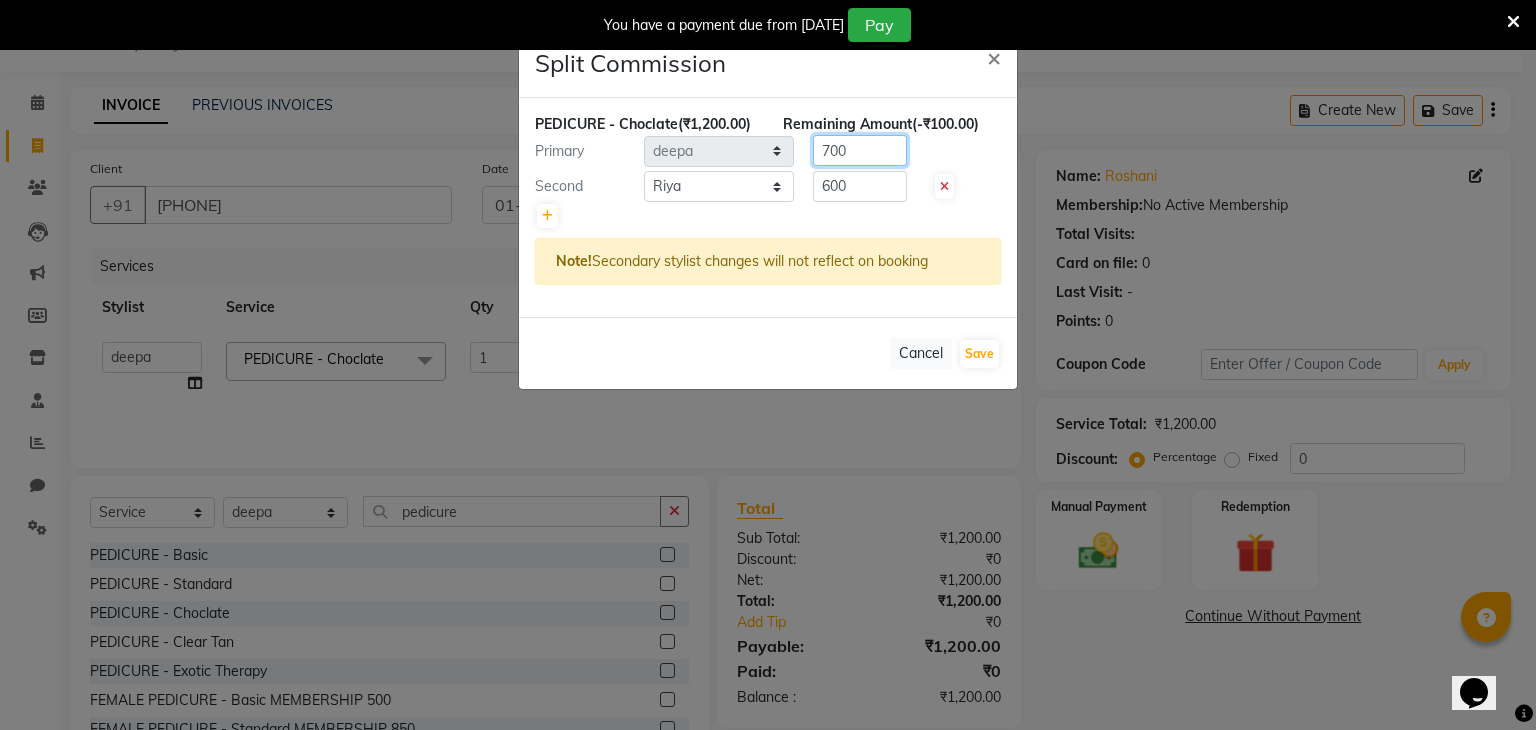type on "700" 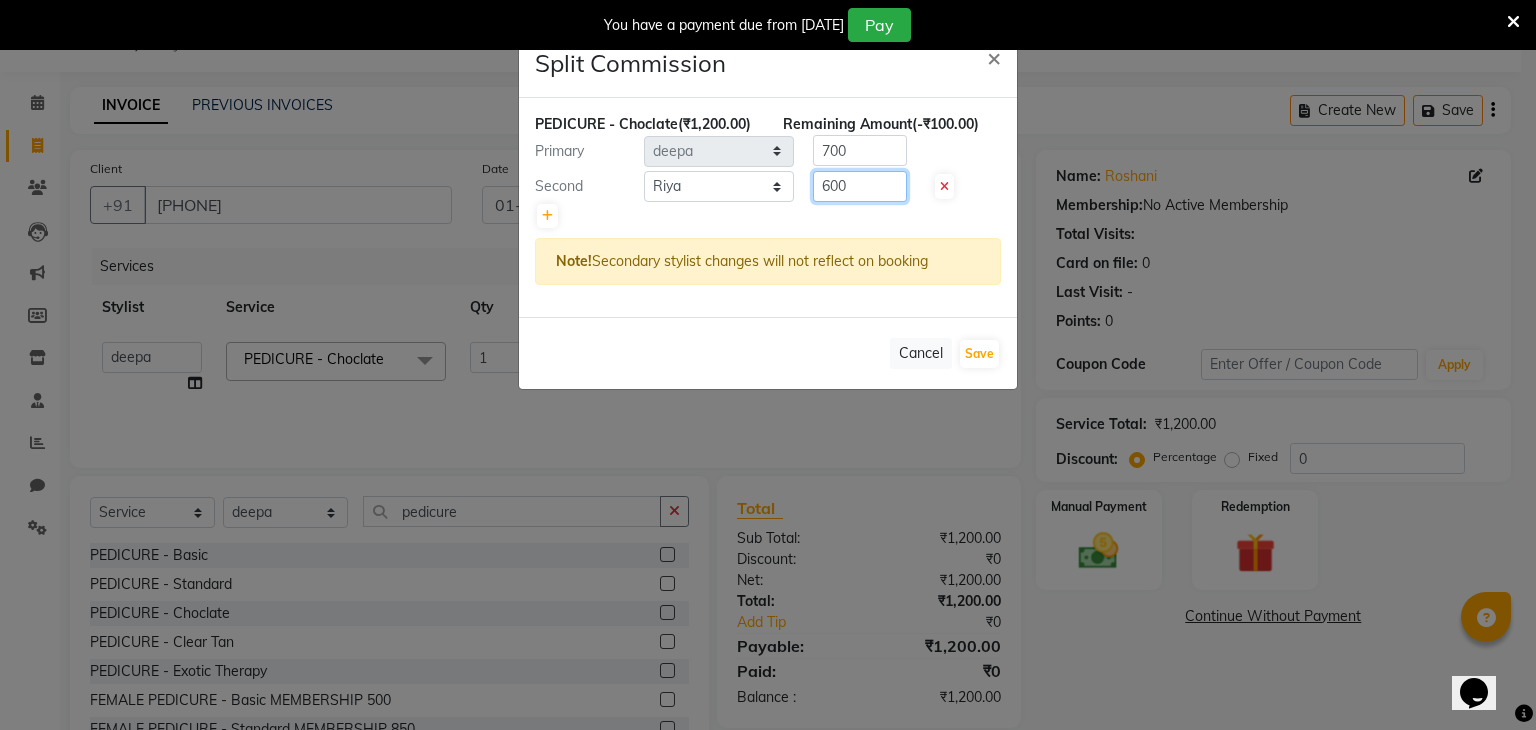 click on "600" 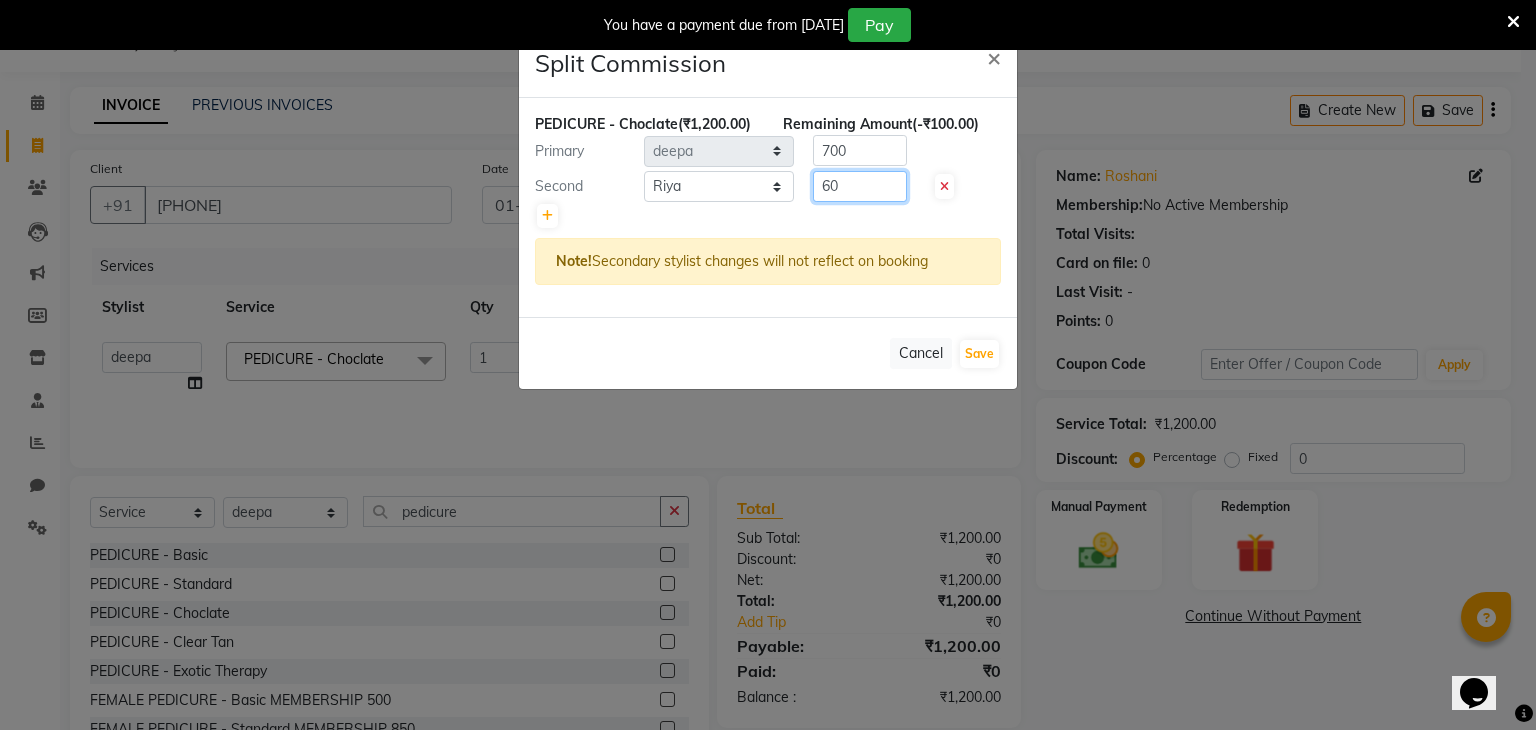 type on "6" 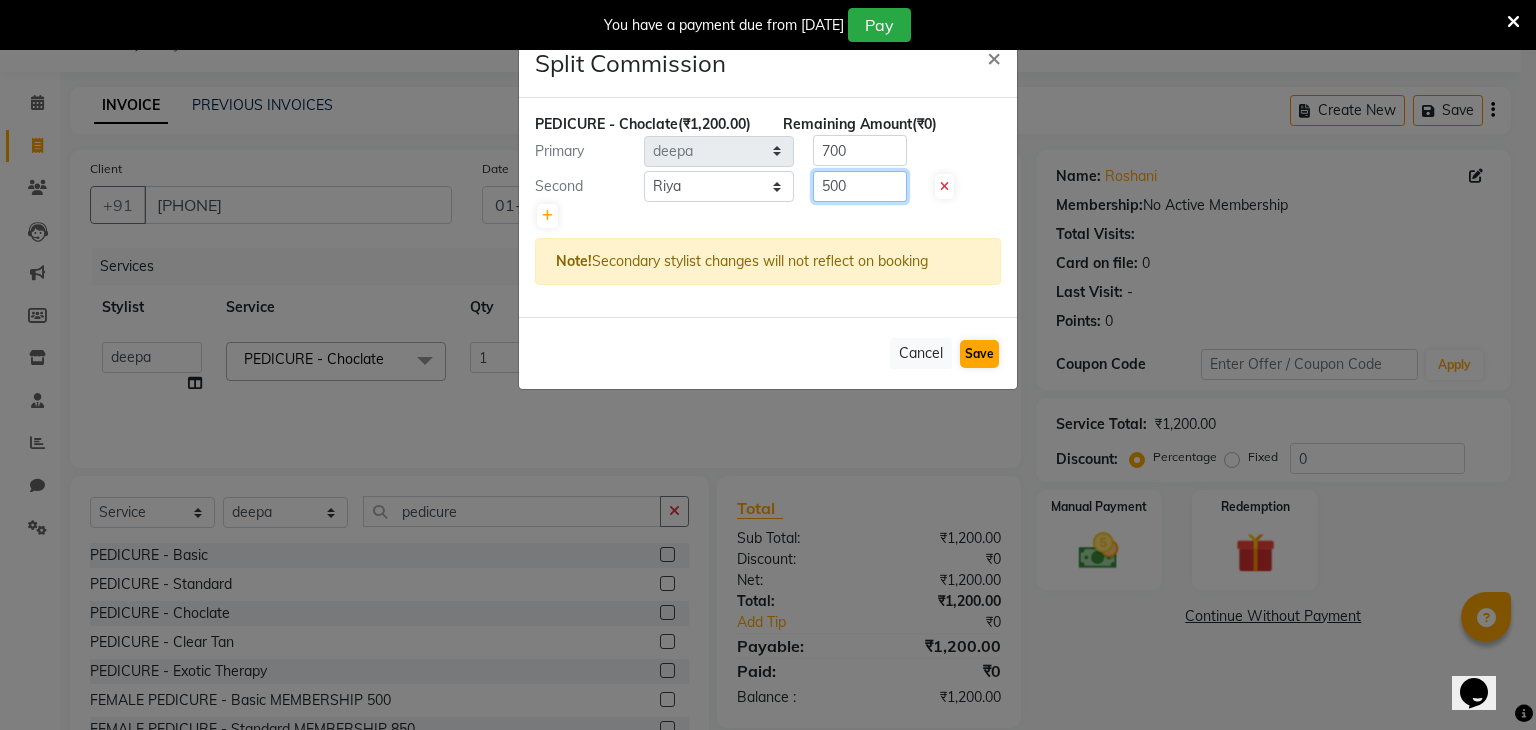 type on "500" 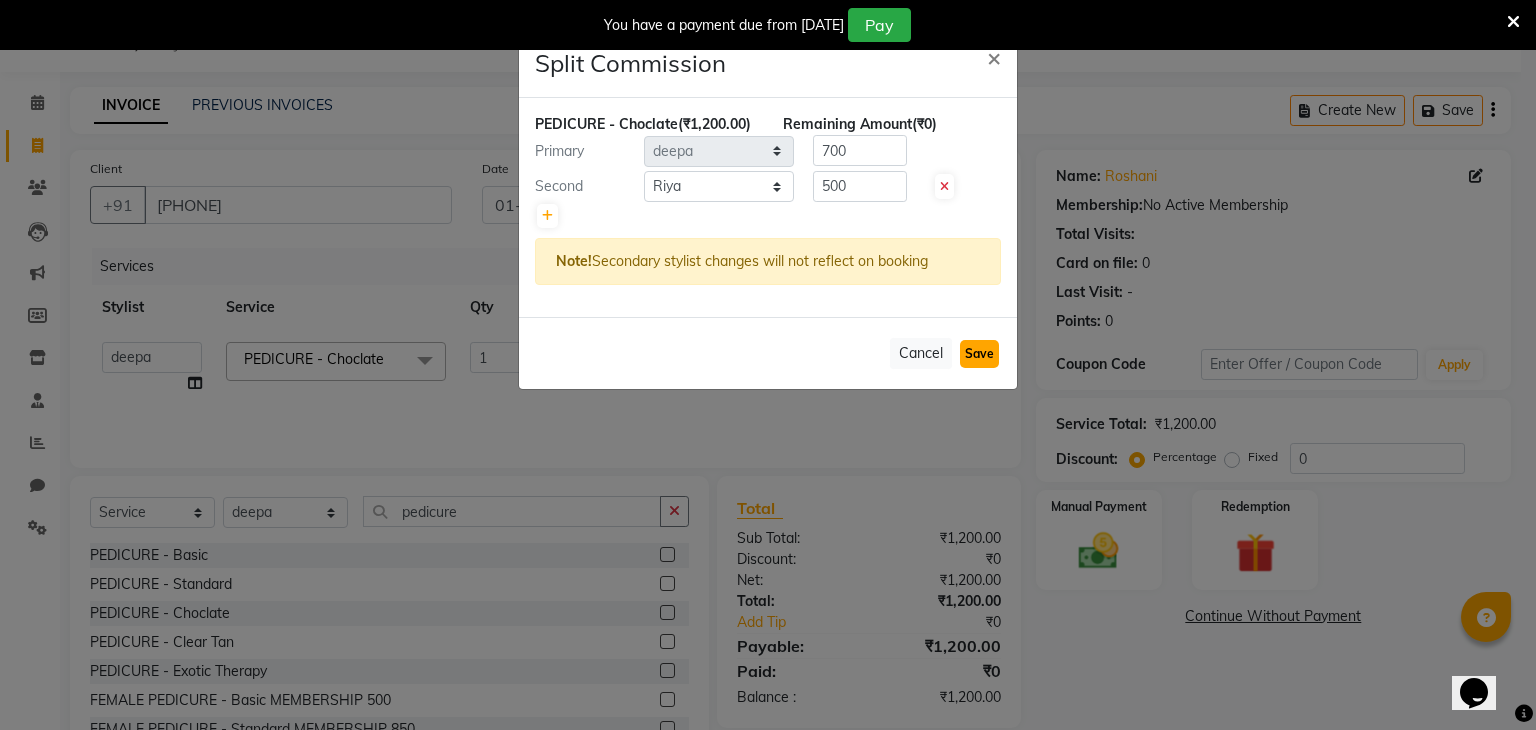 click on "Save" 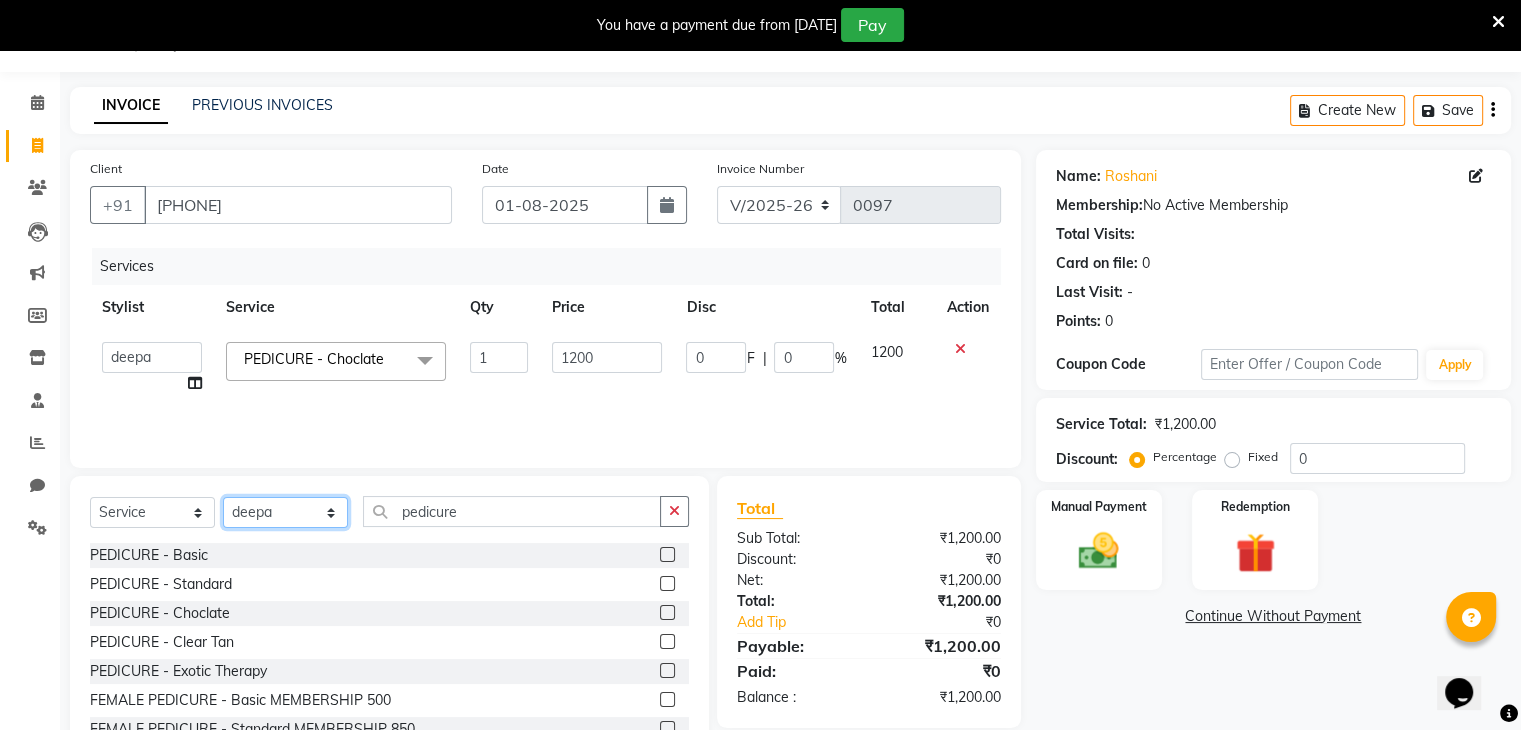 click on "Select Stylist [PERSON] [PERSON] [PERSON] [PERSON] [PERSON] [PERSON] [PERSON] [PERSON]" 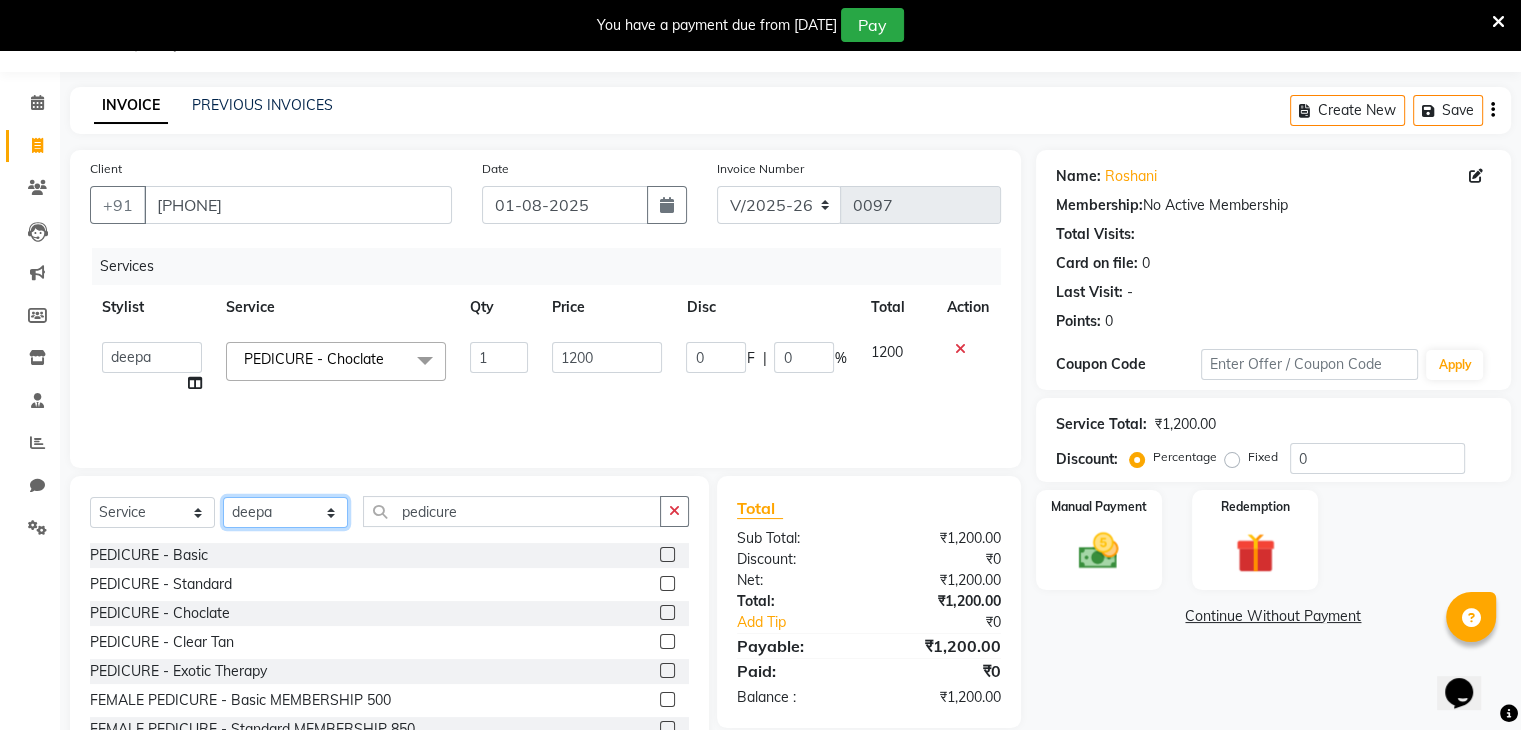 select on "86841" 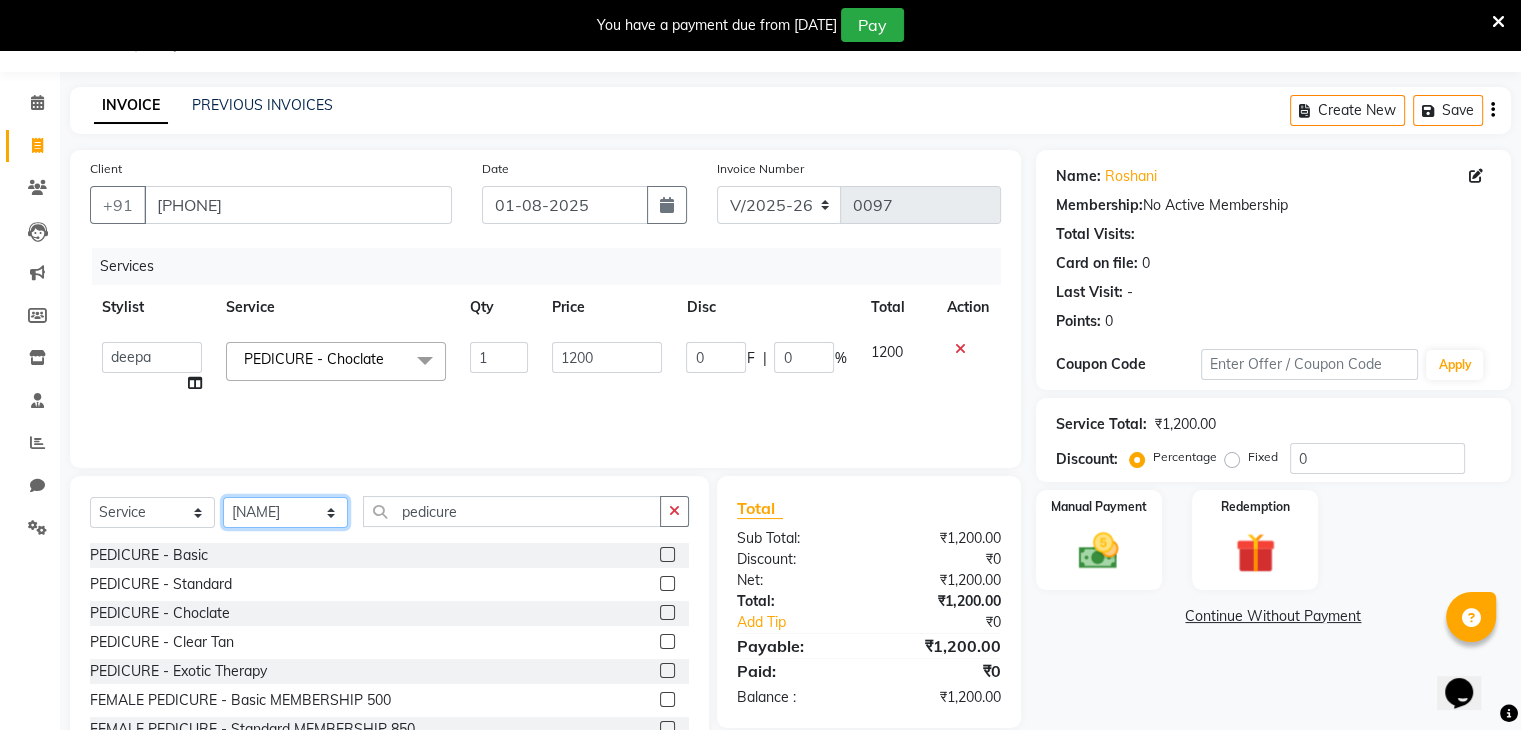 click on "Select Stylist [PERSON] [PERSON] [PERSON] [PERSON] [PERSON] [PERSON] [PERSON] [PERSON]" 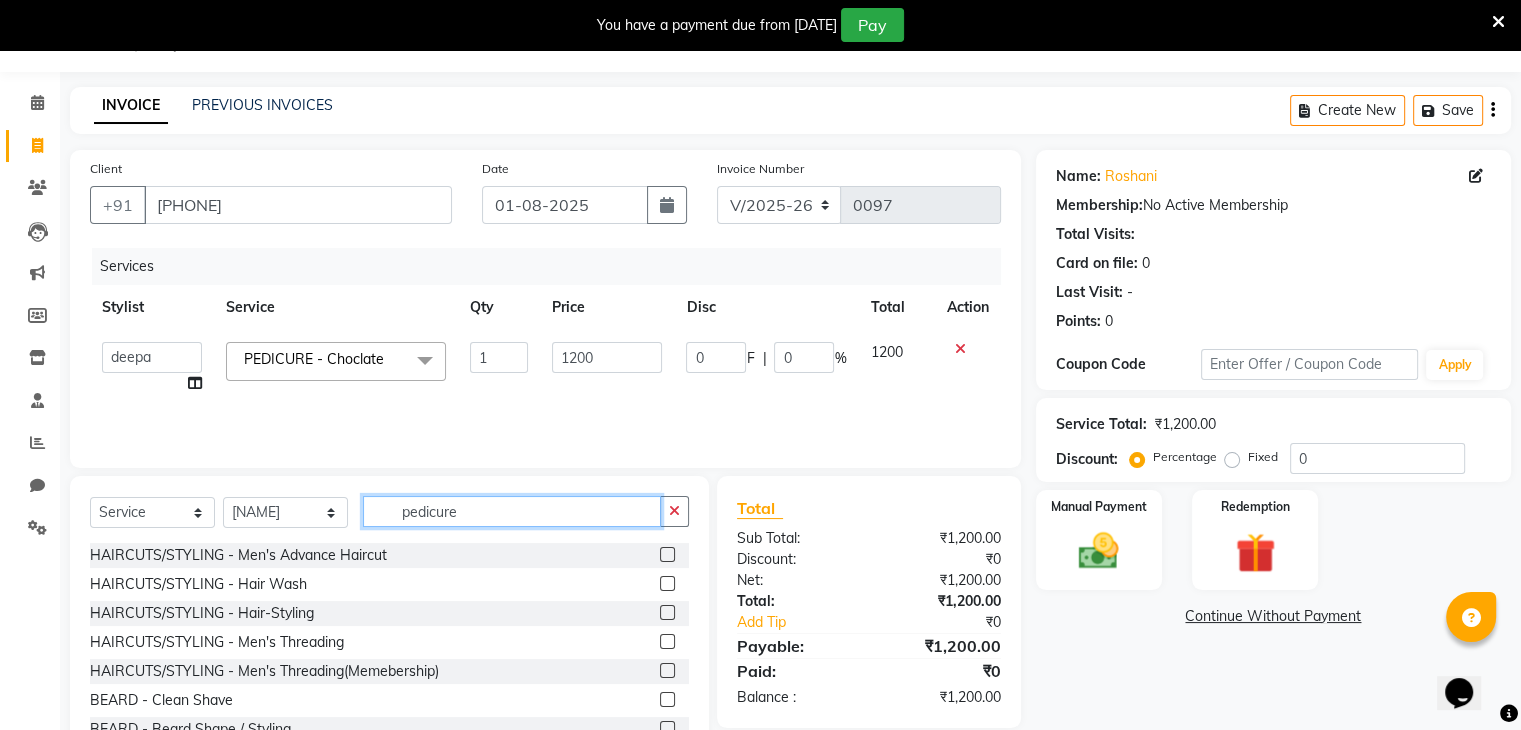 click on "pedicure" 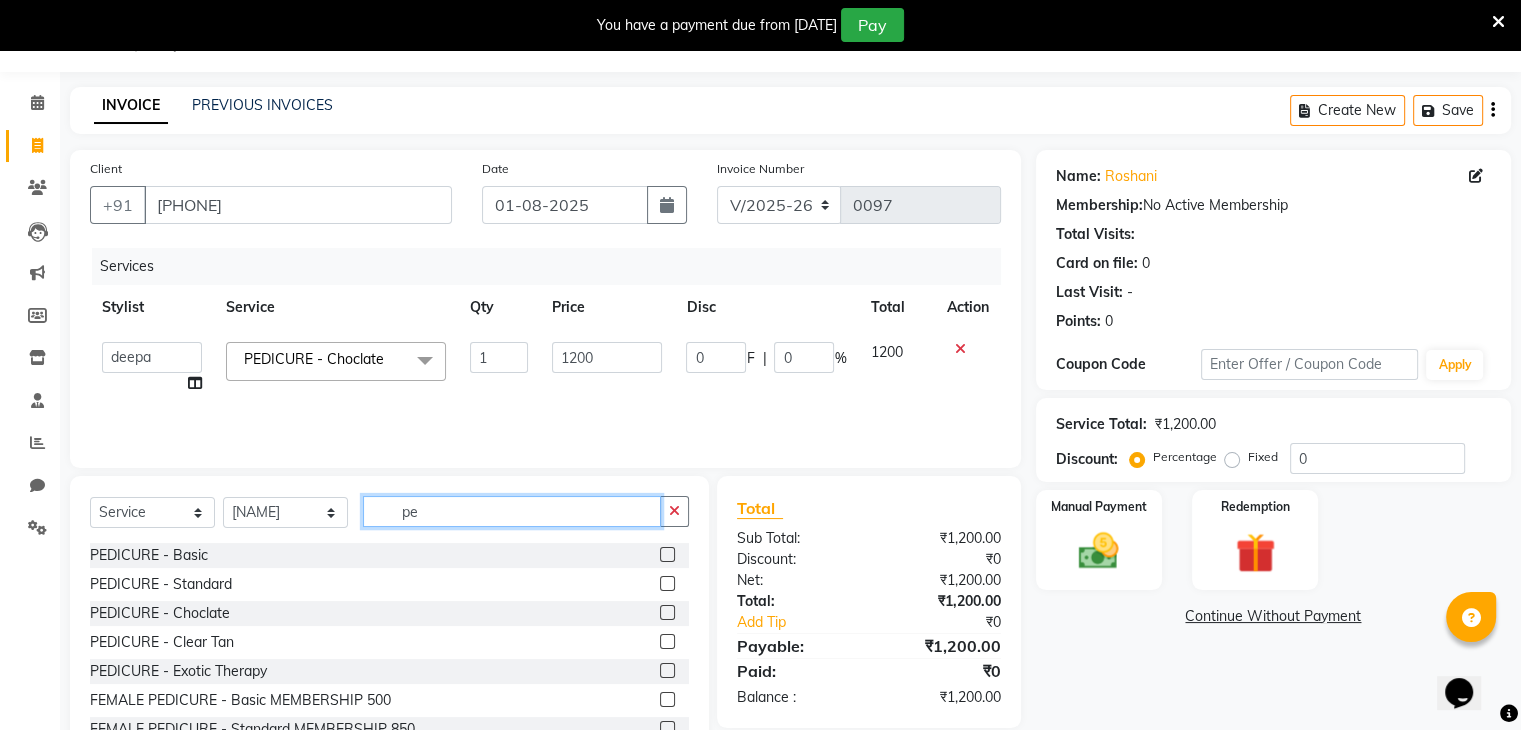type on "p" 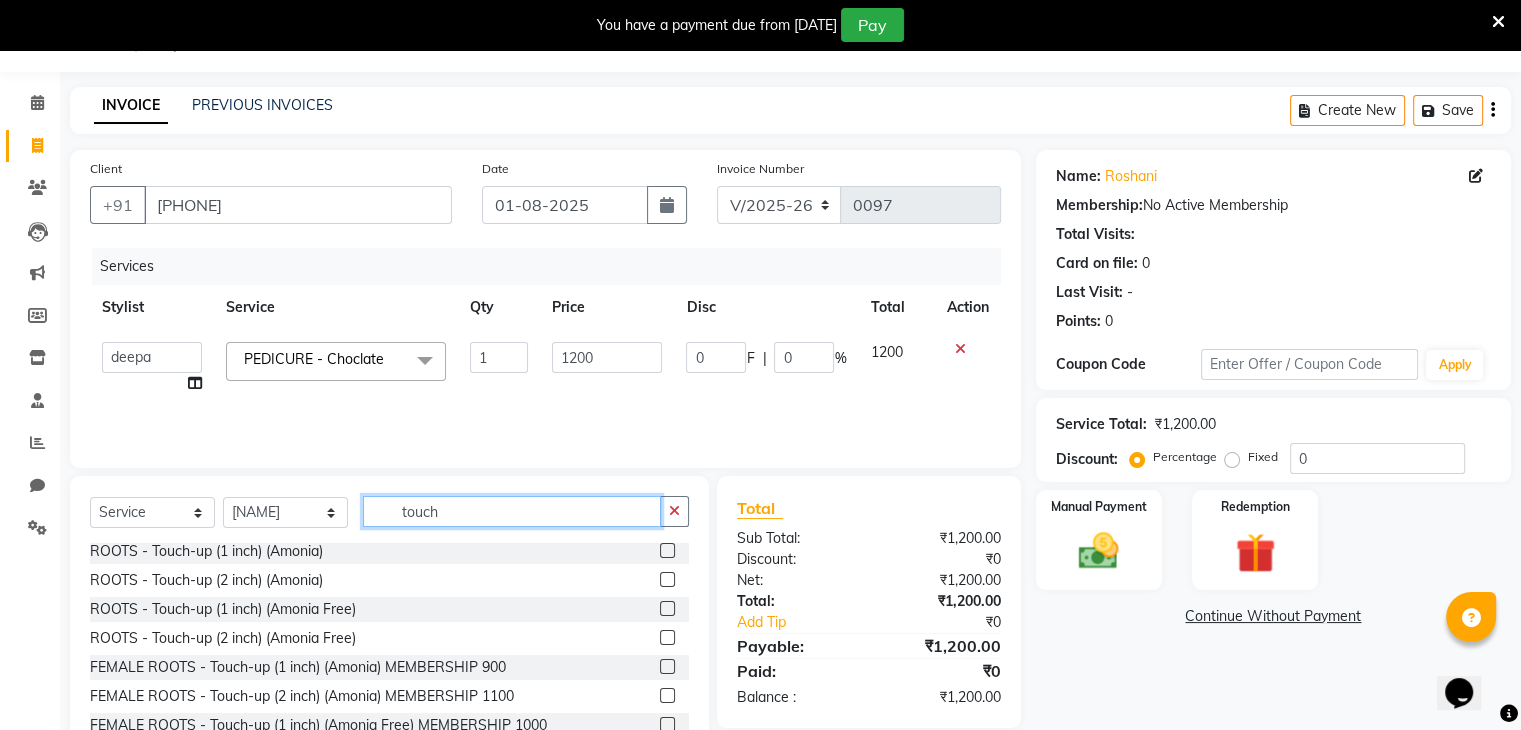 scroll, scrollTop: 16, scrollLeft: 0, axis: vertical 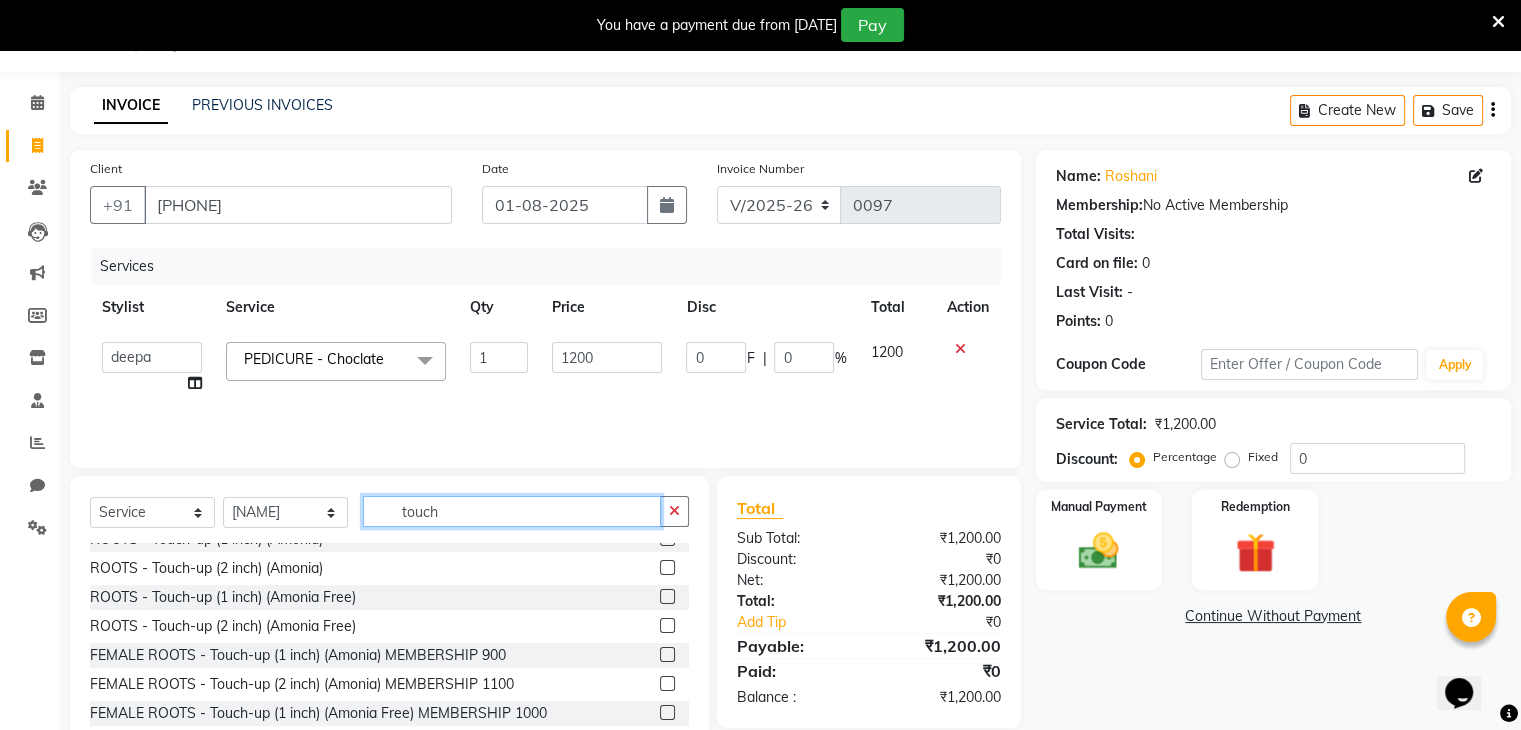 type on "touch" 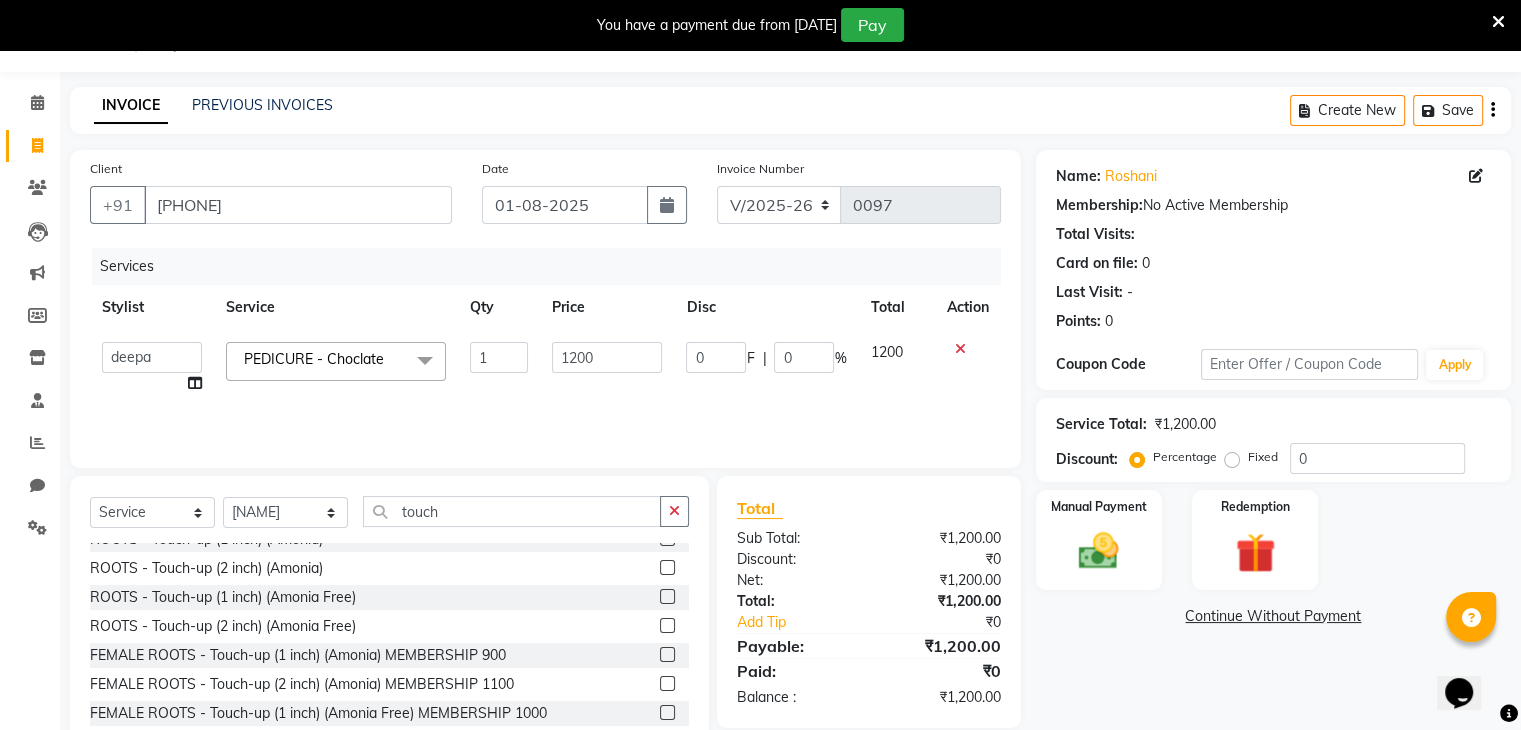 click 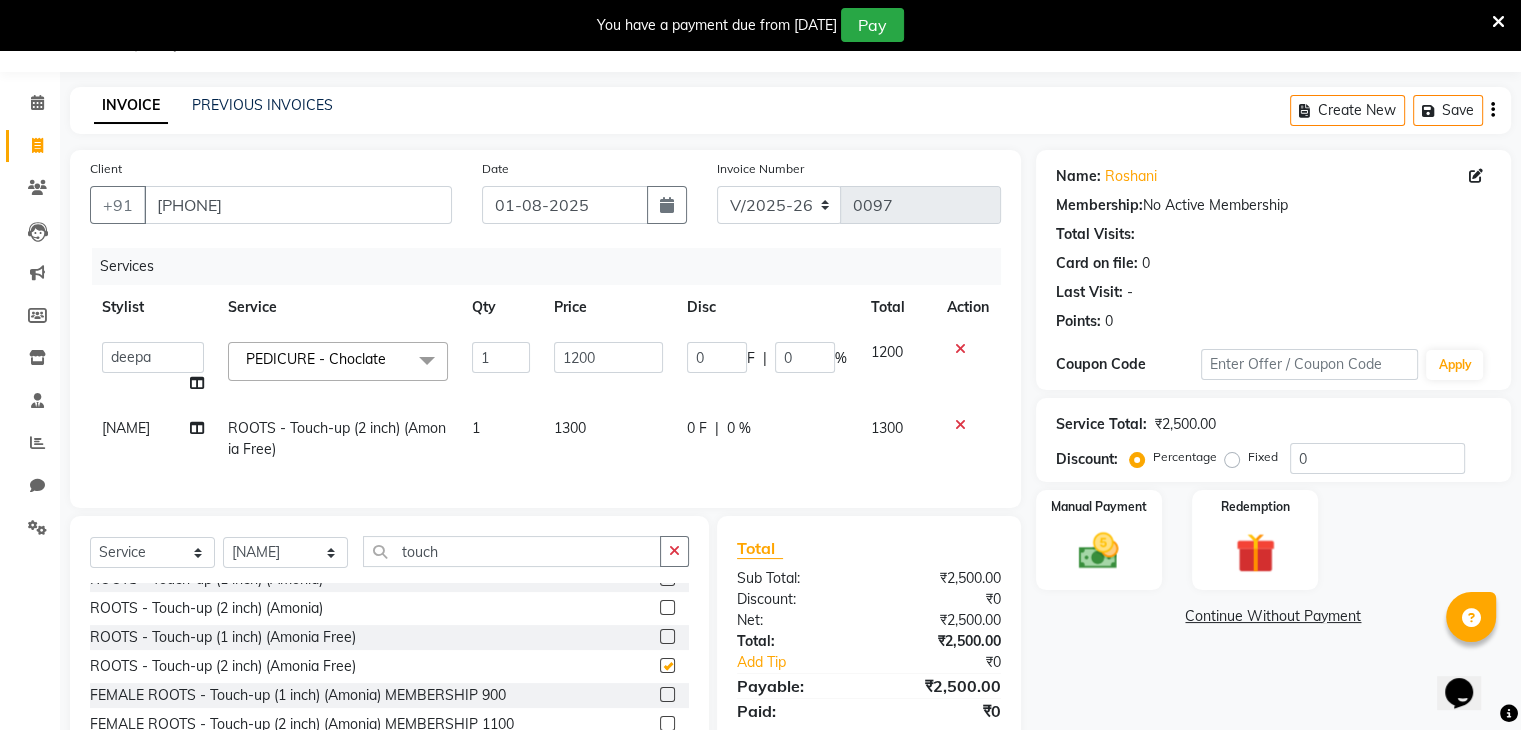 checkbox on "false" 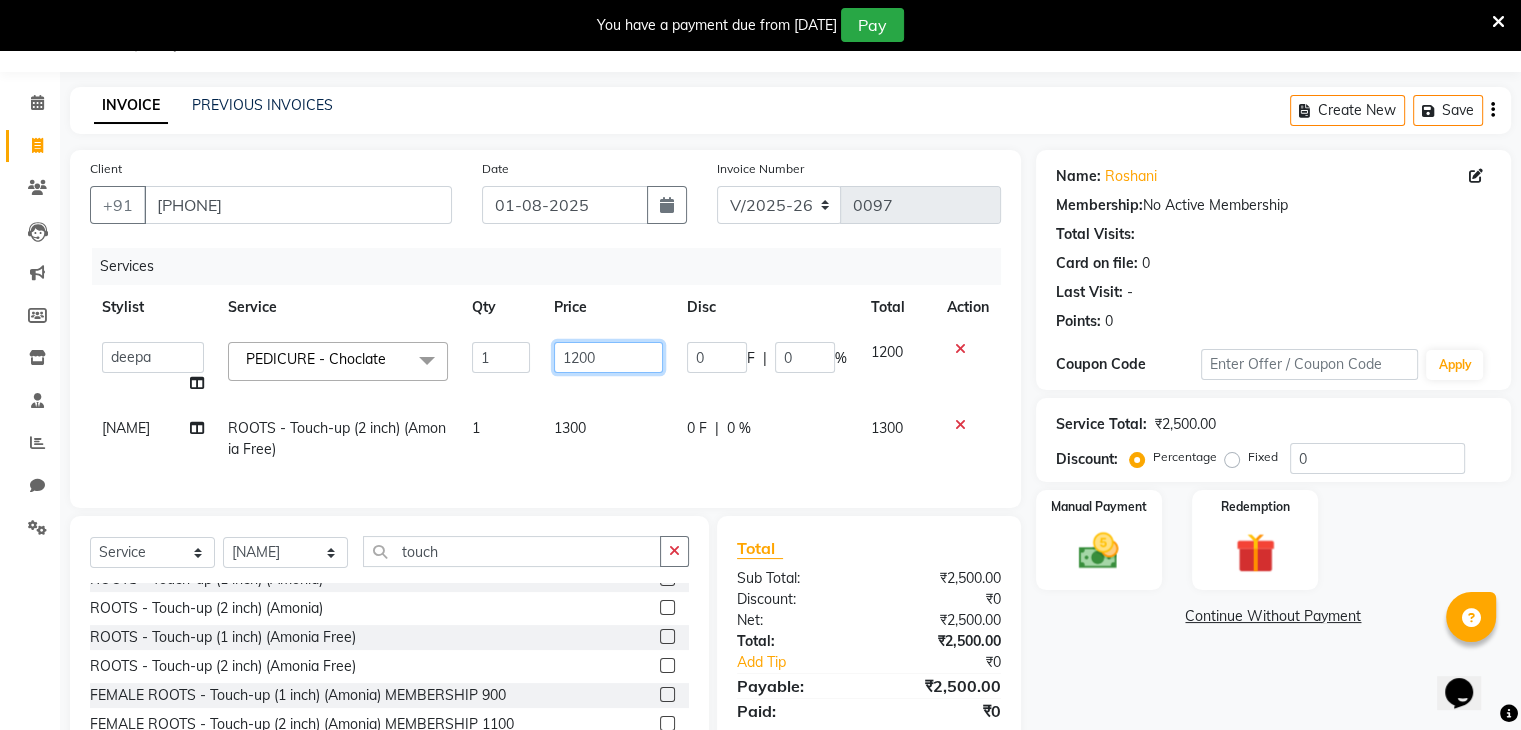 click on "1200" 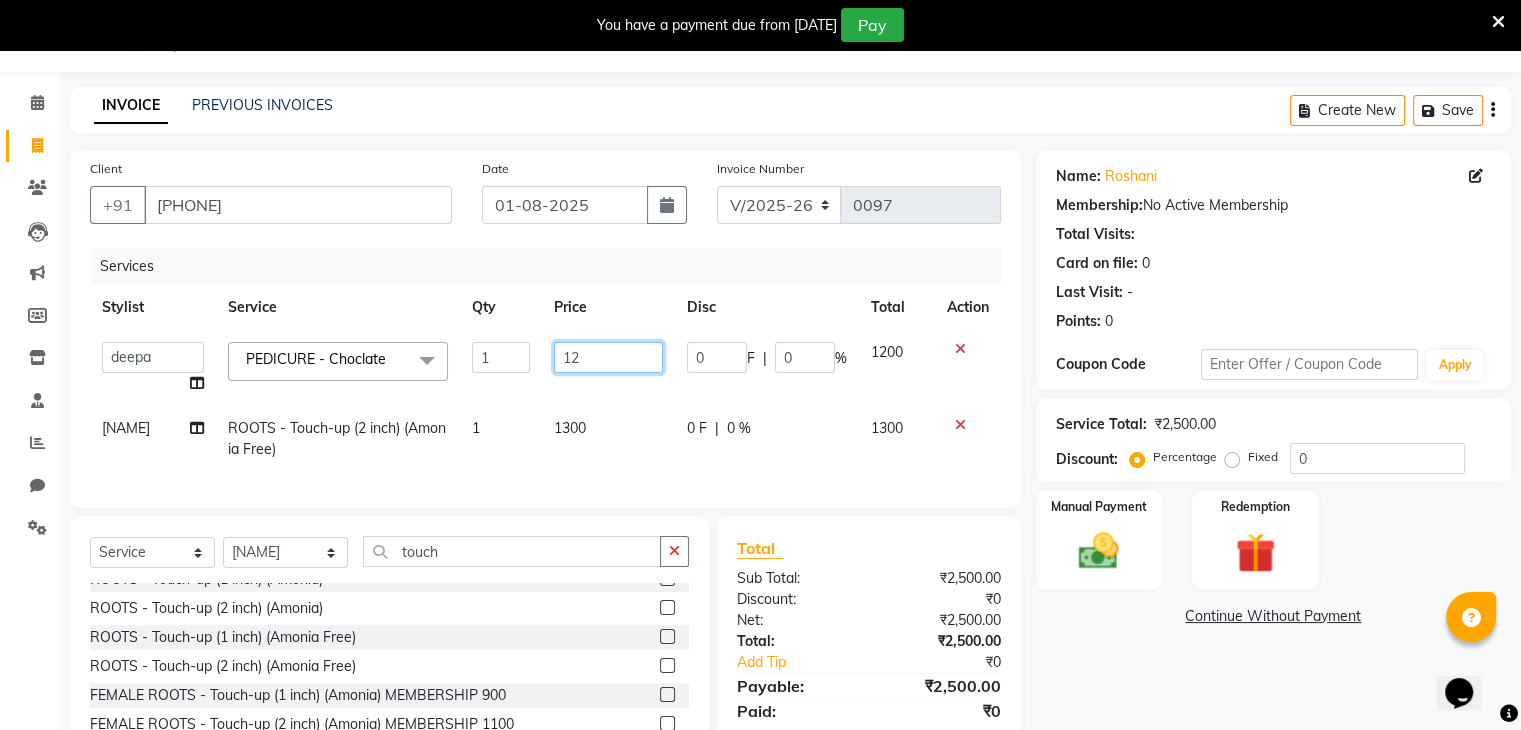 type on "1" 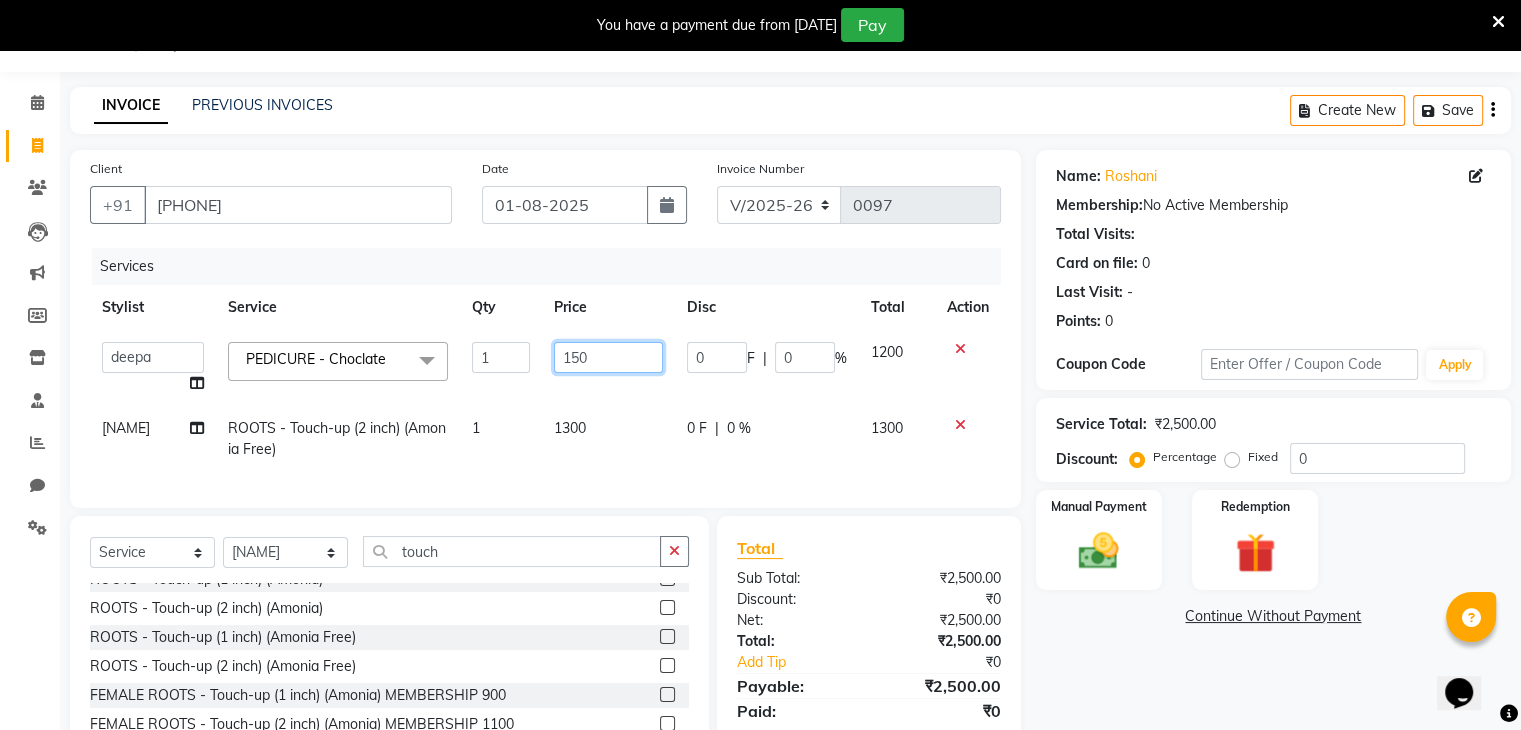 type on "1500" 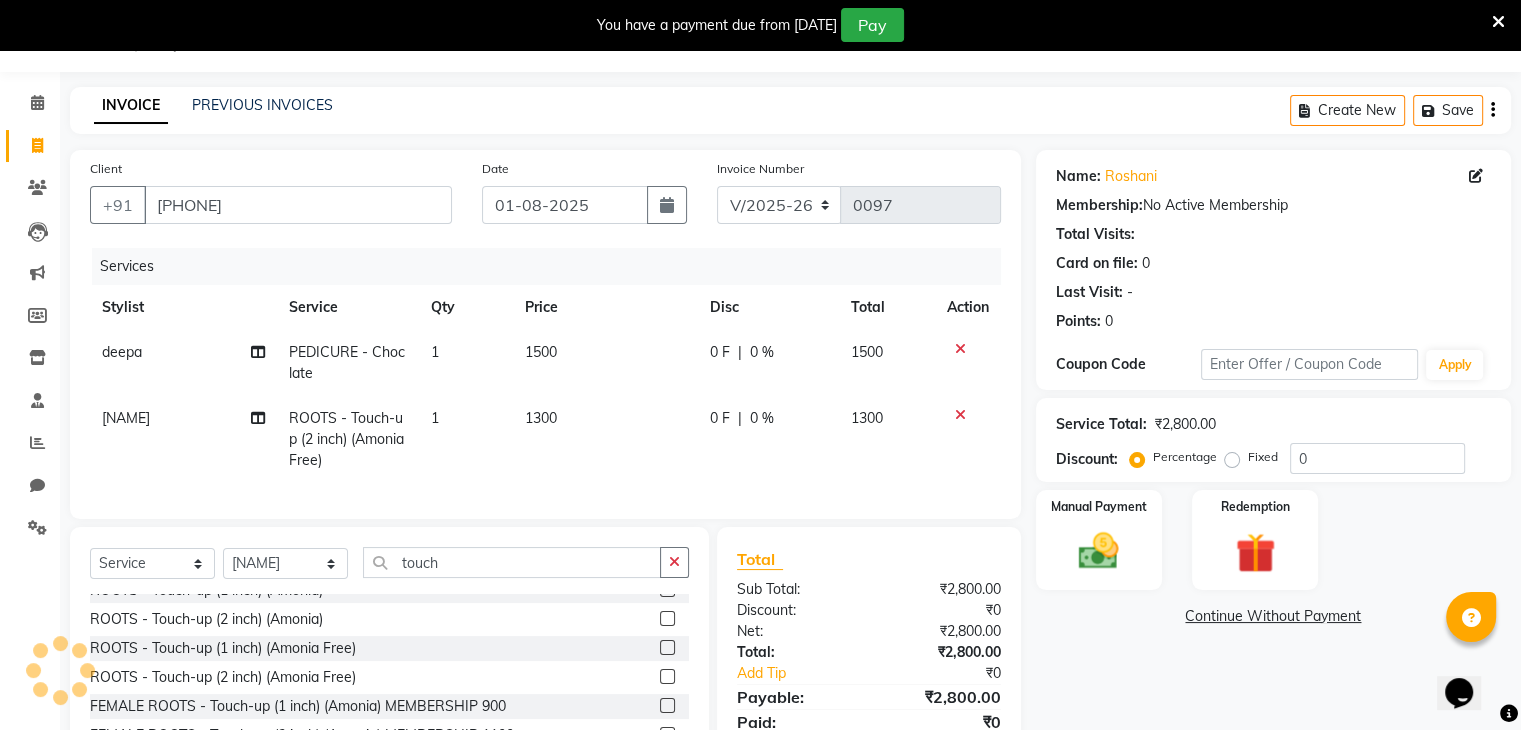 click on "0 F" 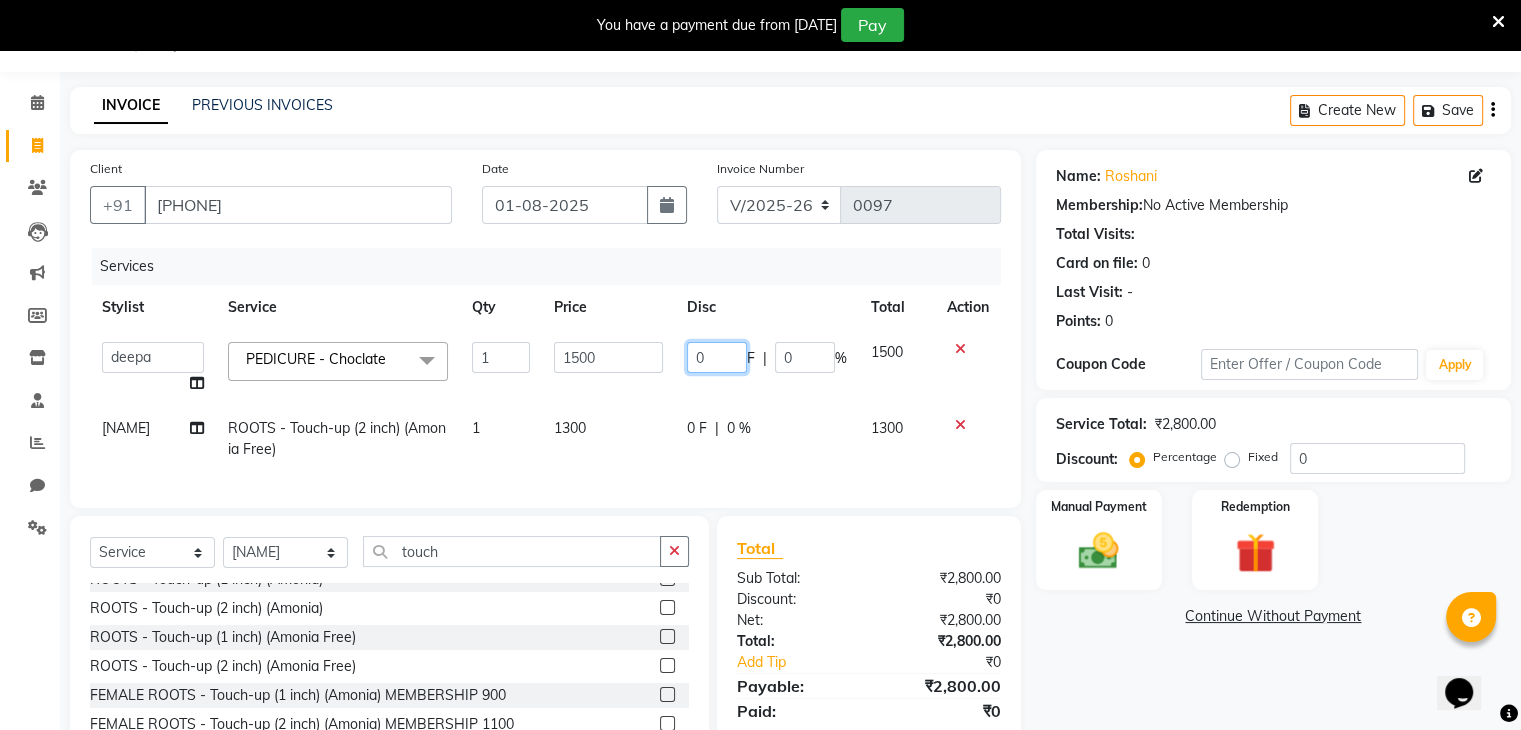 click on "0" 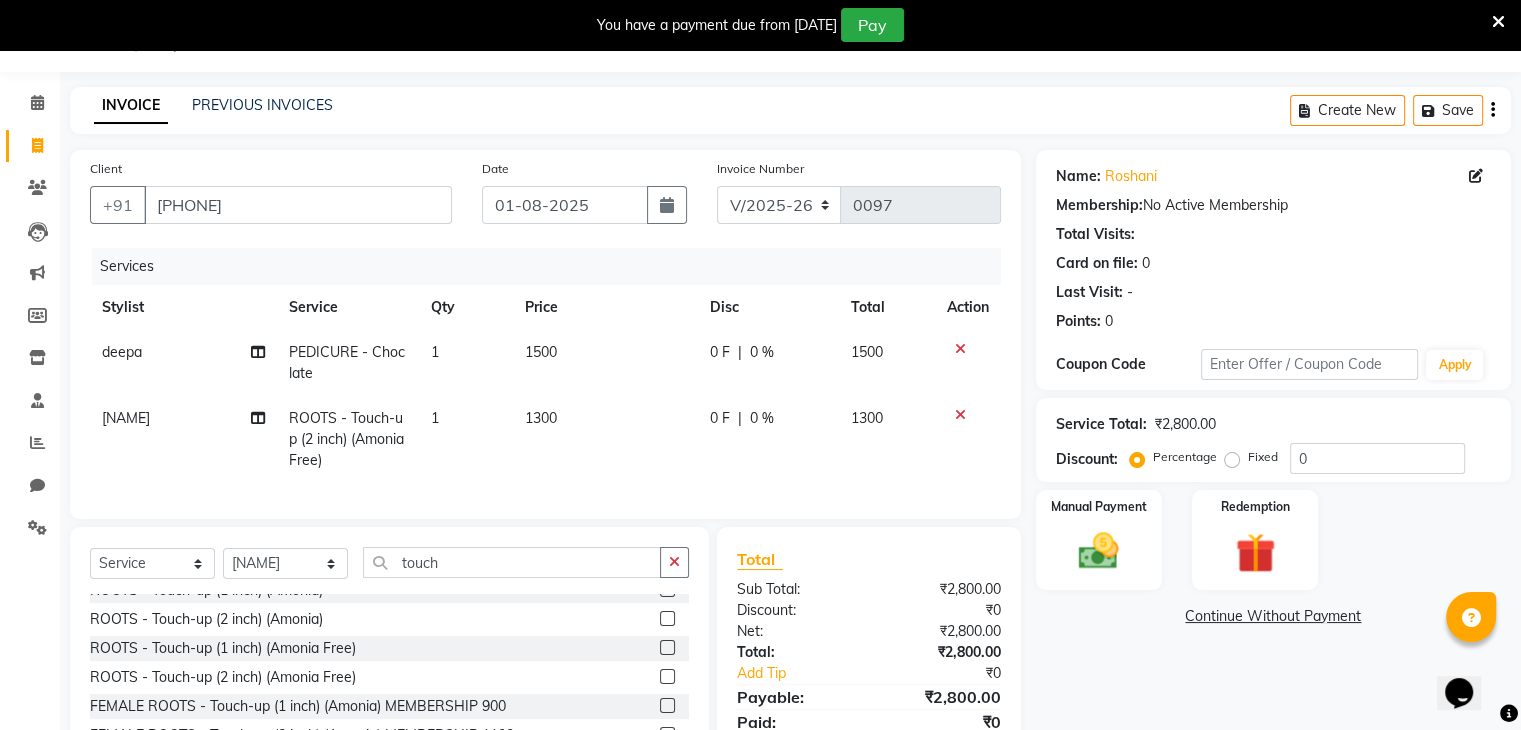 click on "1500" 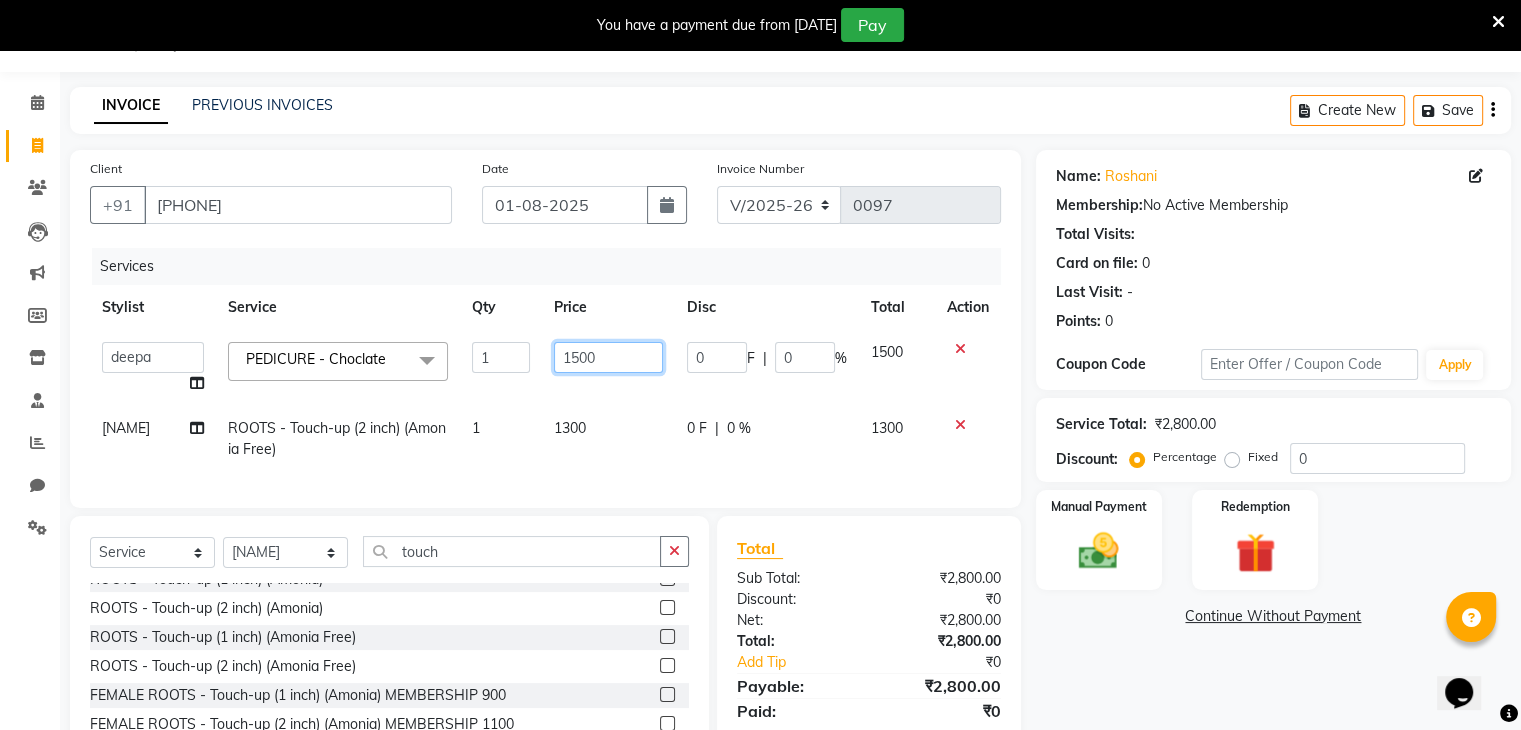 click on "1500" 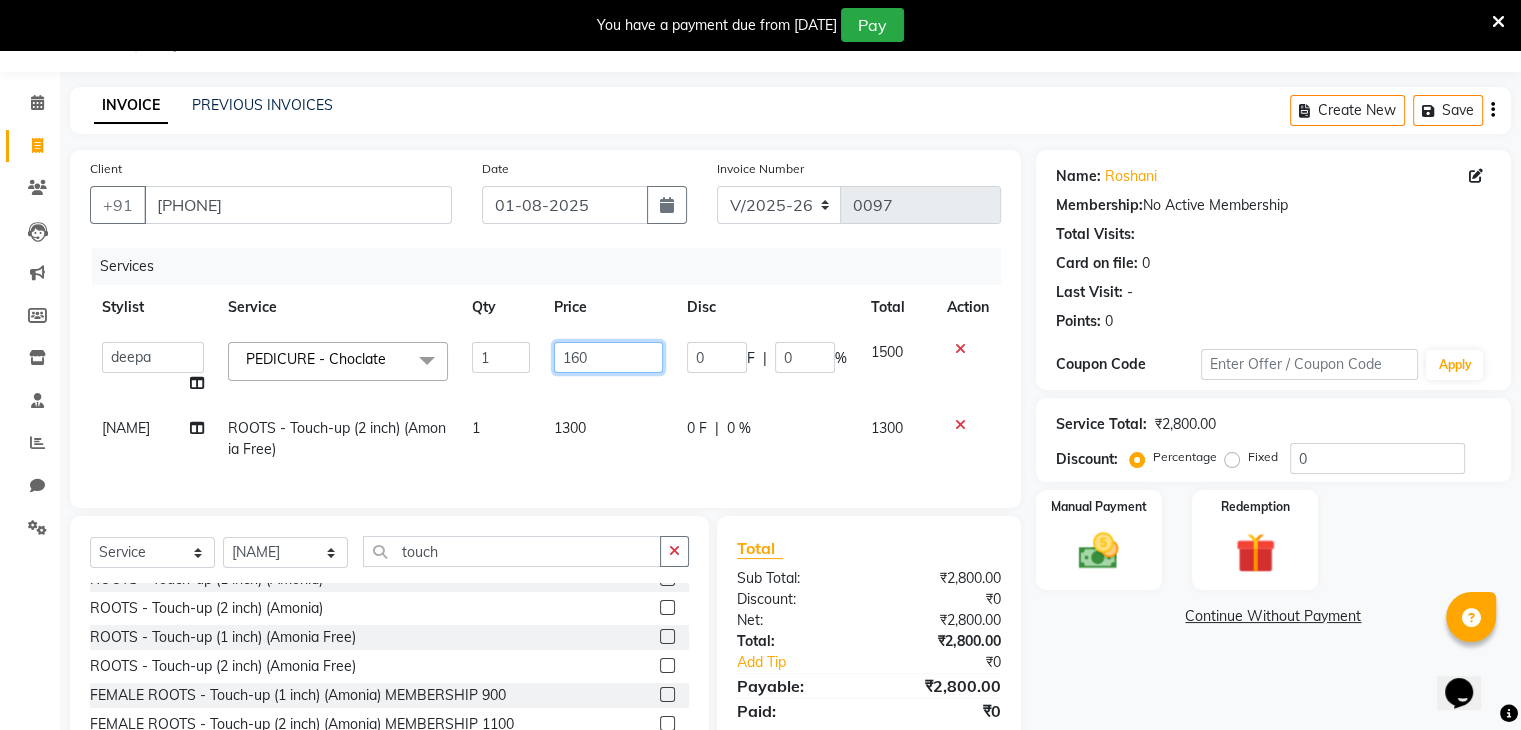 type on "1600" 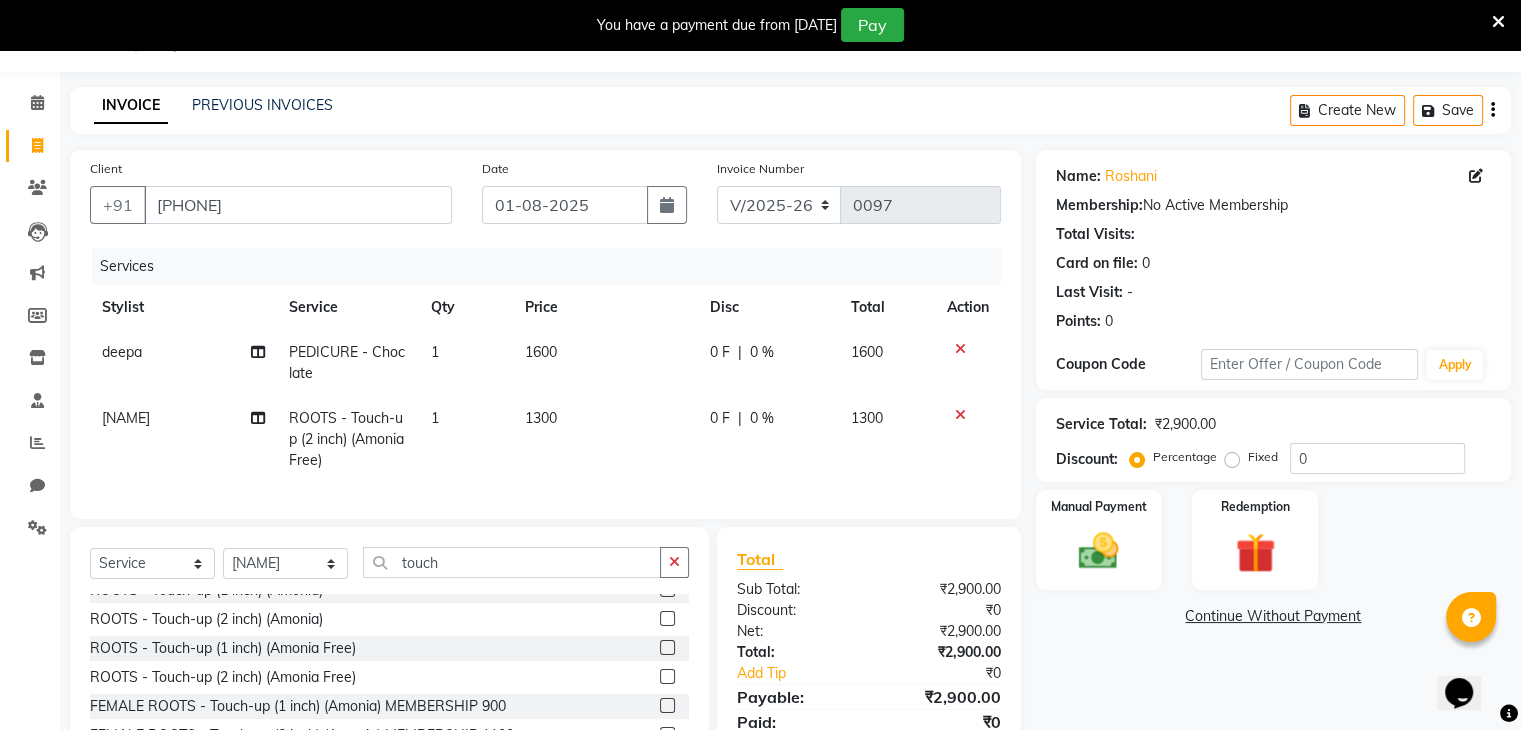 click on "0 F" 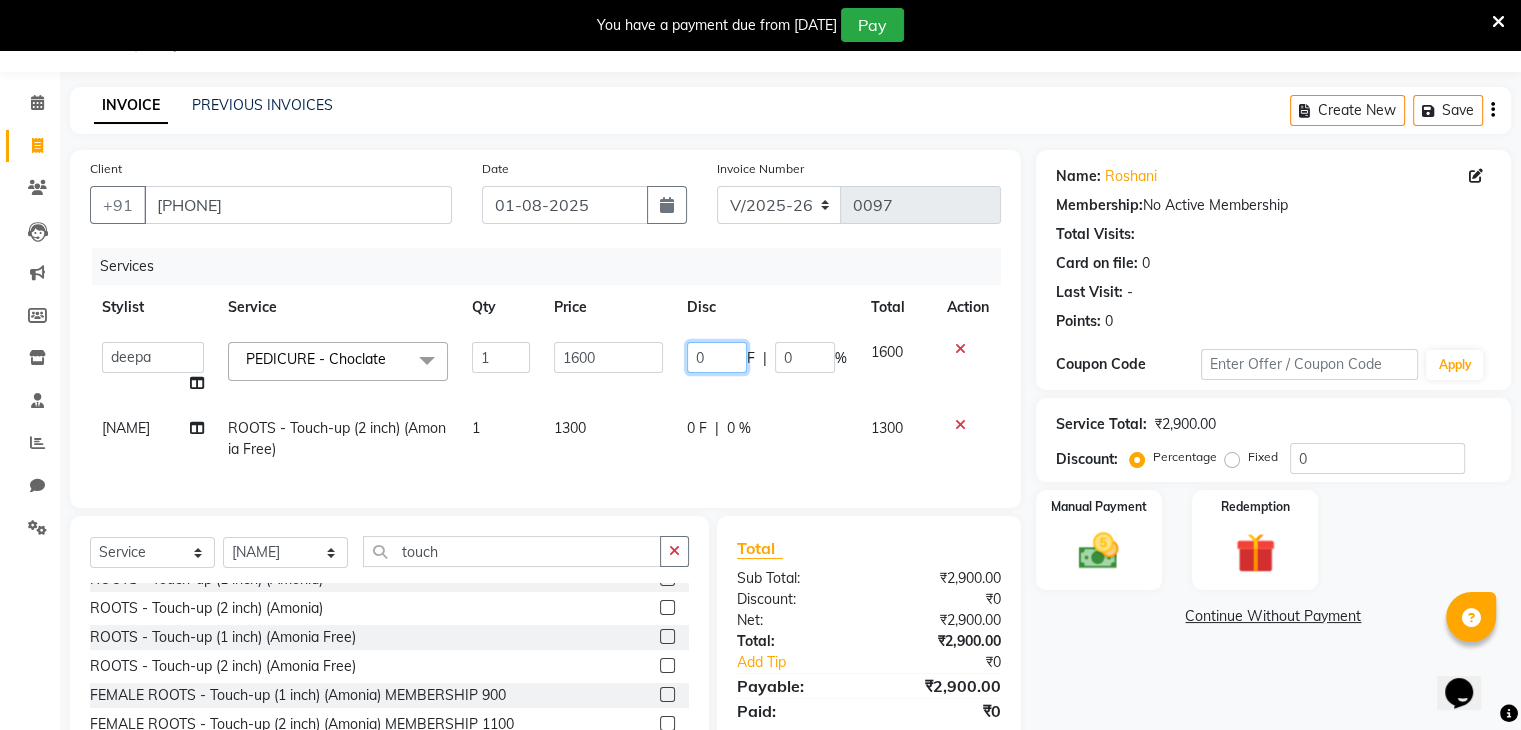 click on "0" 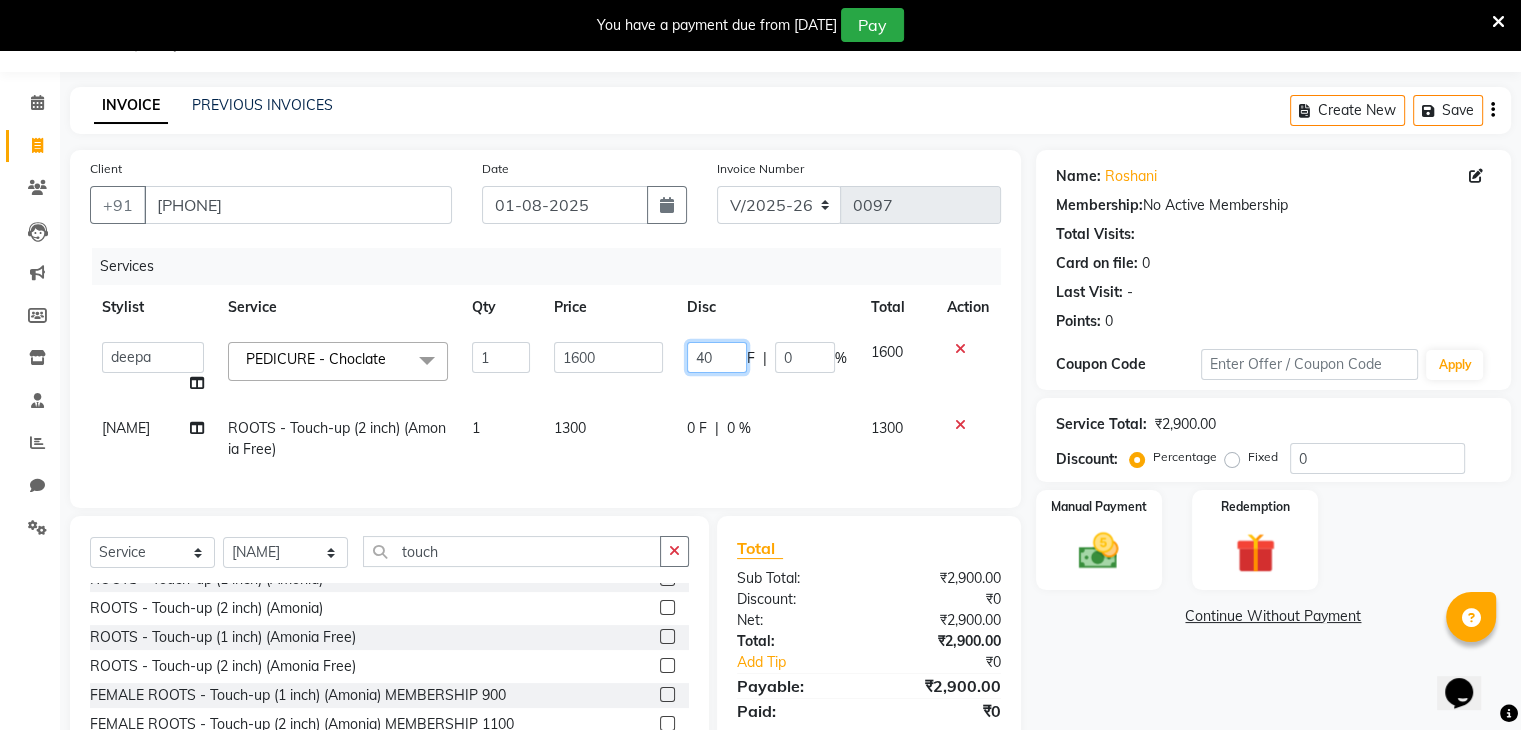 type on "400" 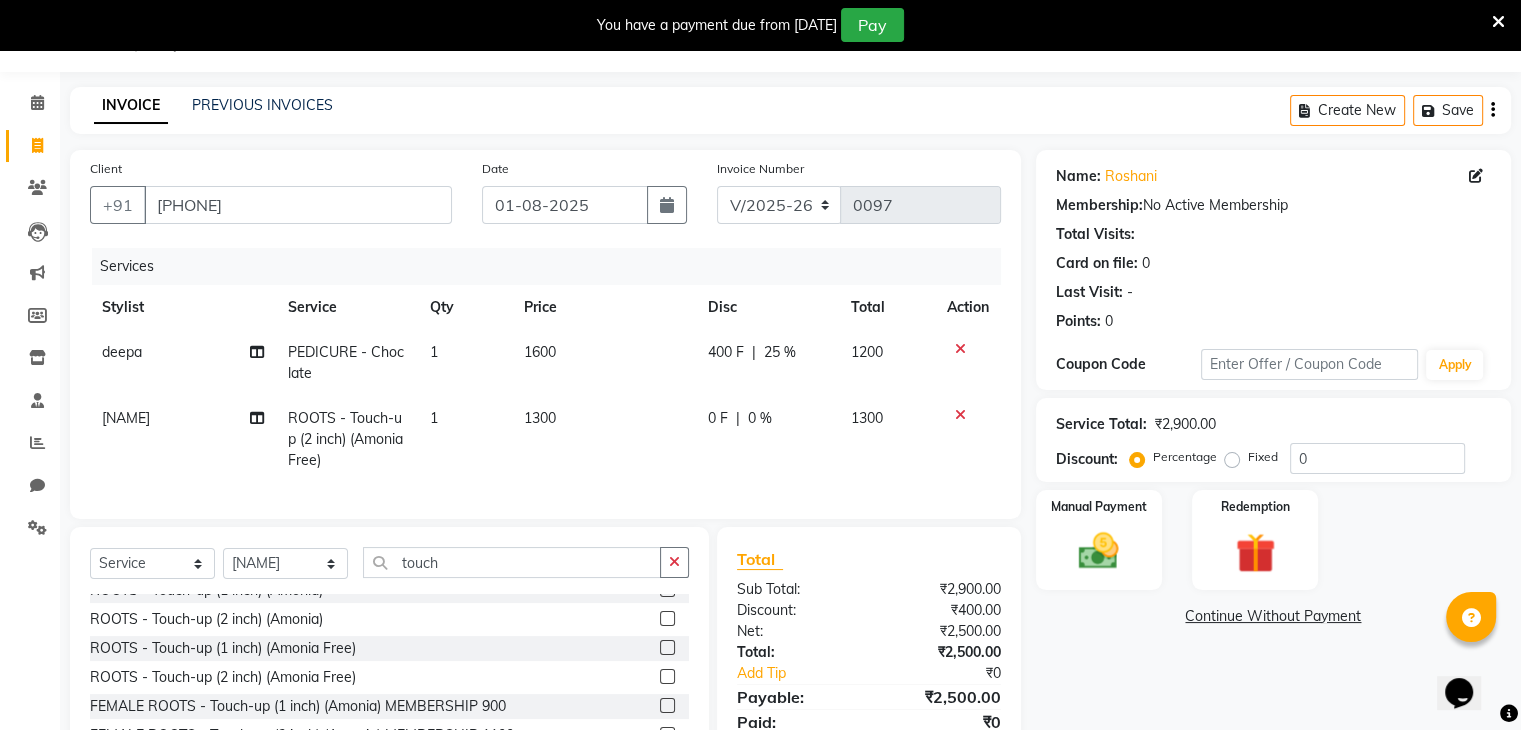 click 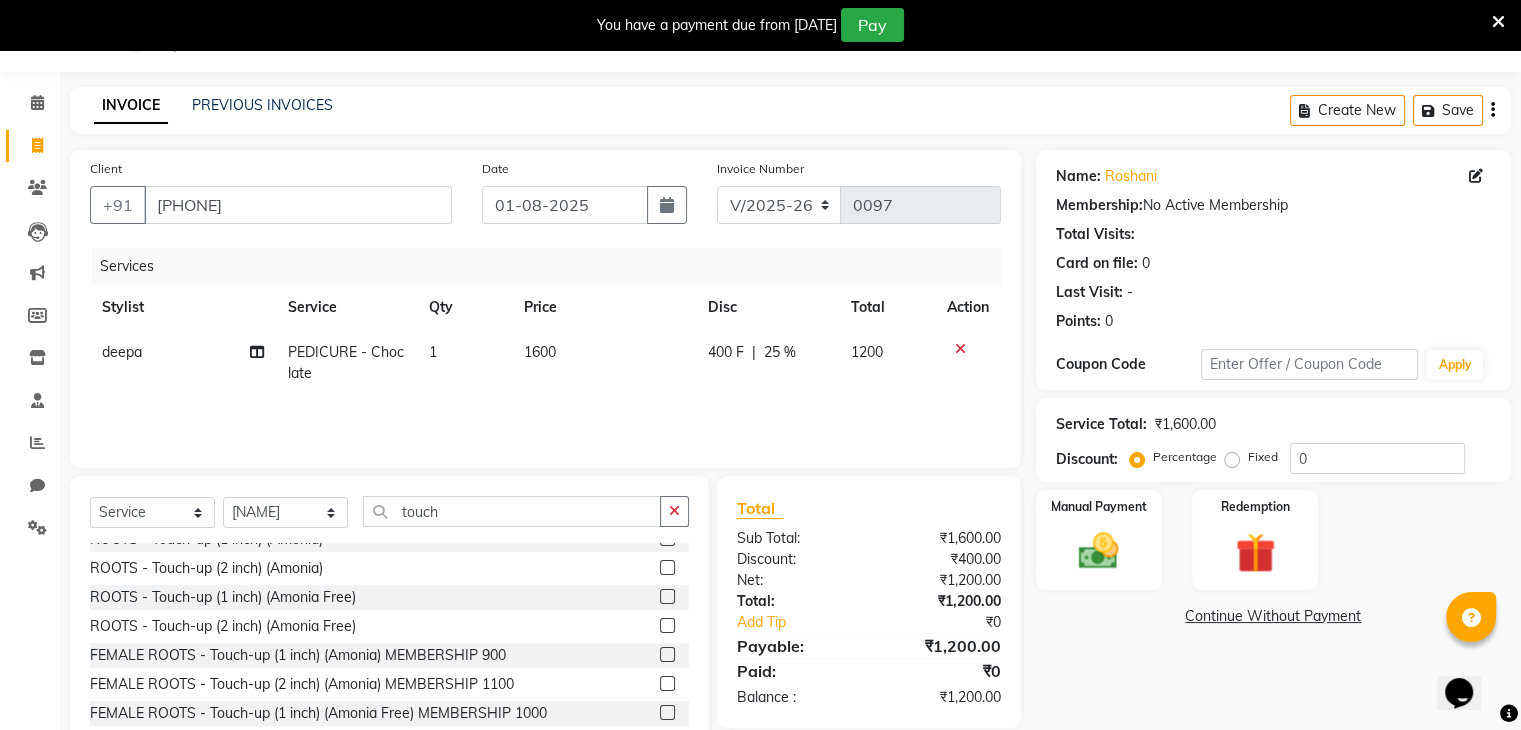 click 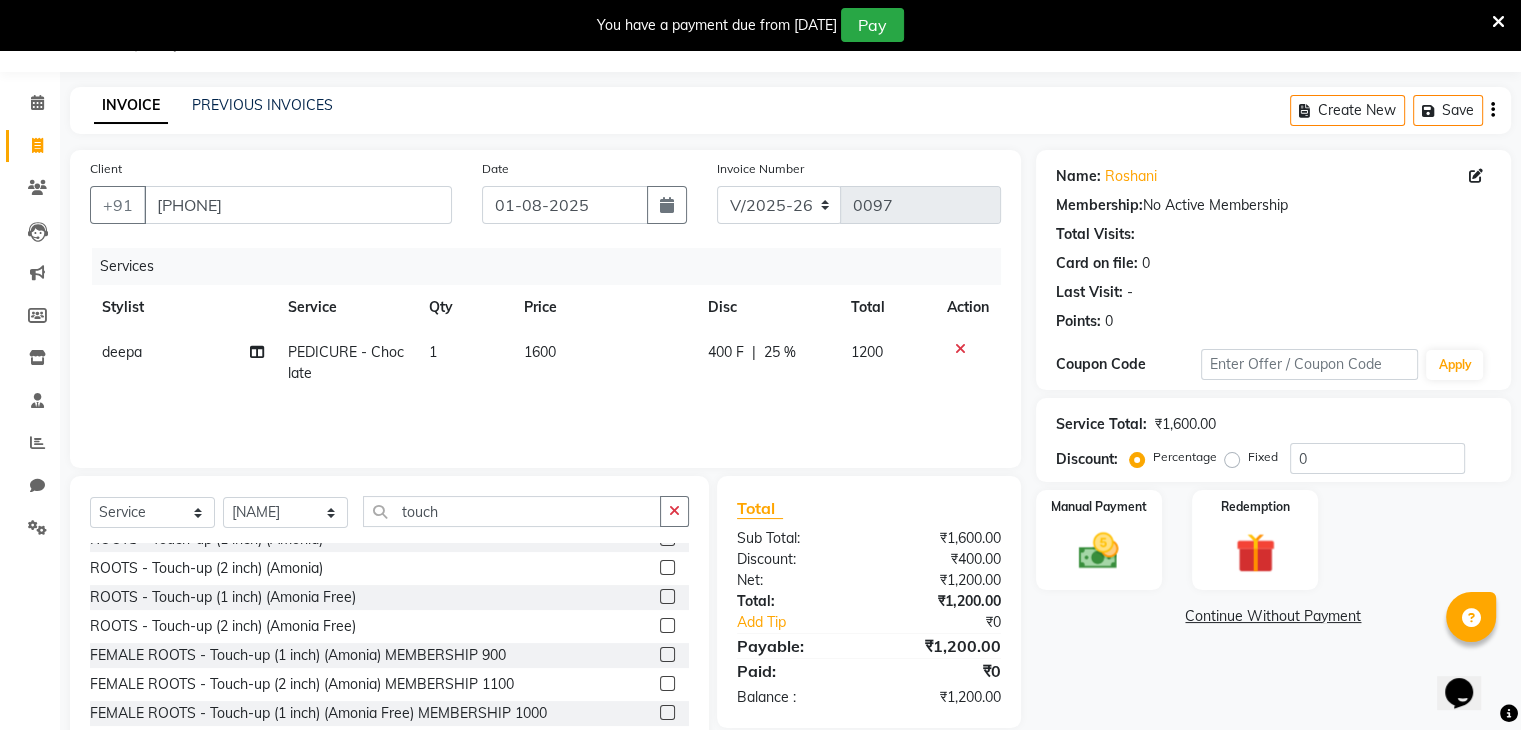 click at bounding box center (666, 568) 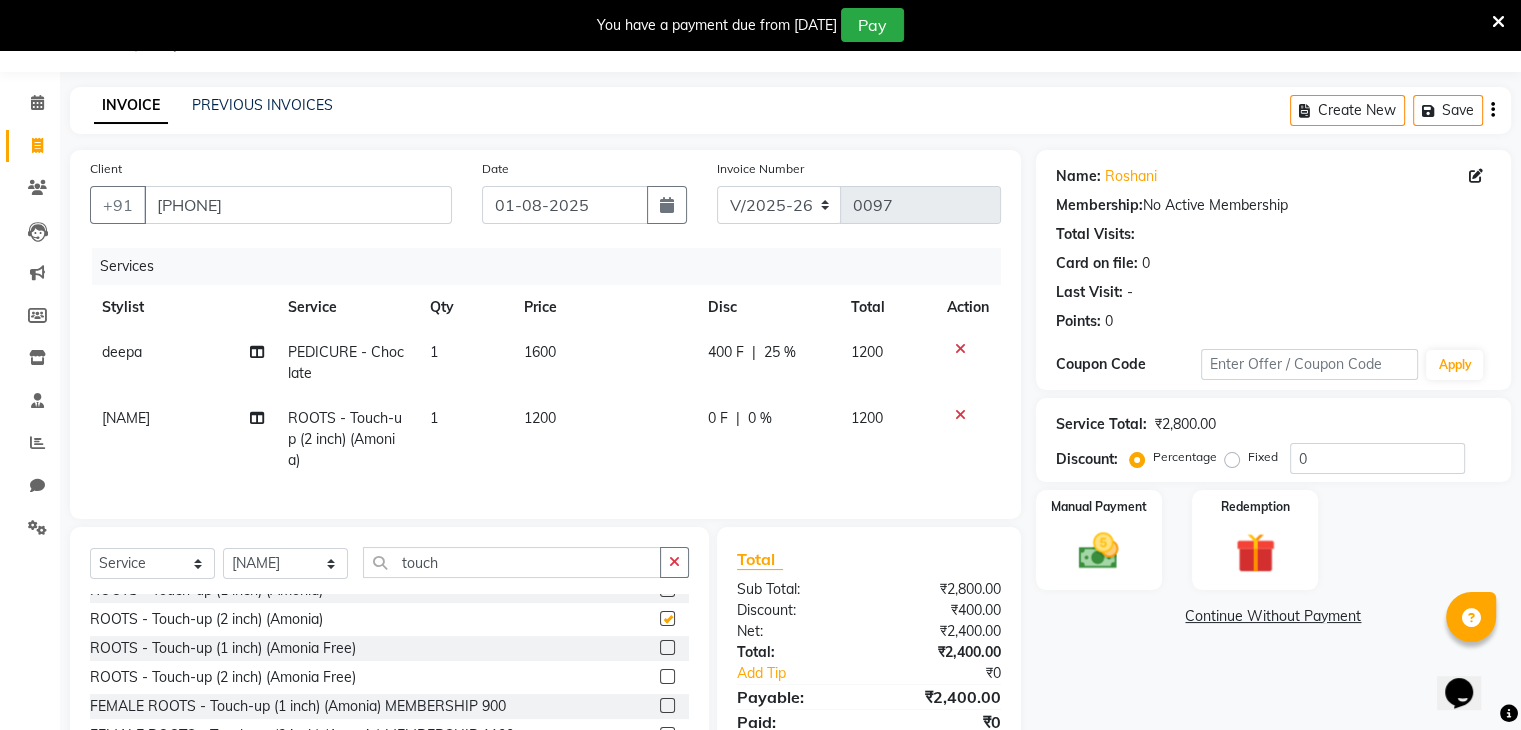 checkbox on "false" 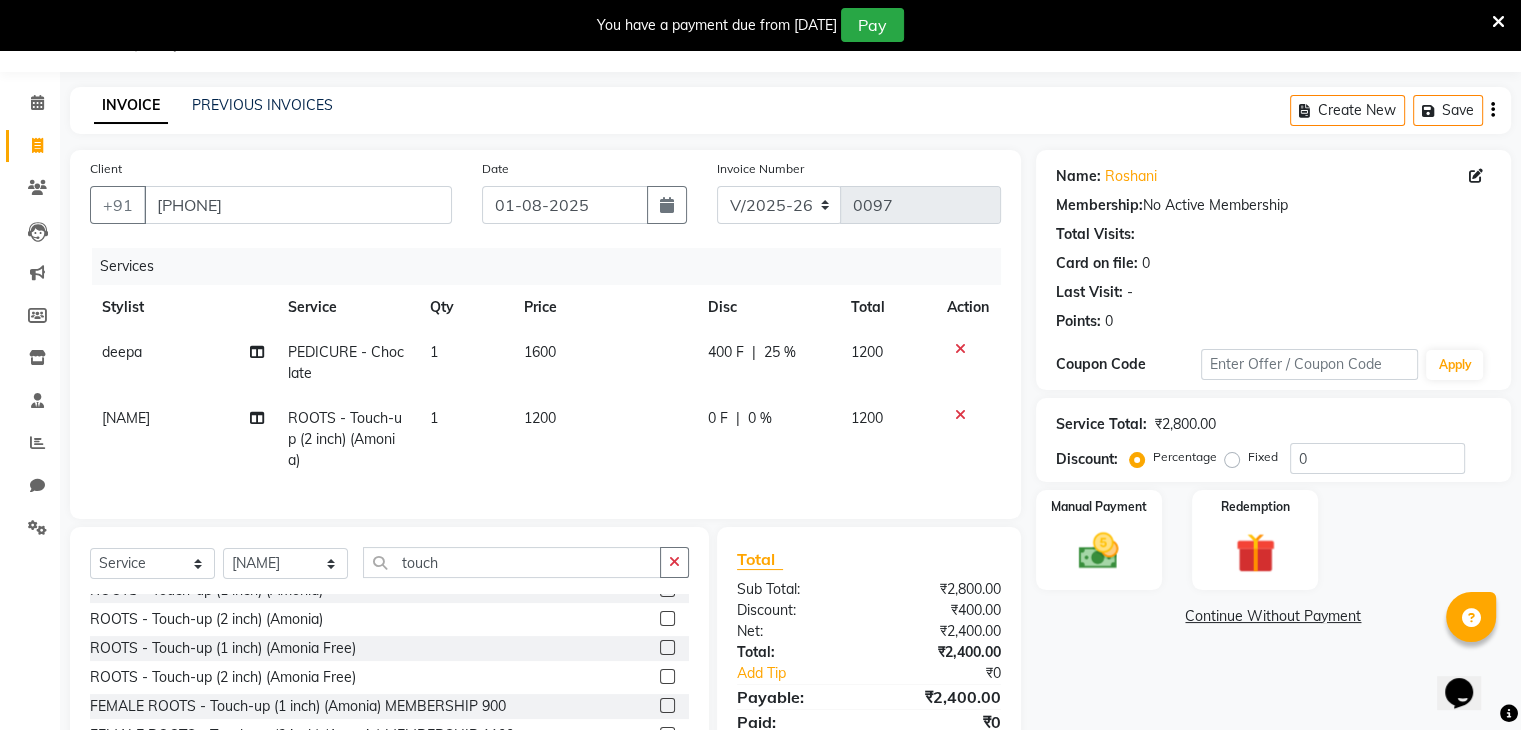click on "1200" 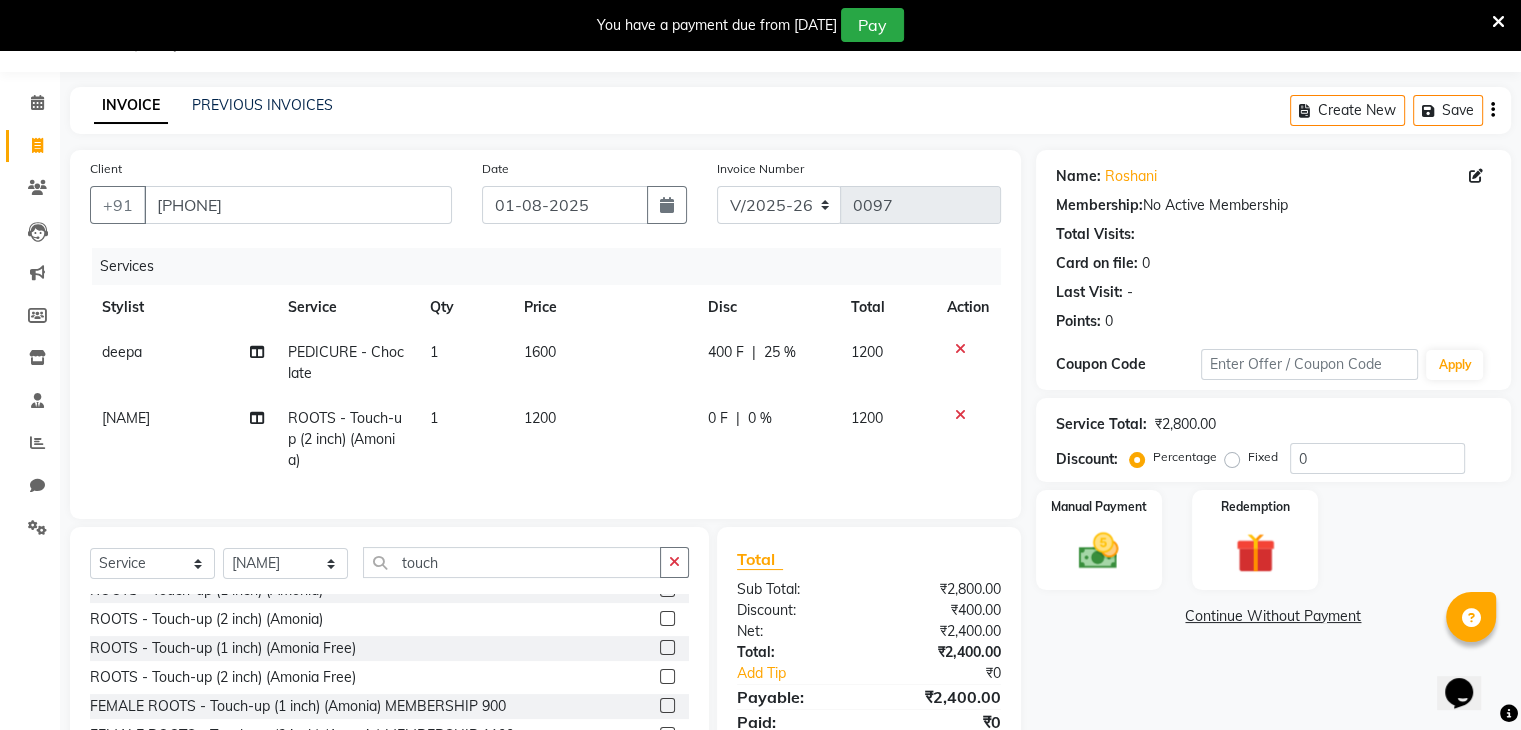select on "86841" 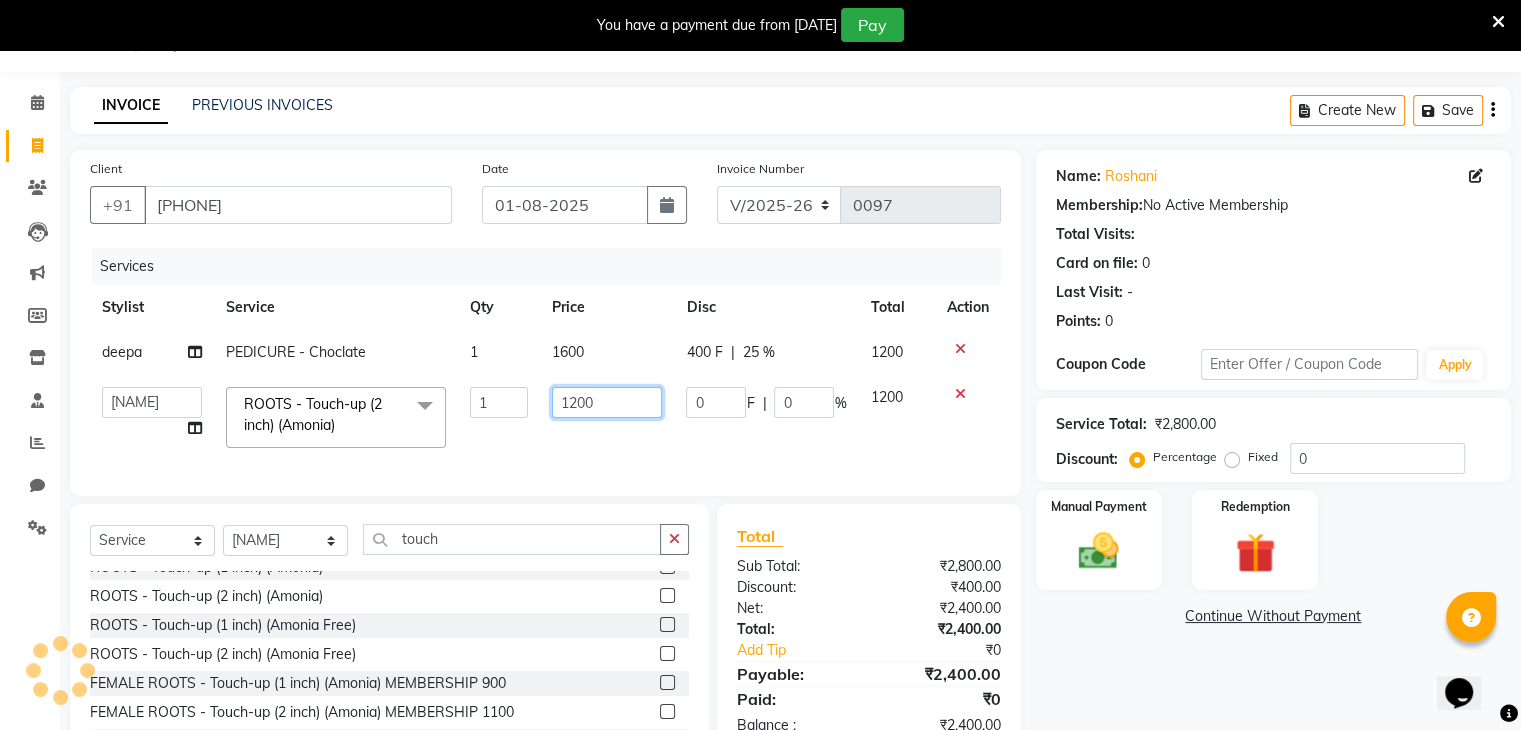 click on "1200" 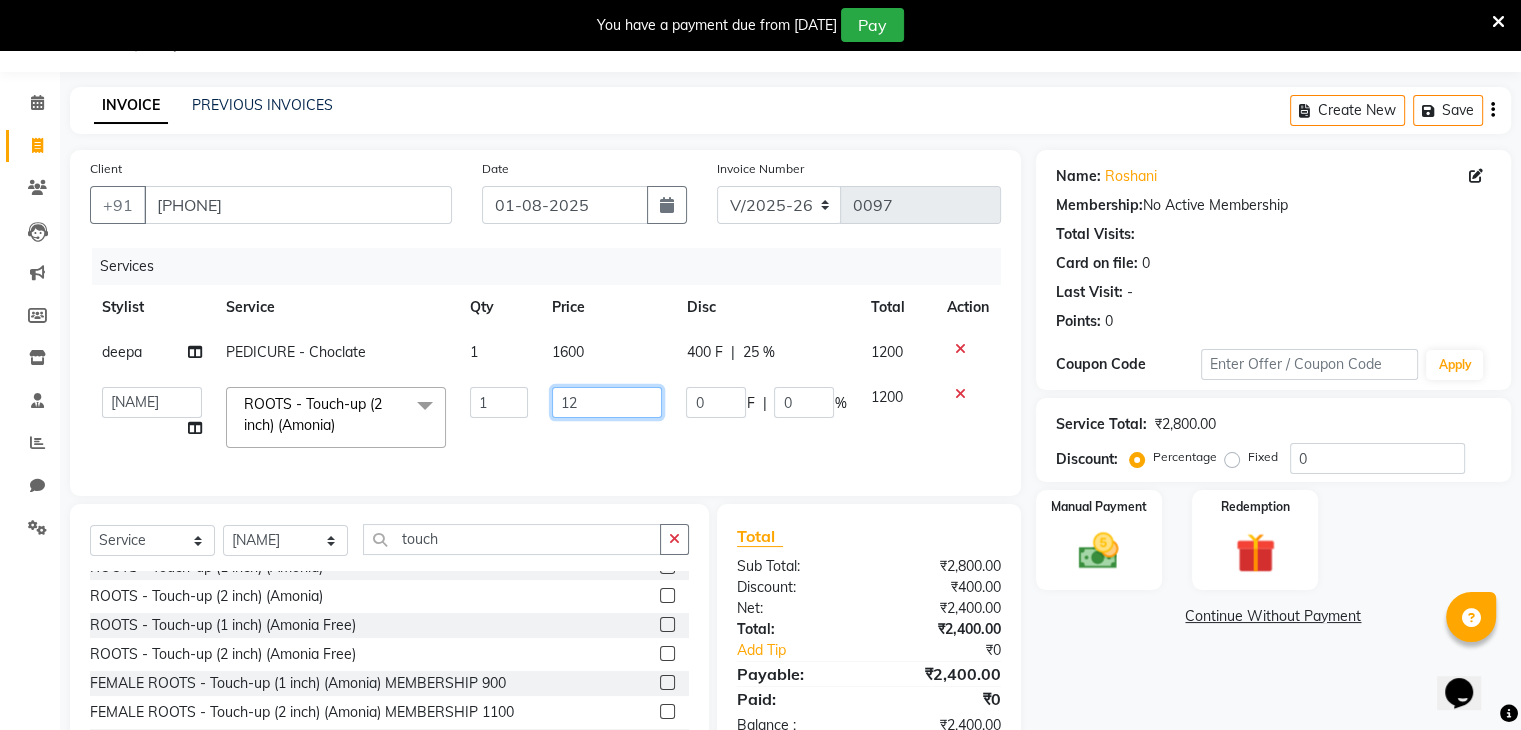 type on "1" 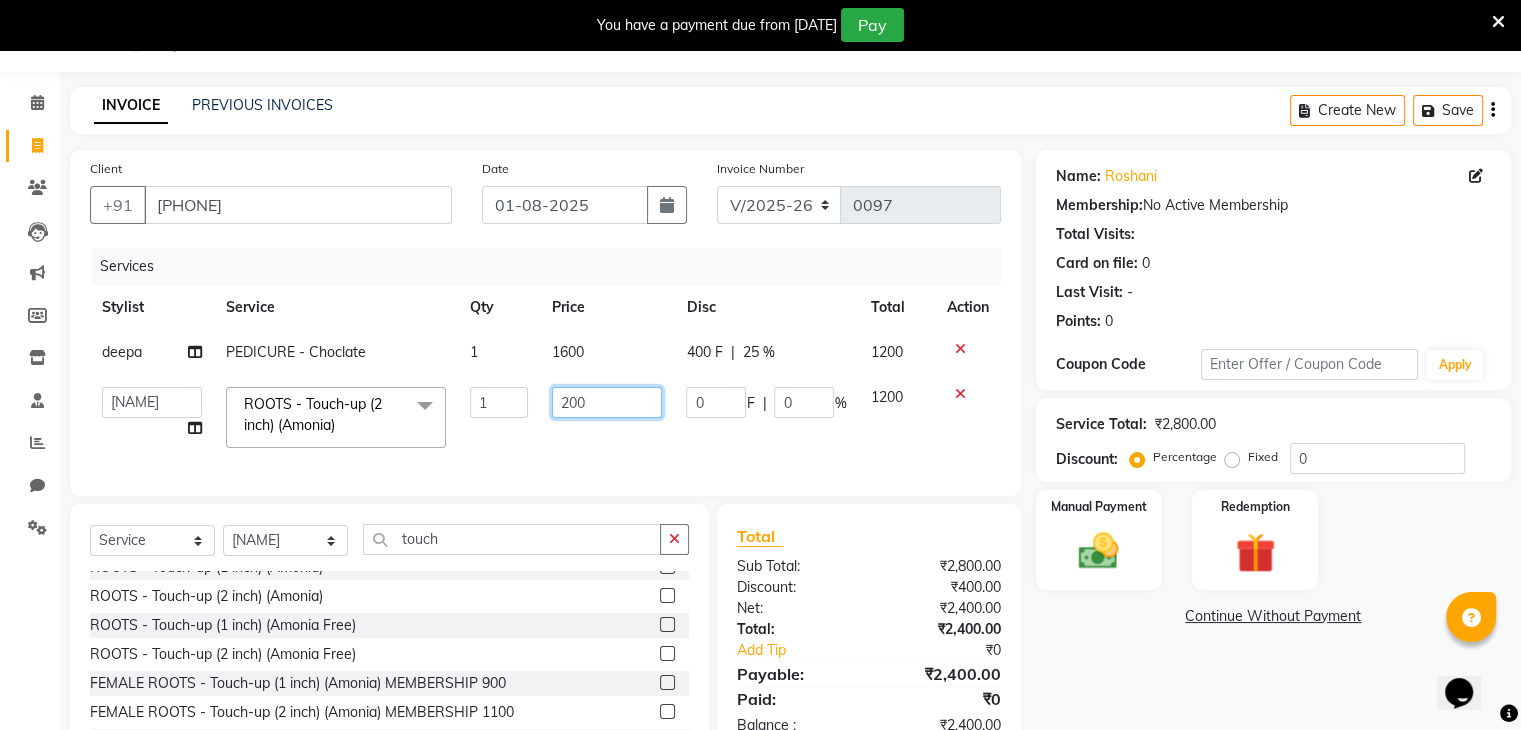 type on "2000" 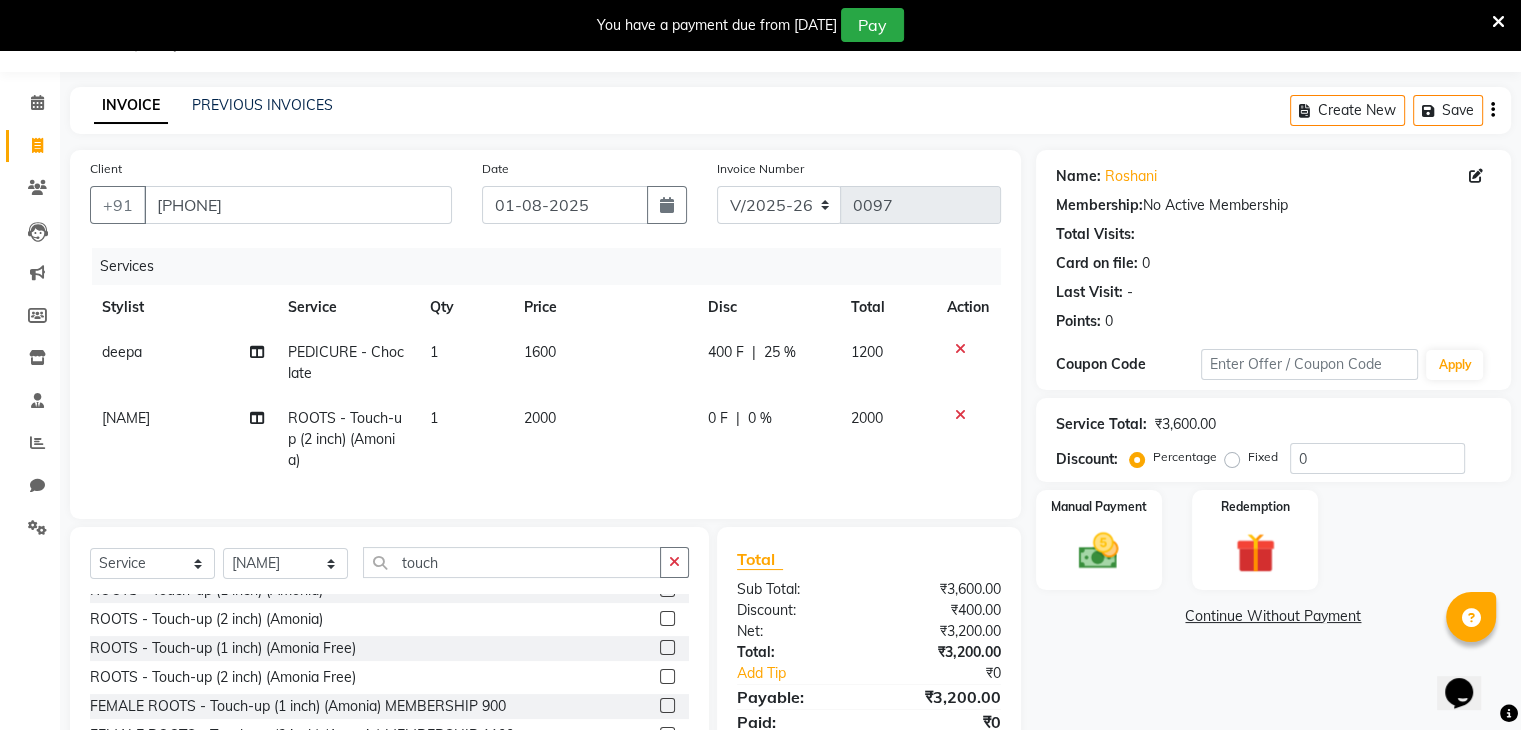 click on "0 F | 0 %" 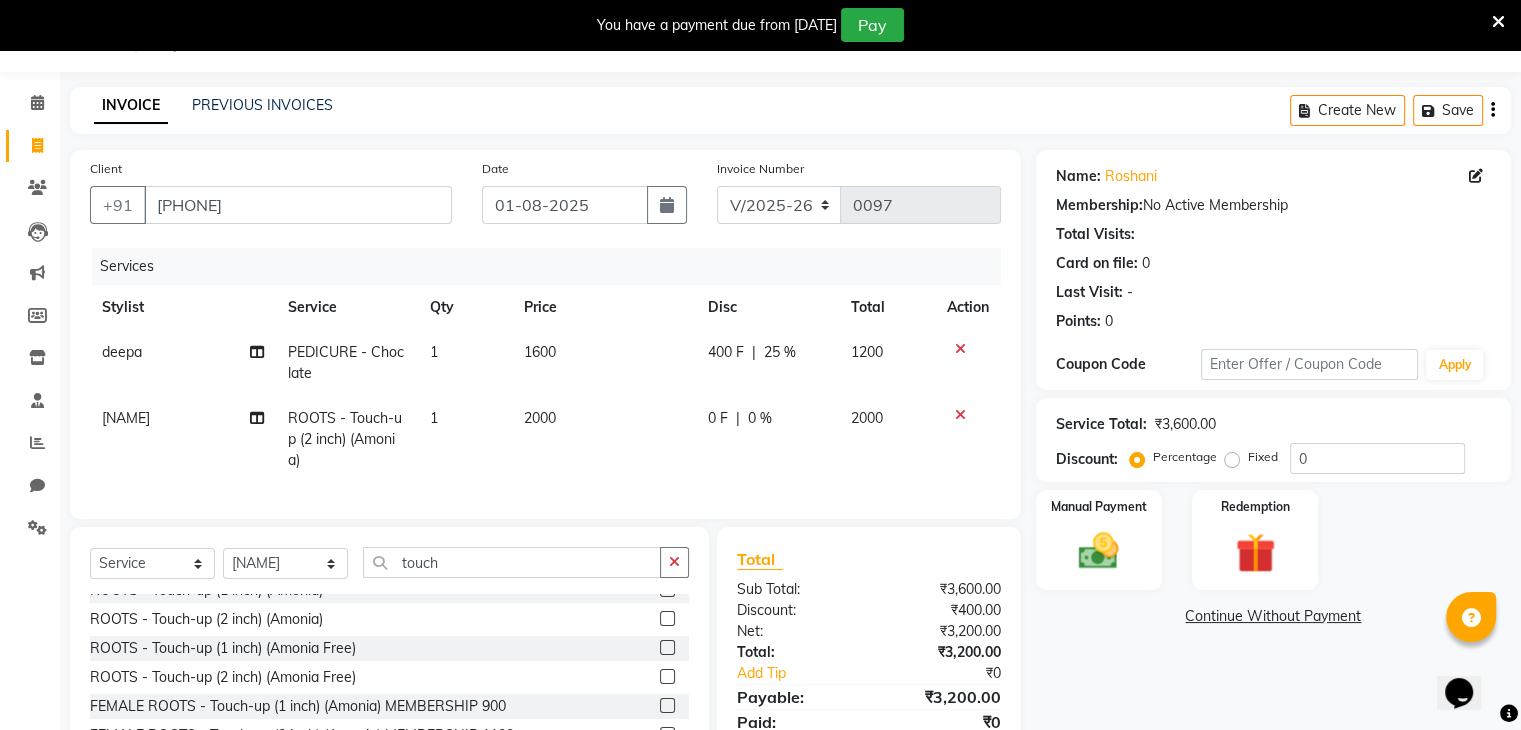 select on "86841" 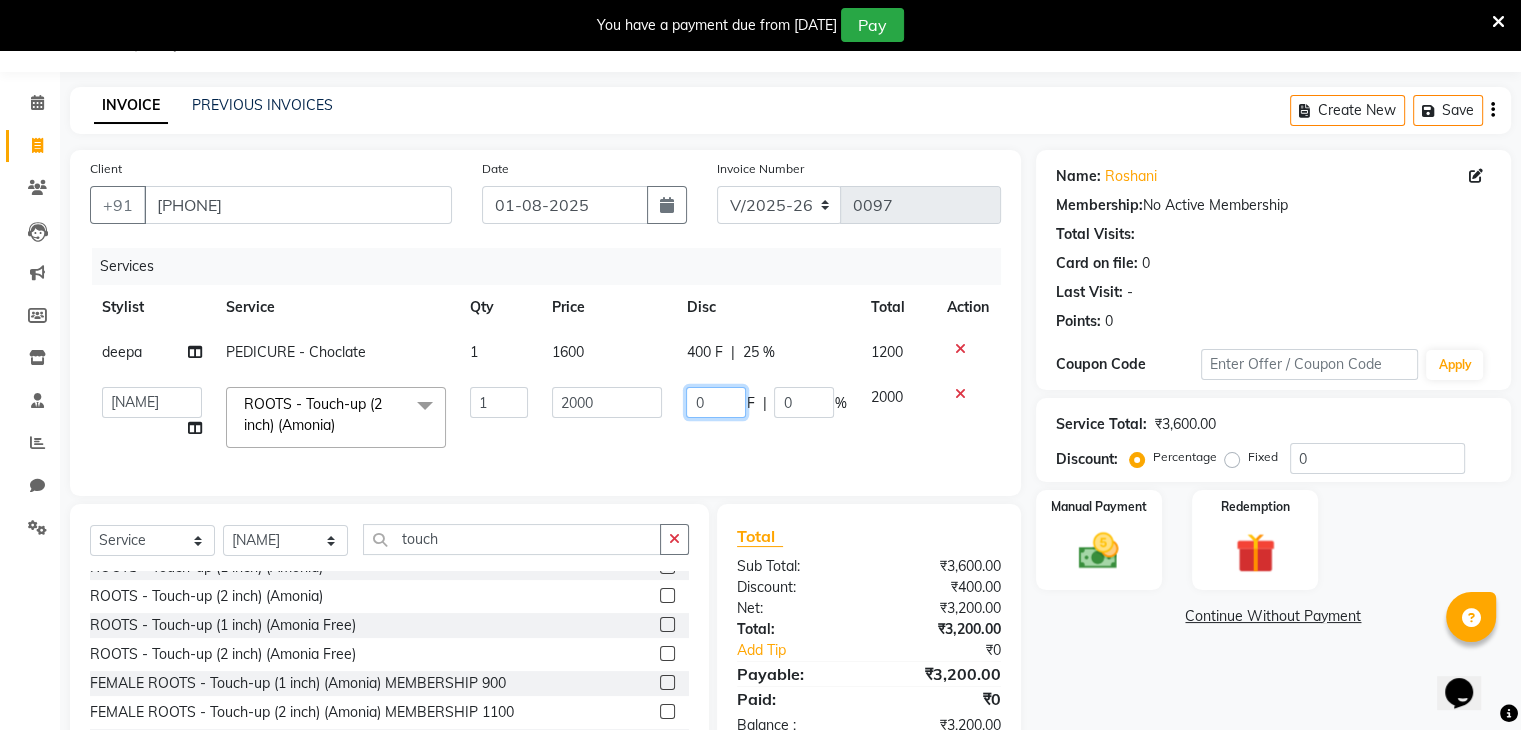 click on "0" 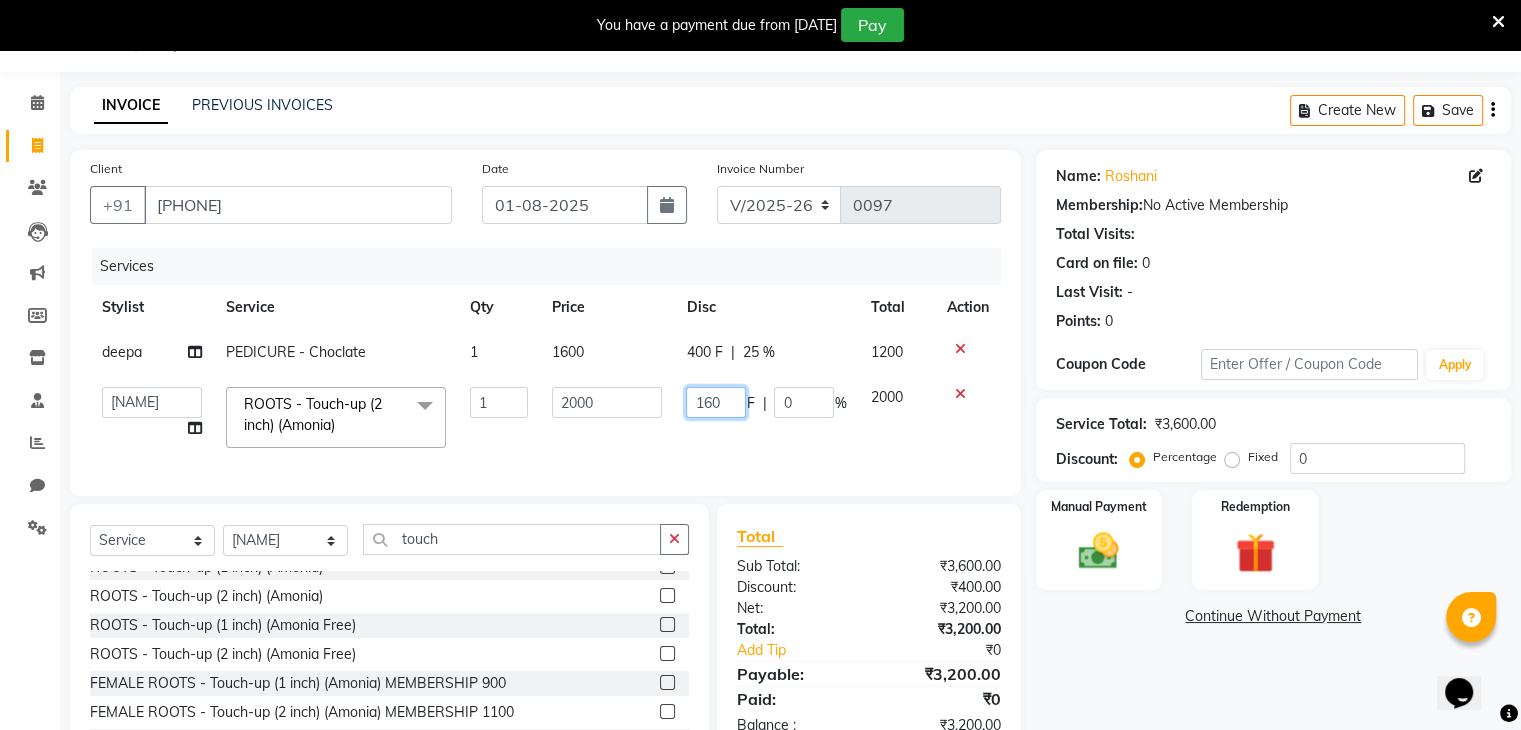 type on "1600" 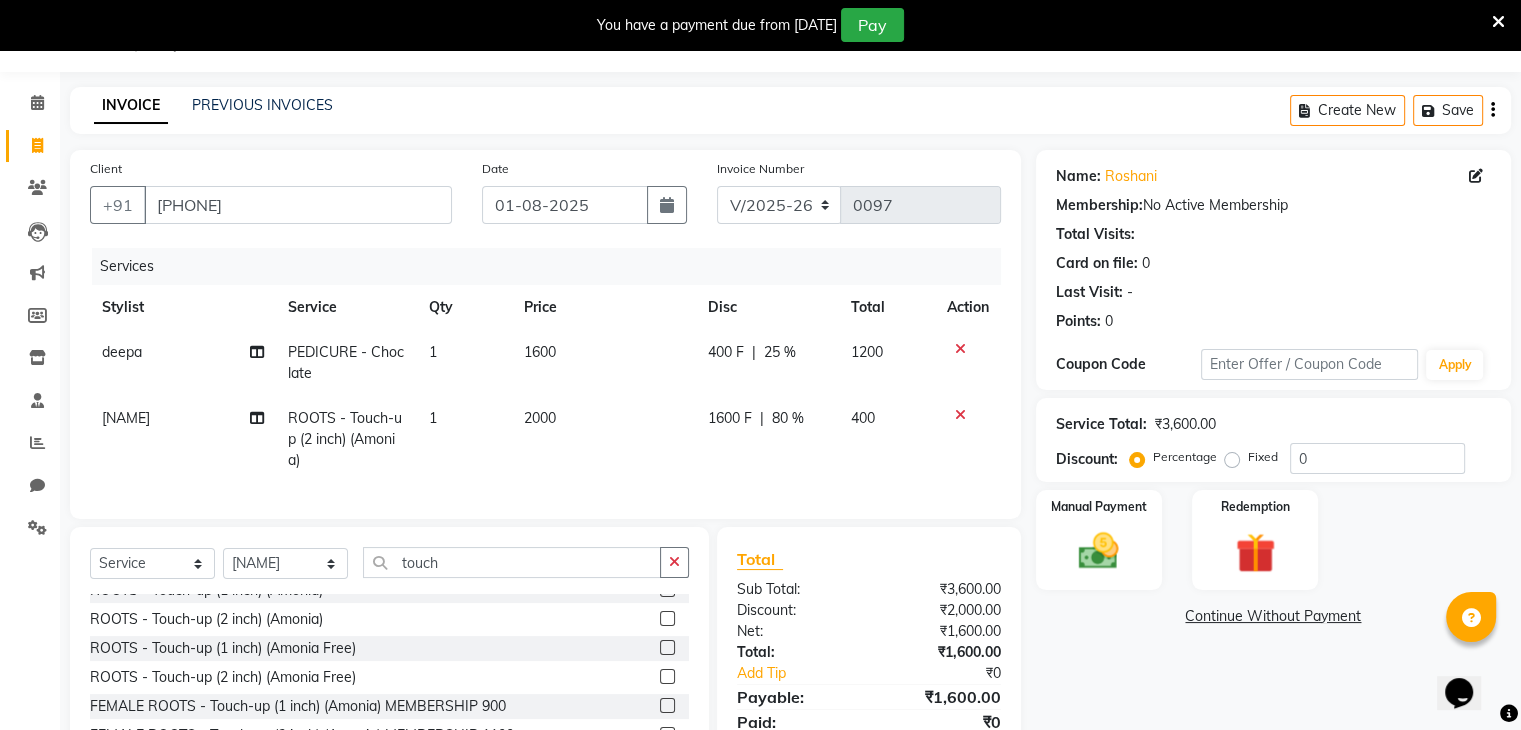 click on "1600 F | 80 %" 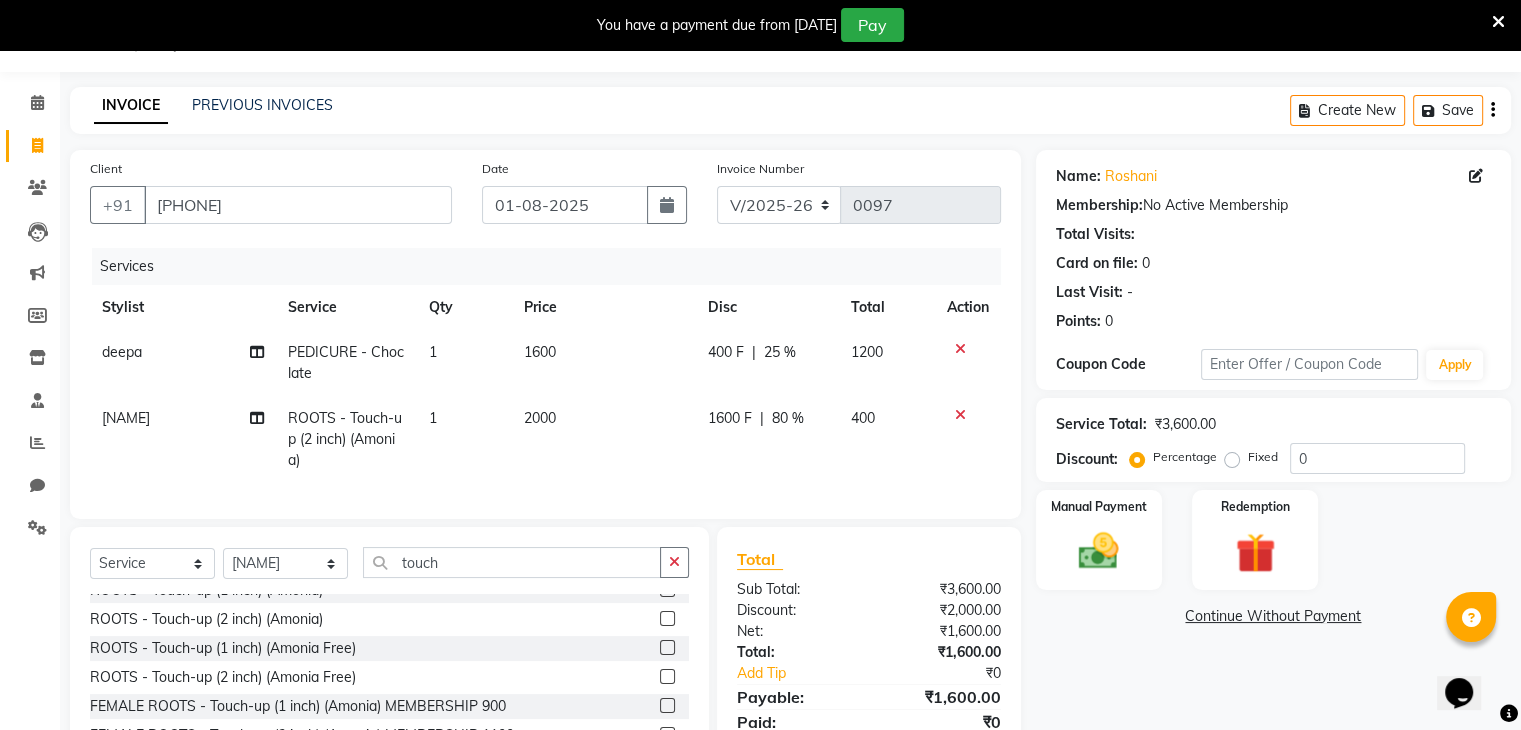 select on "86841" 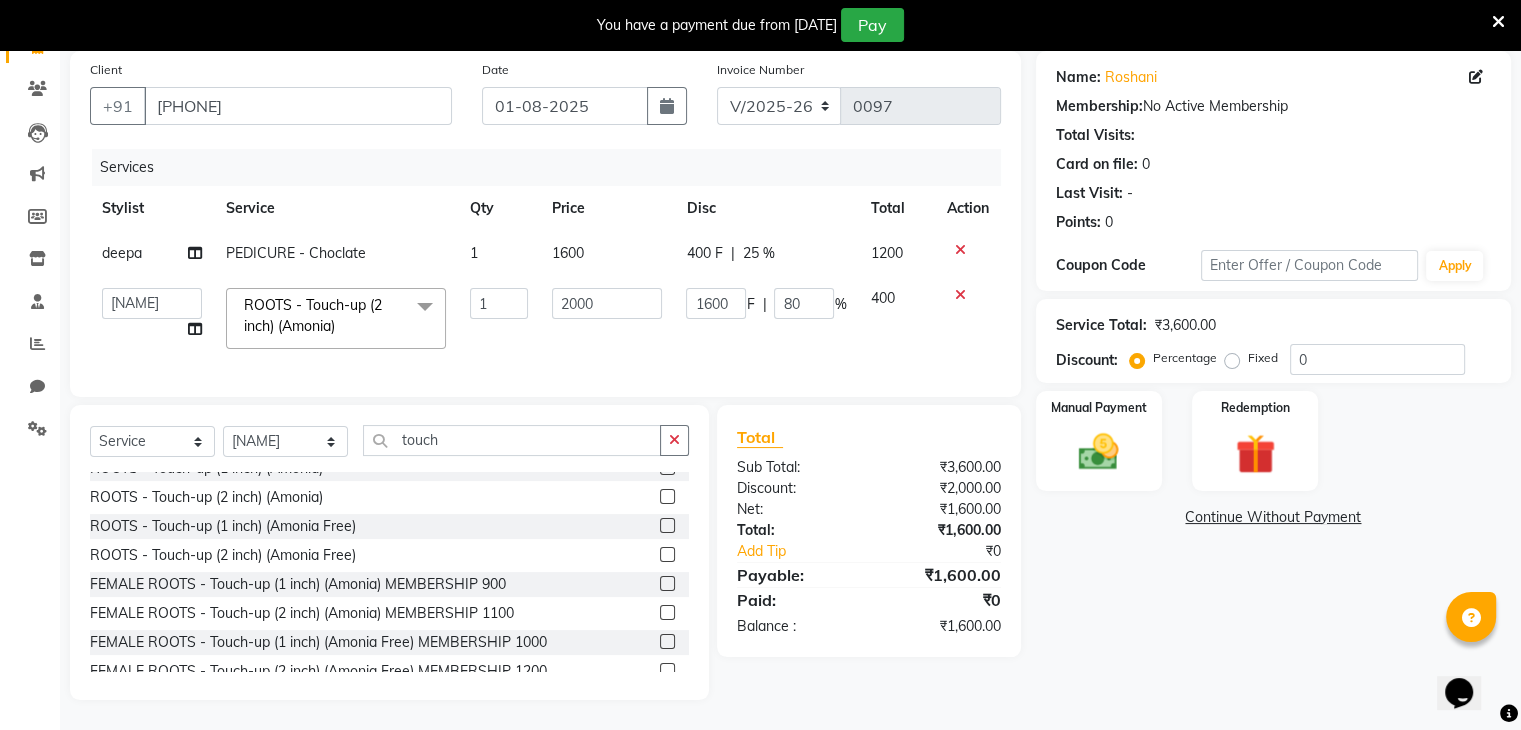 scroll, scrollTop: 164, scrollLeft: 0, axis: vertical 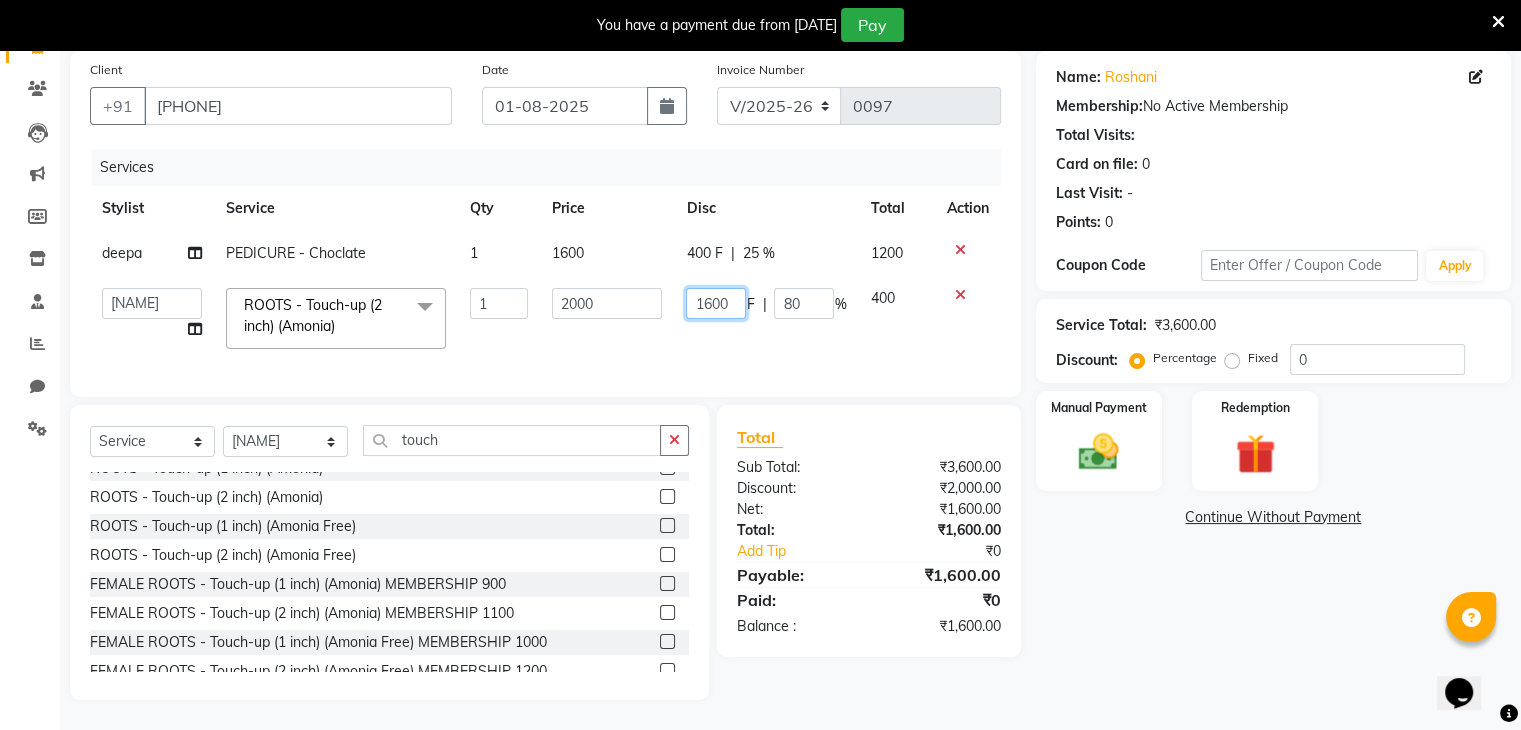 click on "1600" 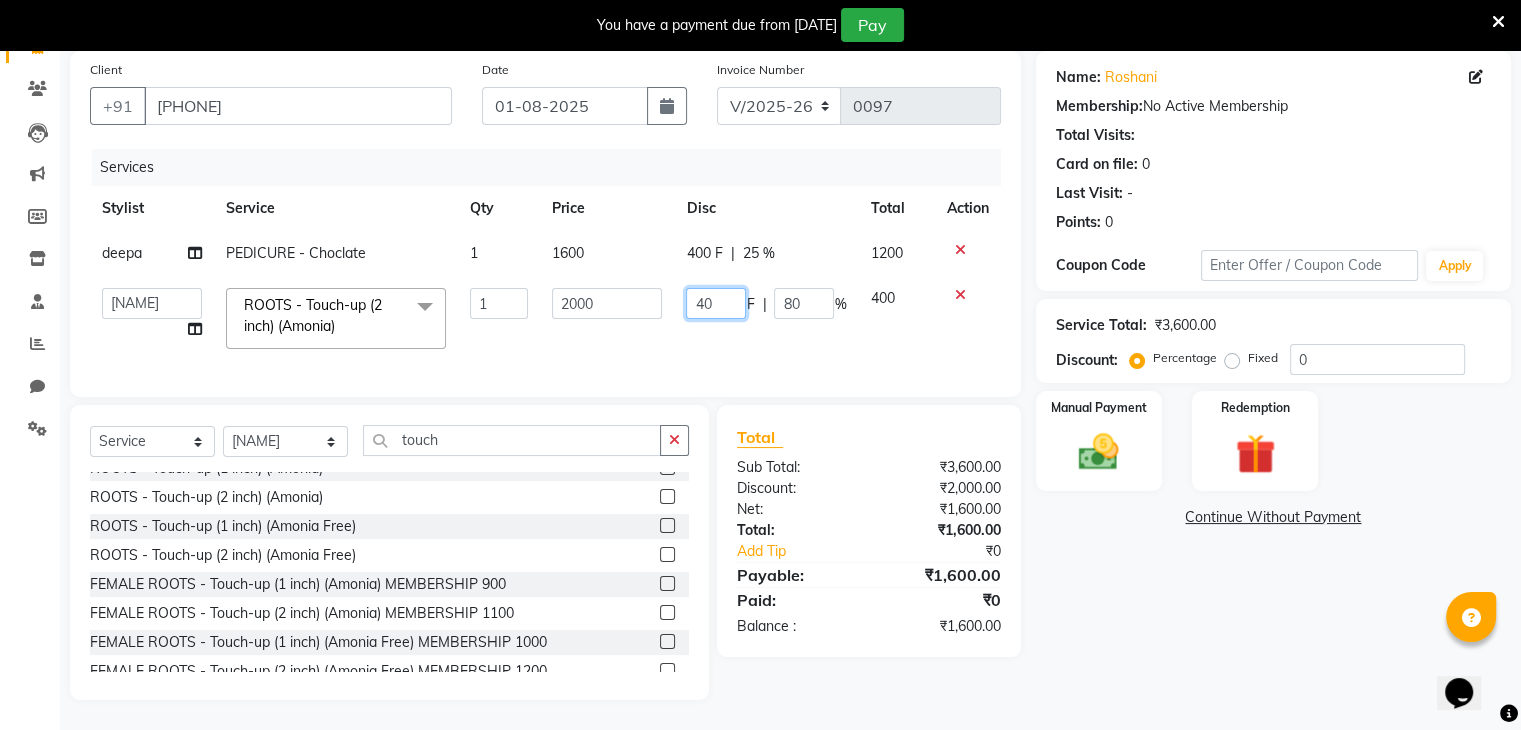 type on "400" 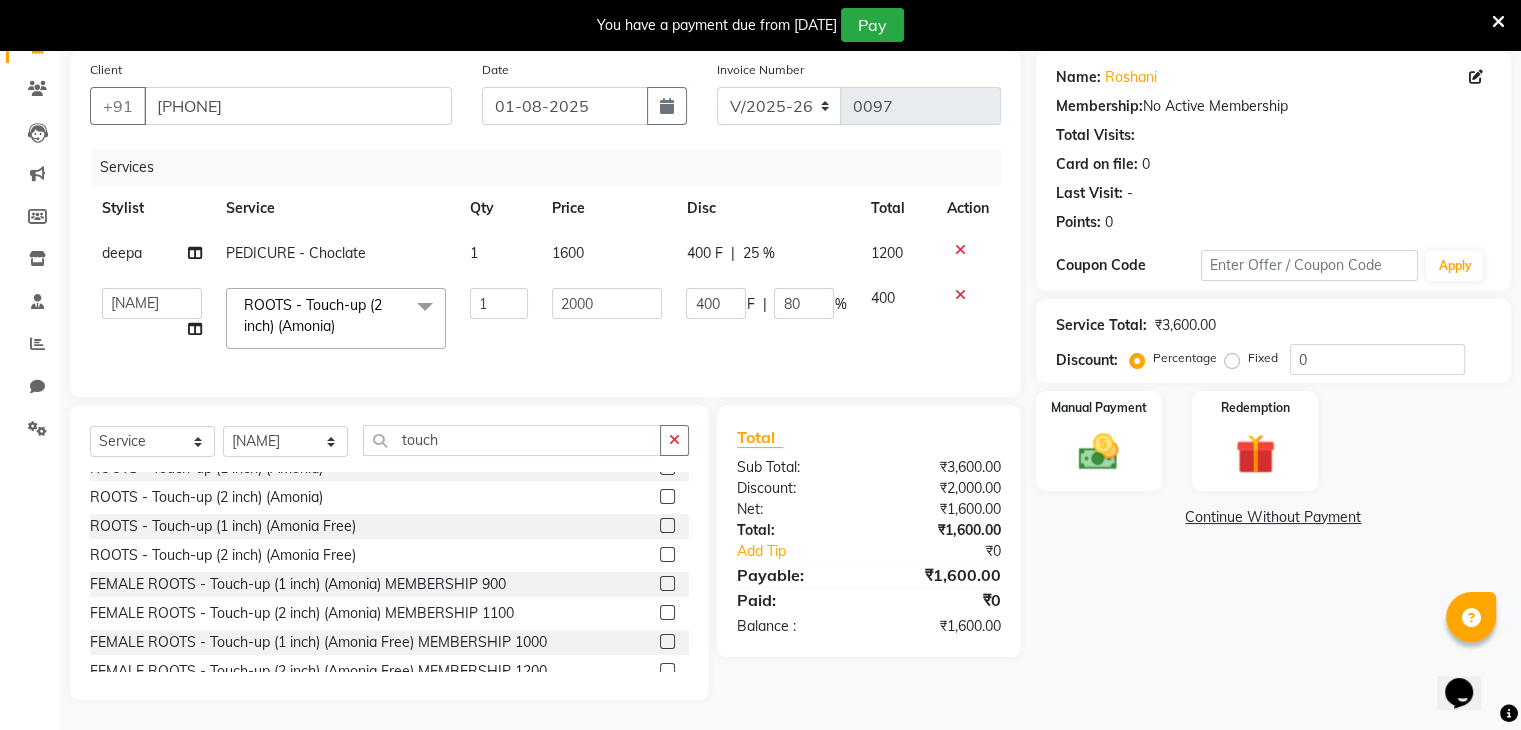 click on "400 F | 80 %" 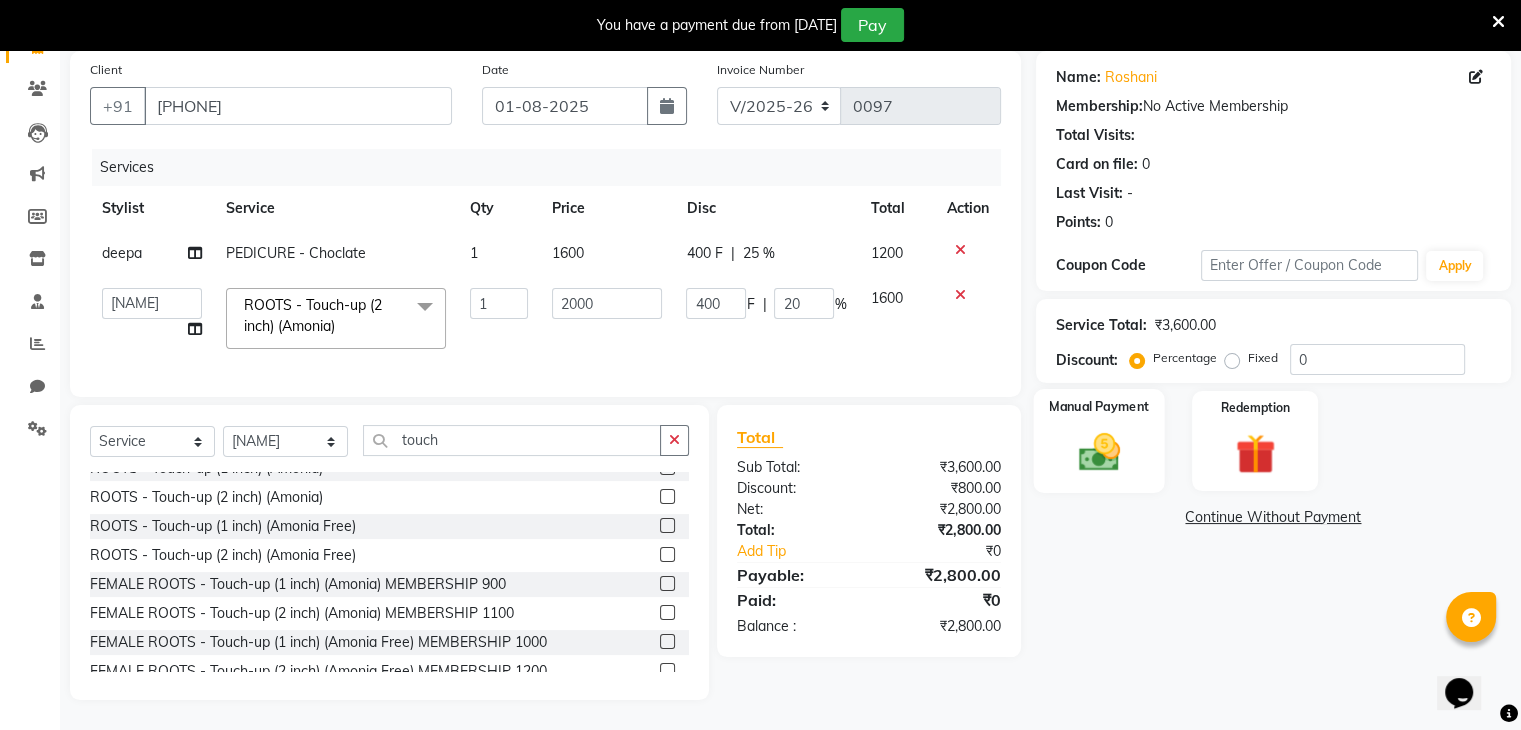 click on "Manual Payment" 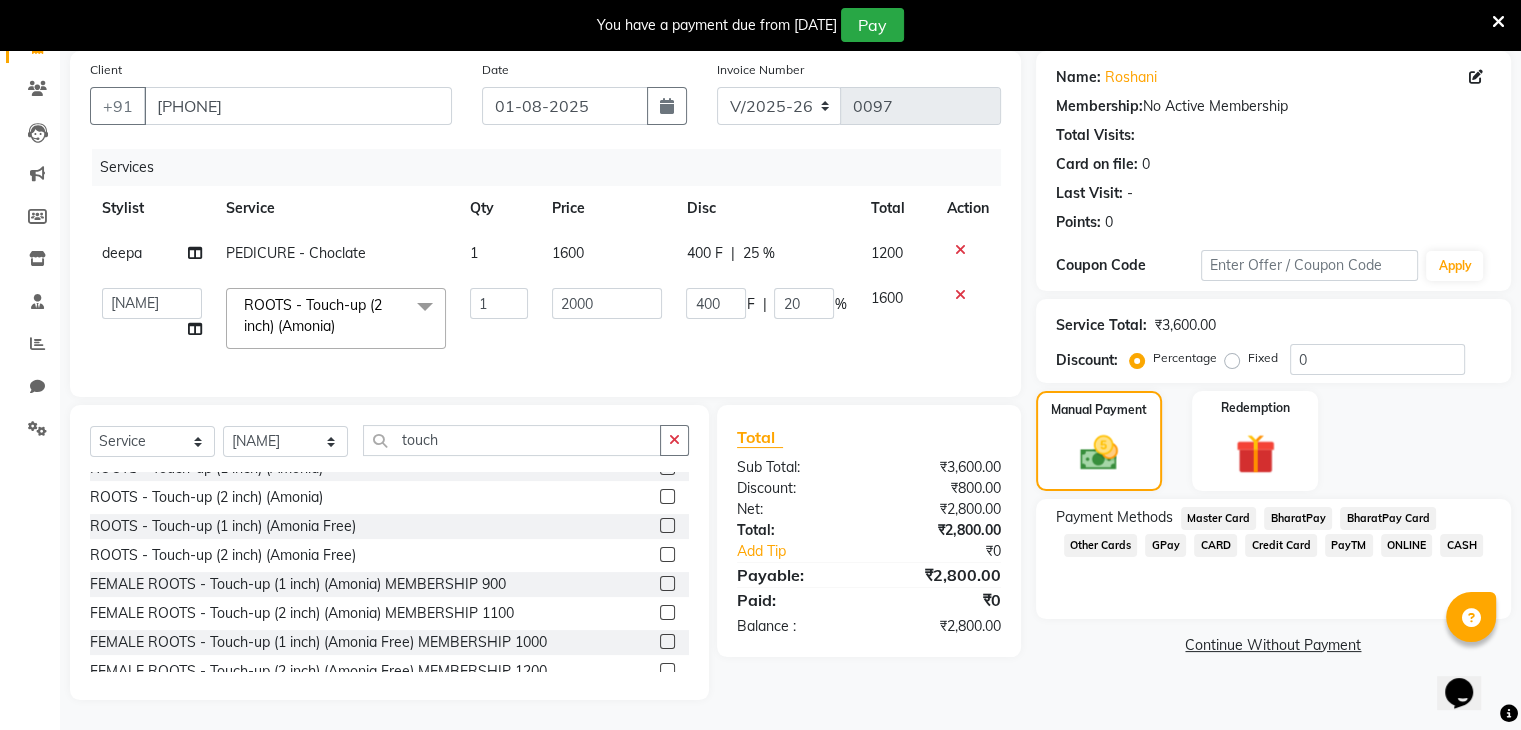 click on "ONLINE" 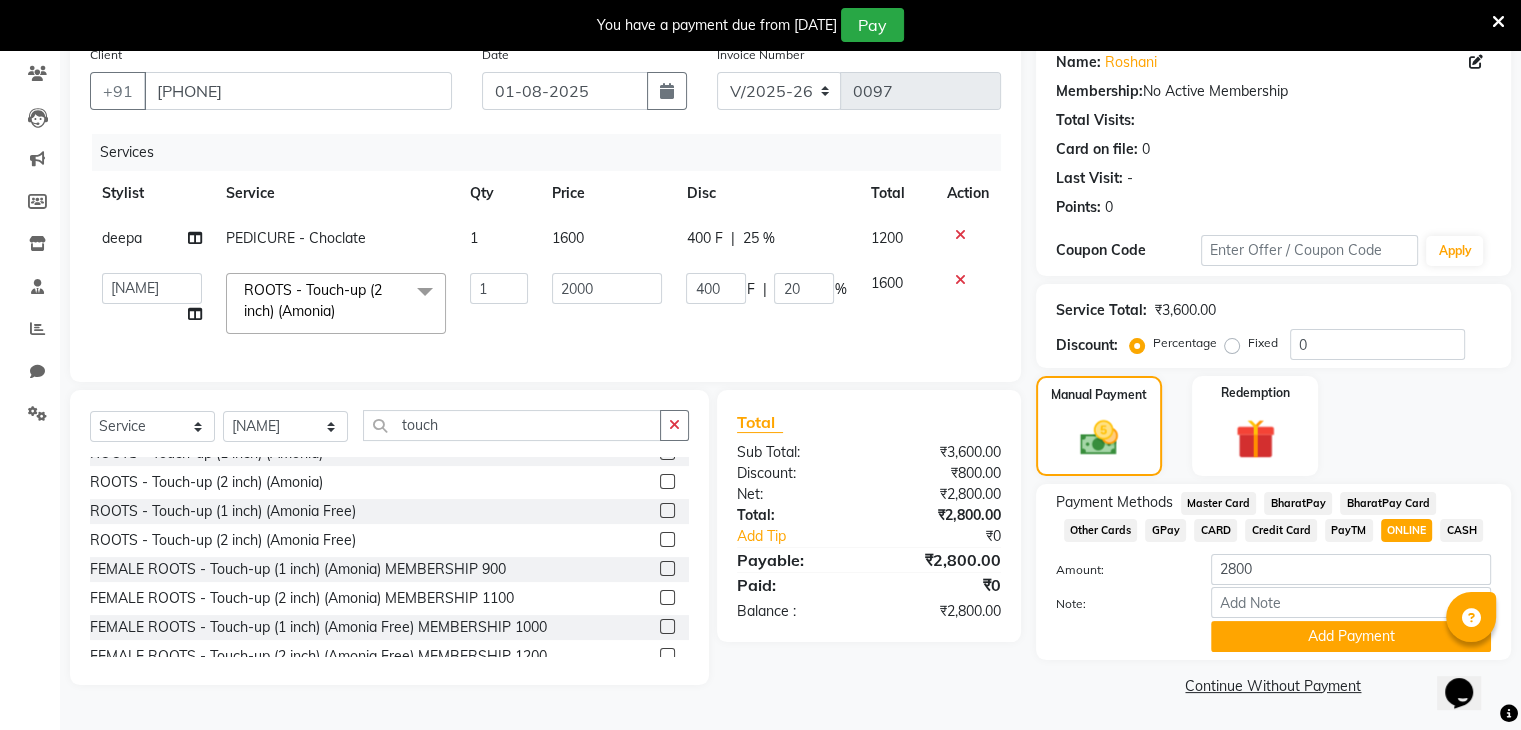 scroll, scrollTop: 167, scrollLeft: 0, axis: vertical 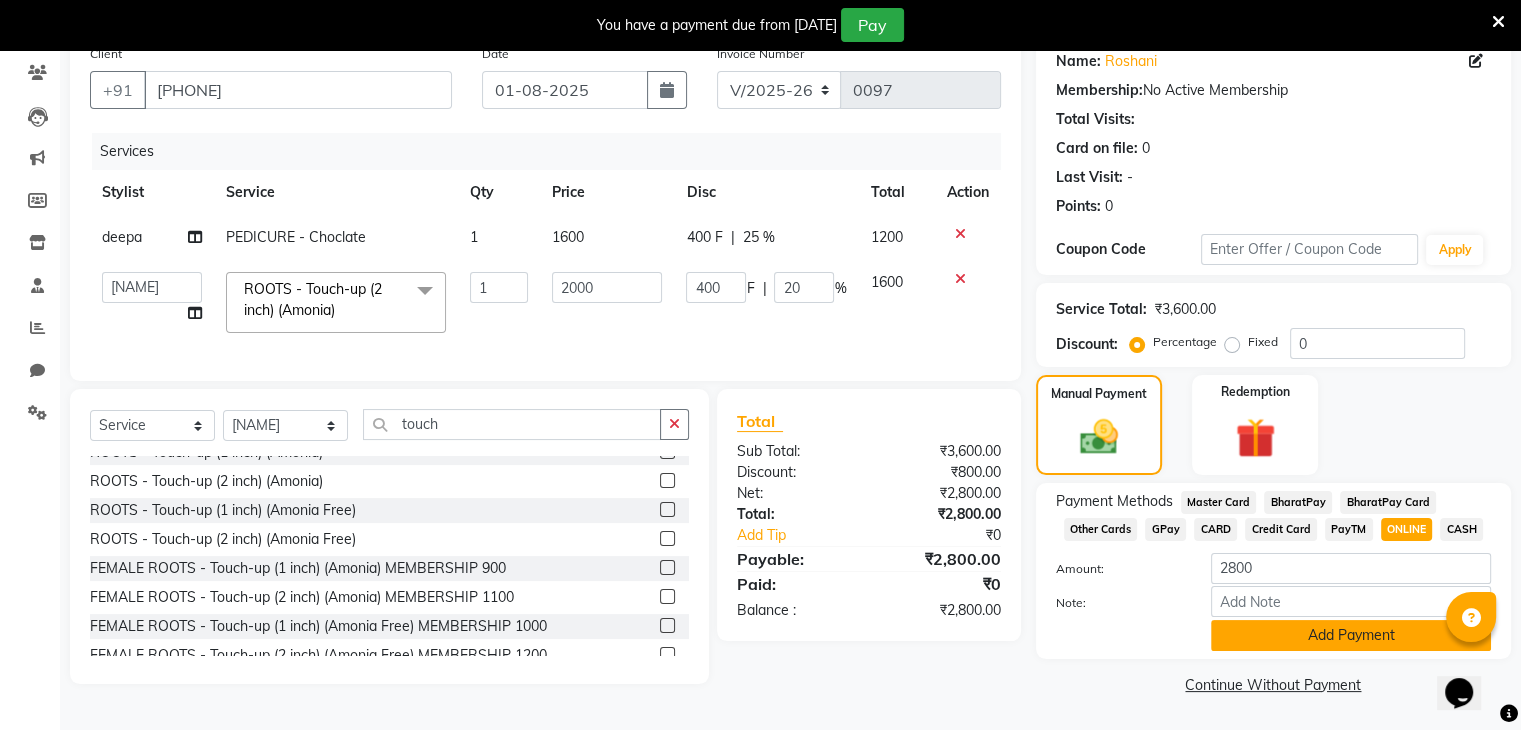 click on "Add Payment" 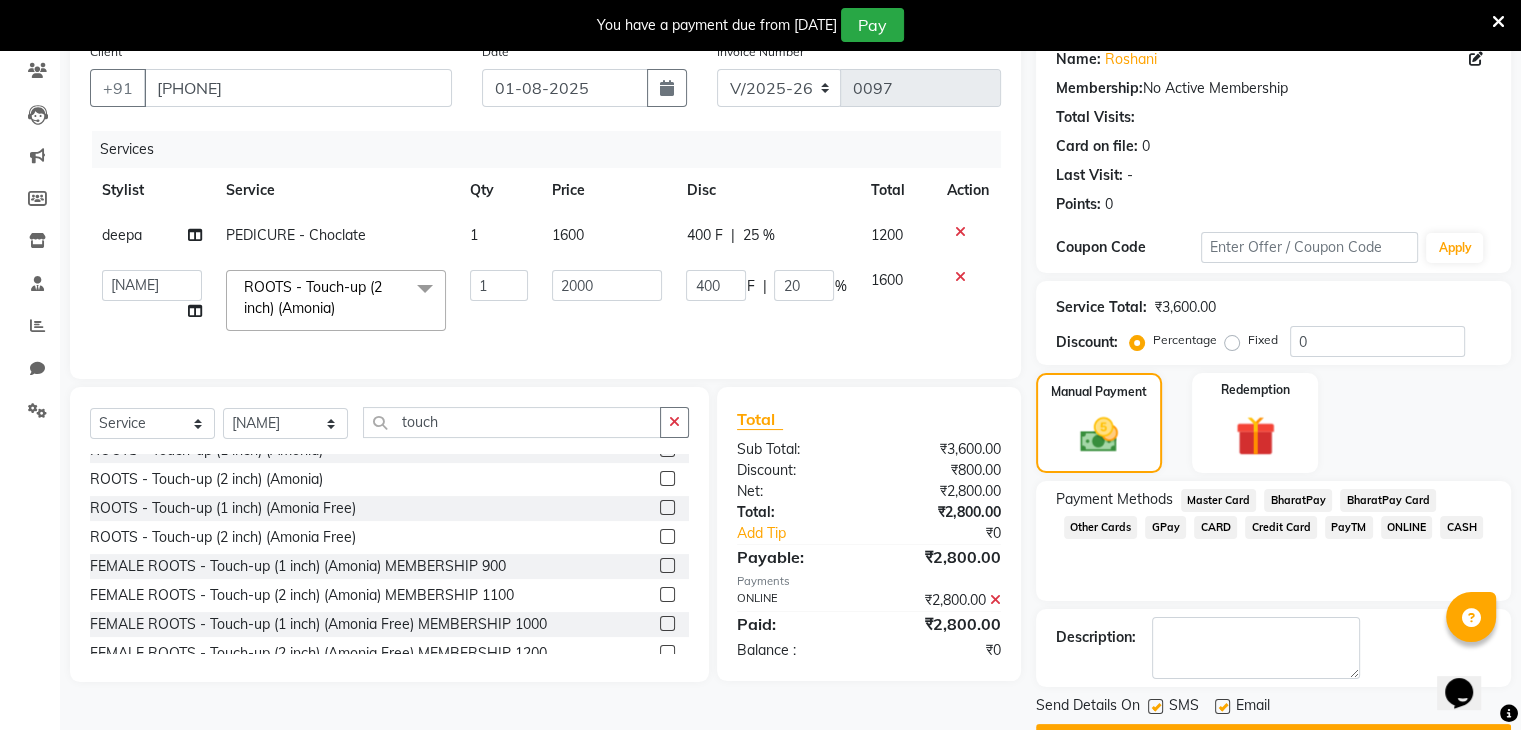 scroll, scrollTop: 220, scrollLeft: 0, axis: vertical 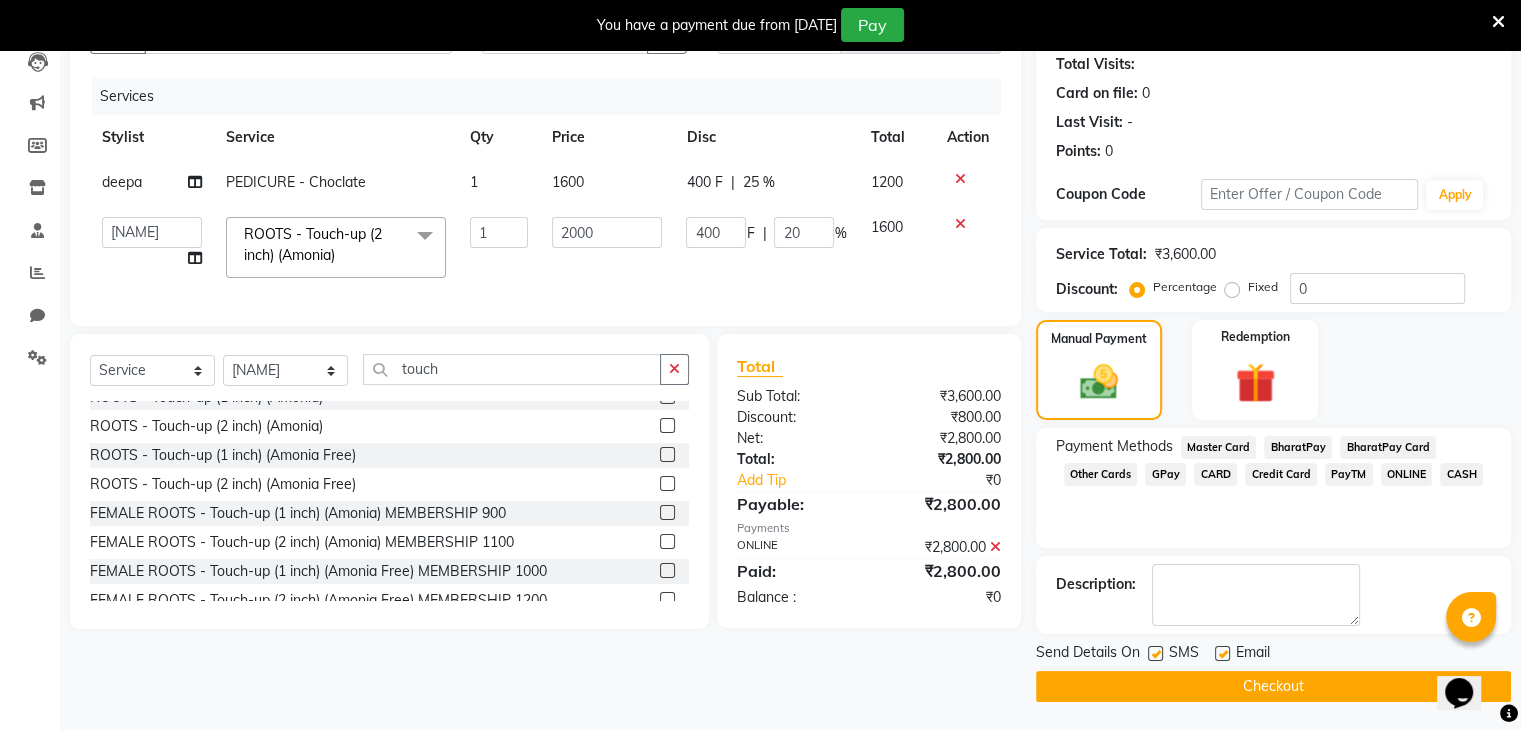 click on "Checkout" 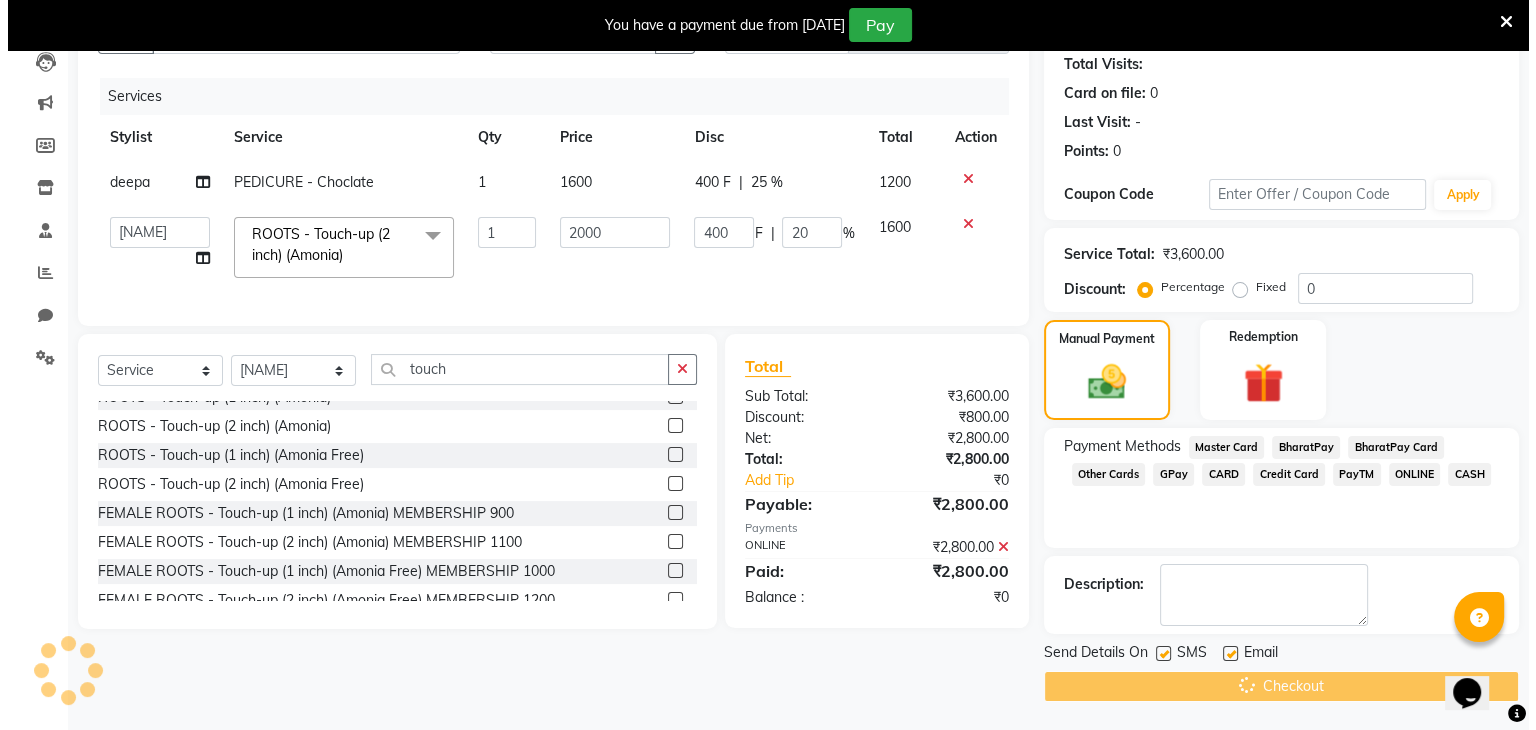 scroll, scrollTop: 50, scrollLeft: 0, axis: vertical 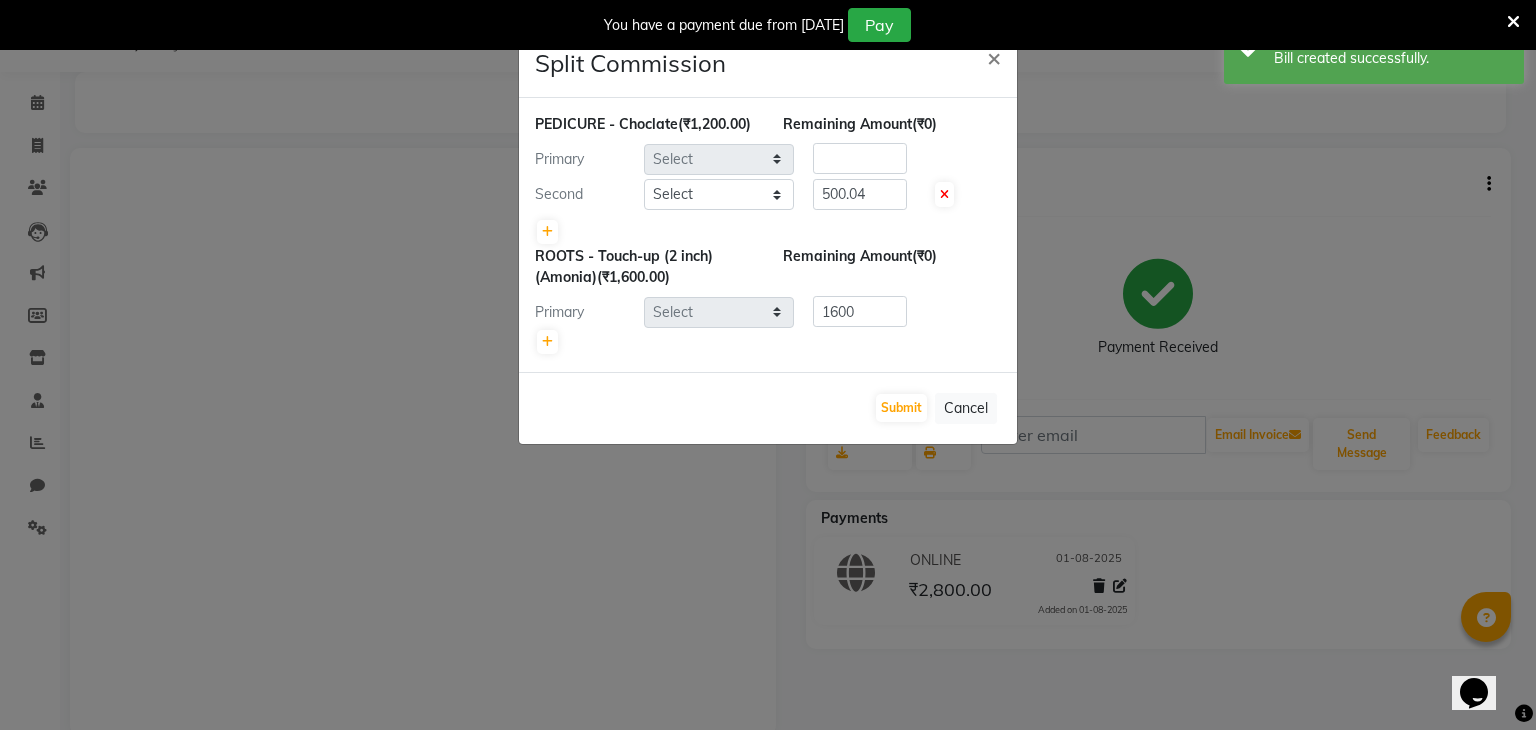 select on "86842" 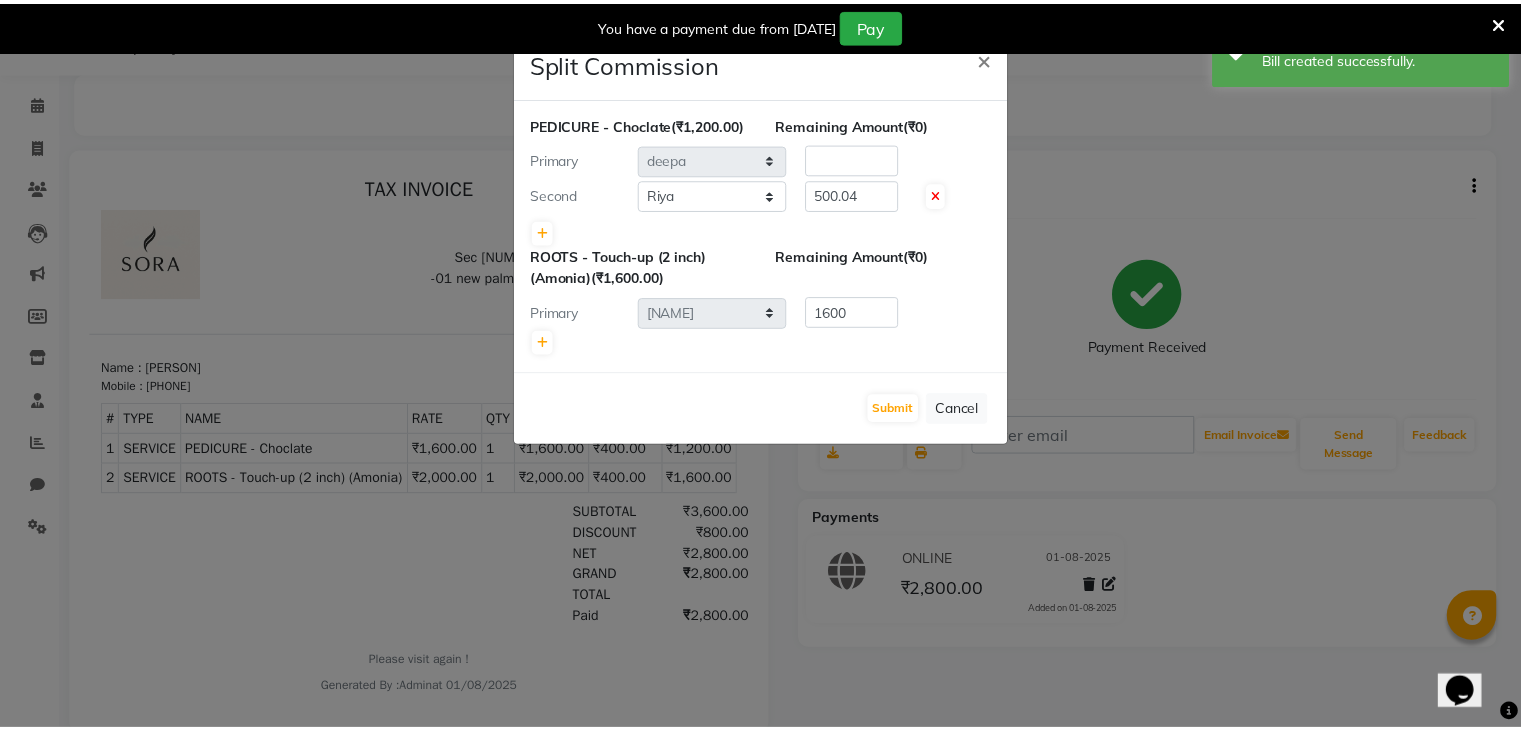 scroll, scrollTop: 0, scrollLeft: 0, axis: both 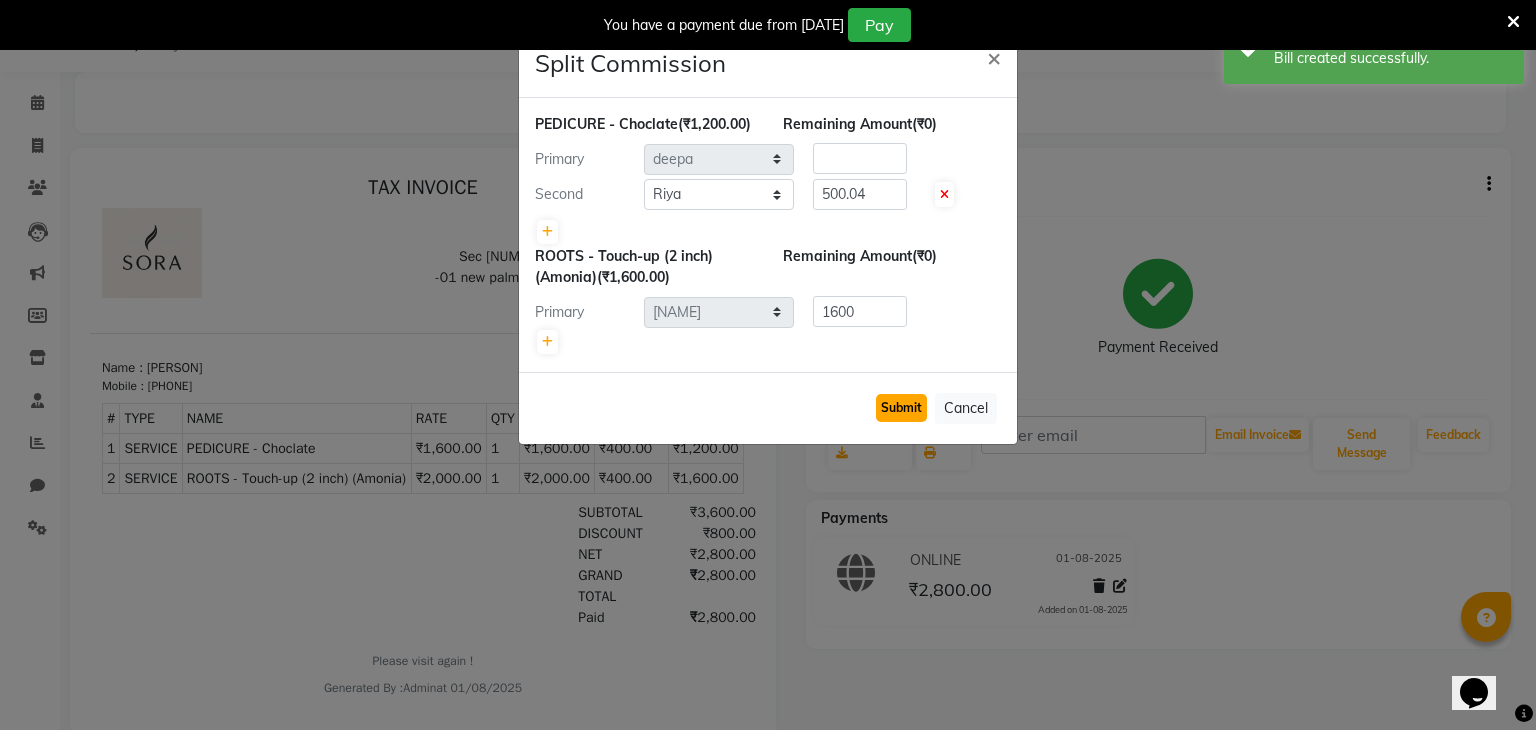 click on "Submit" 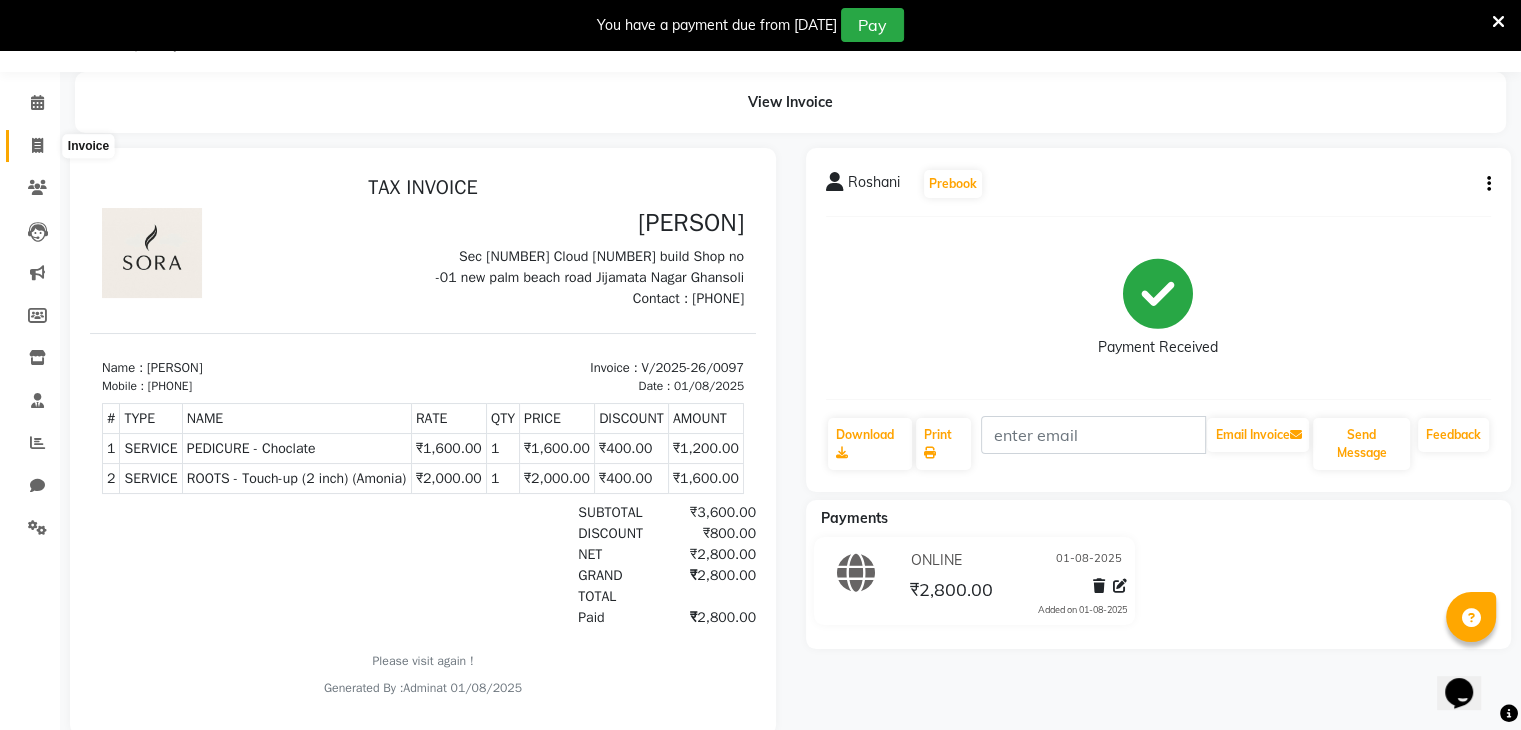 click 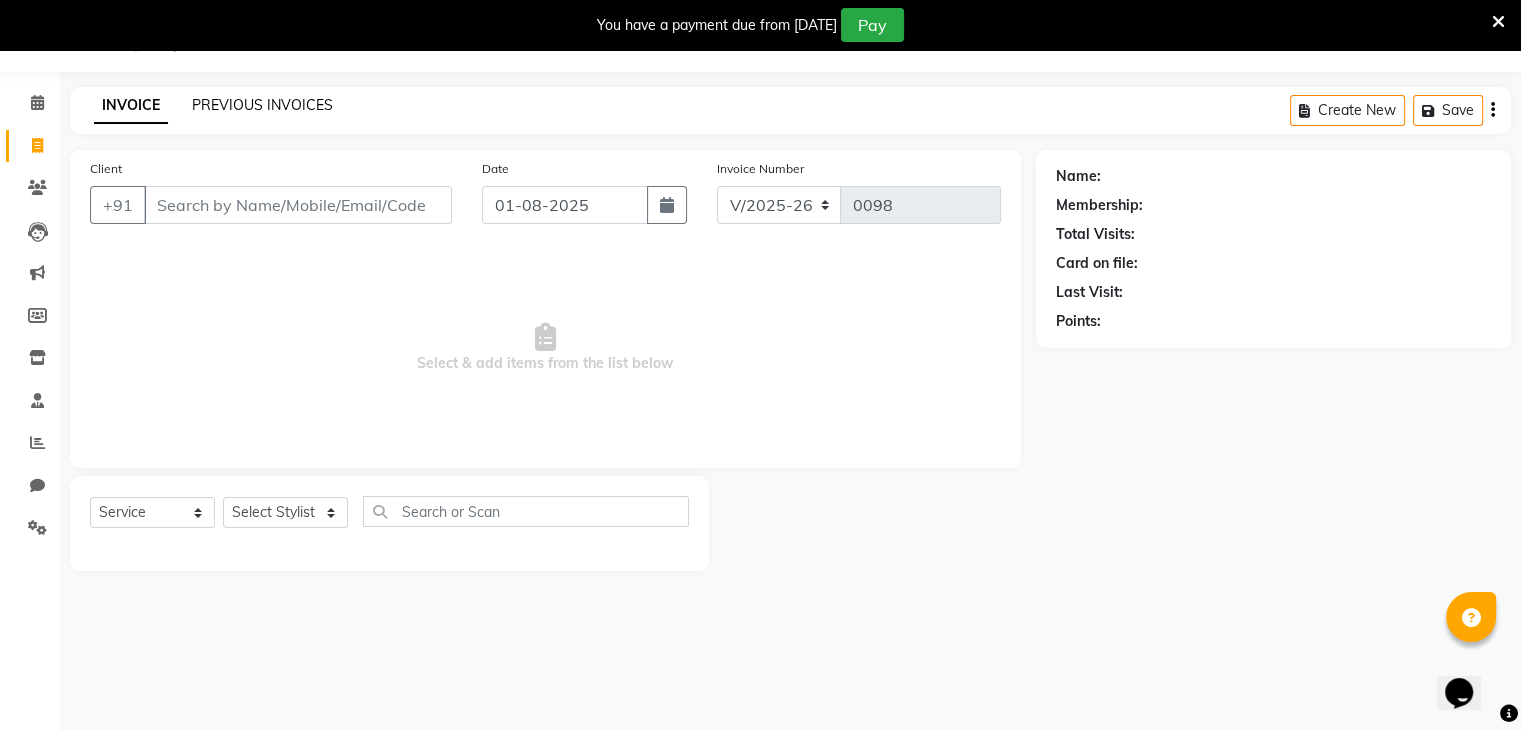 click on "PREVIOUS INVOICES" 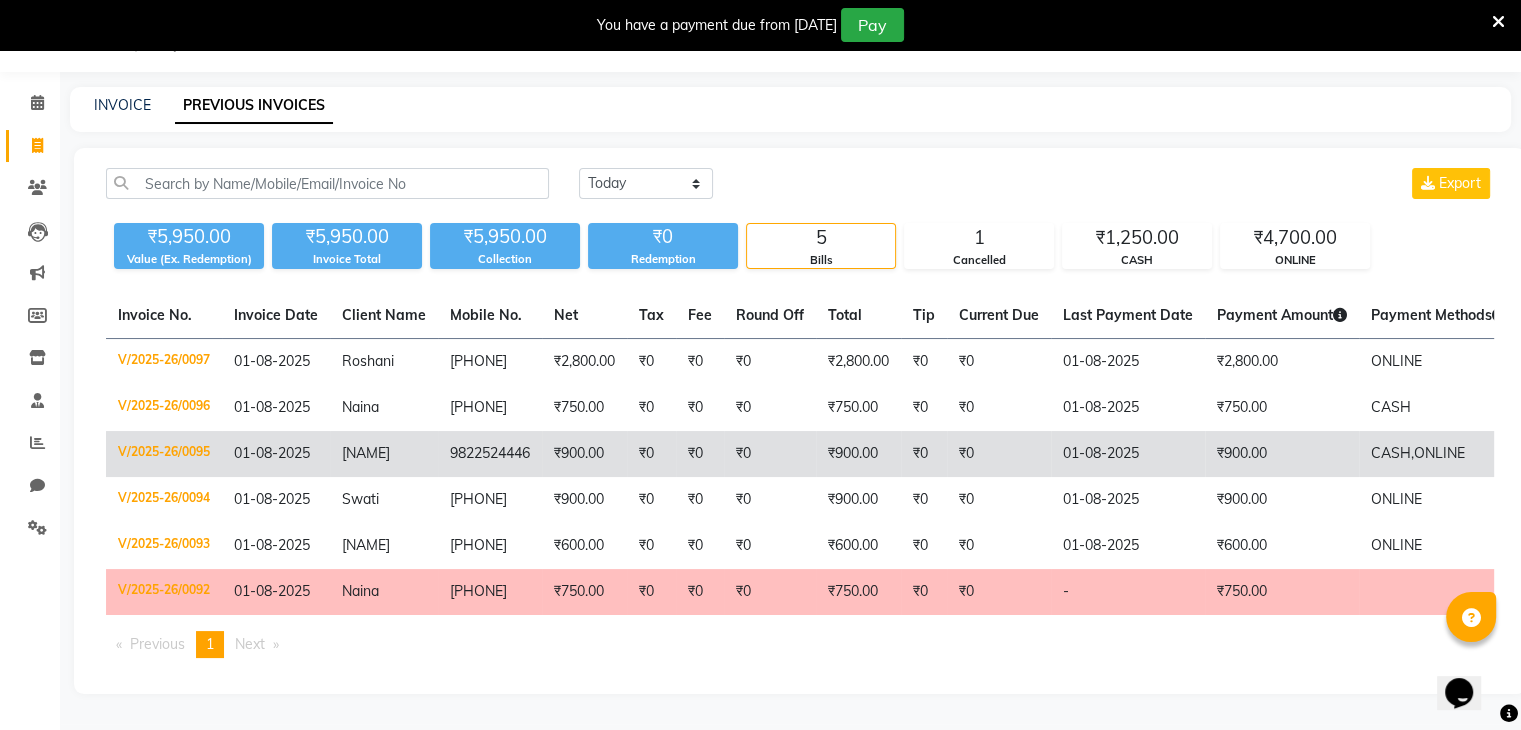 scroll, scrollTop: 60, scrollLeft: 0, axis: vertical 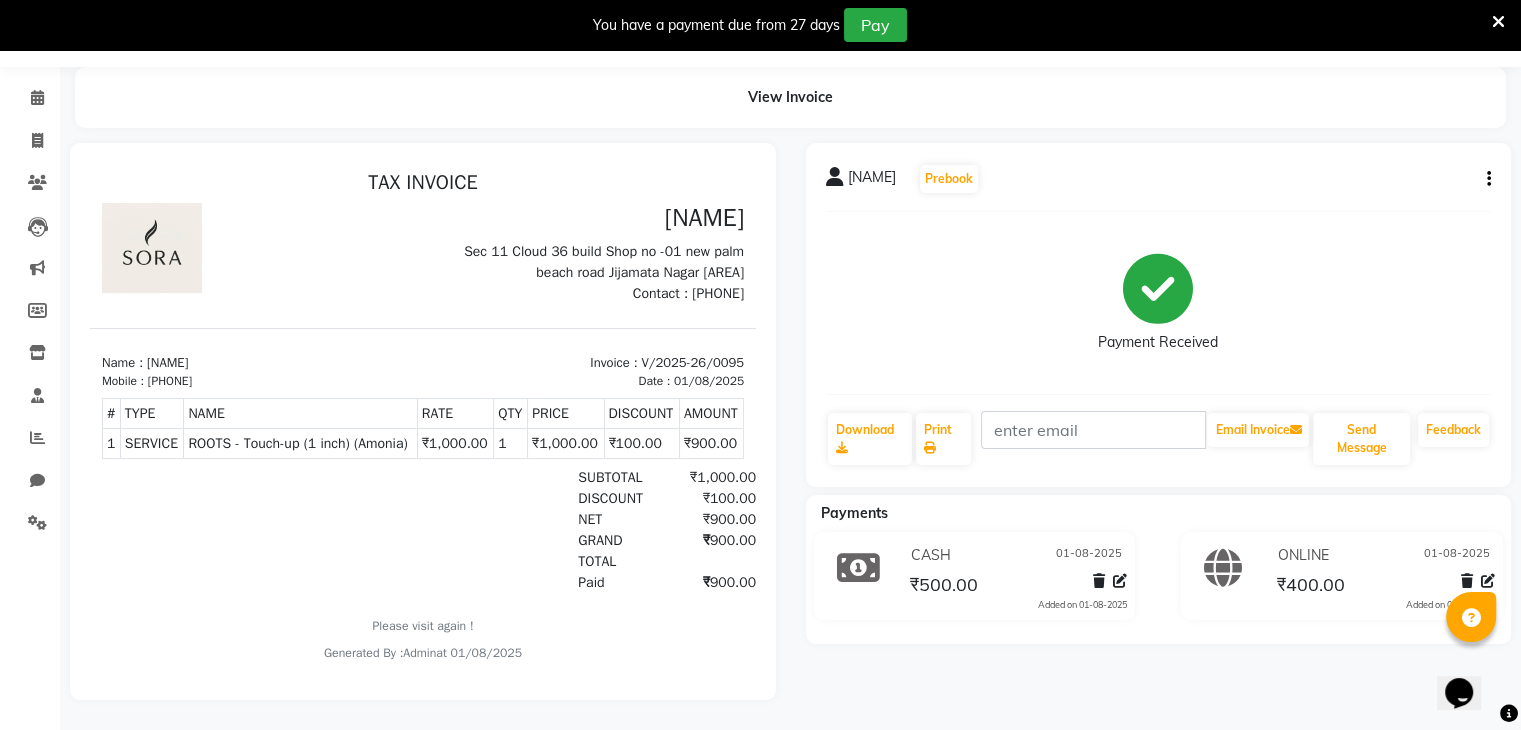 click on "₹500.00" 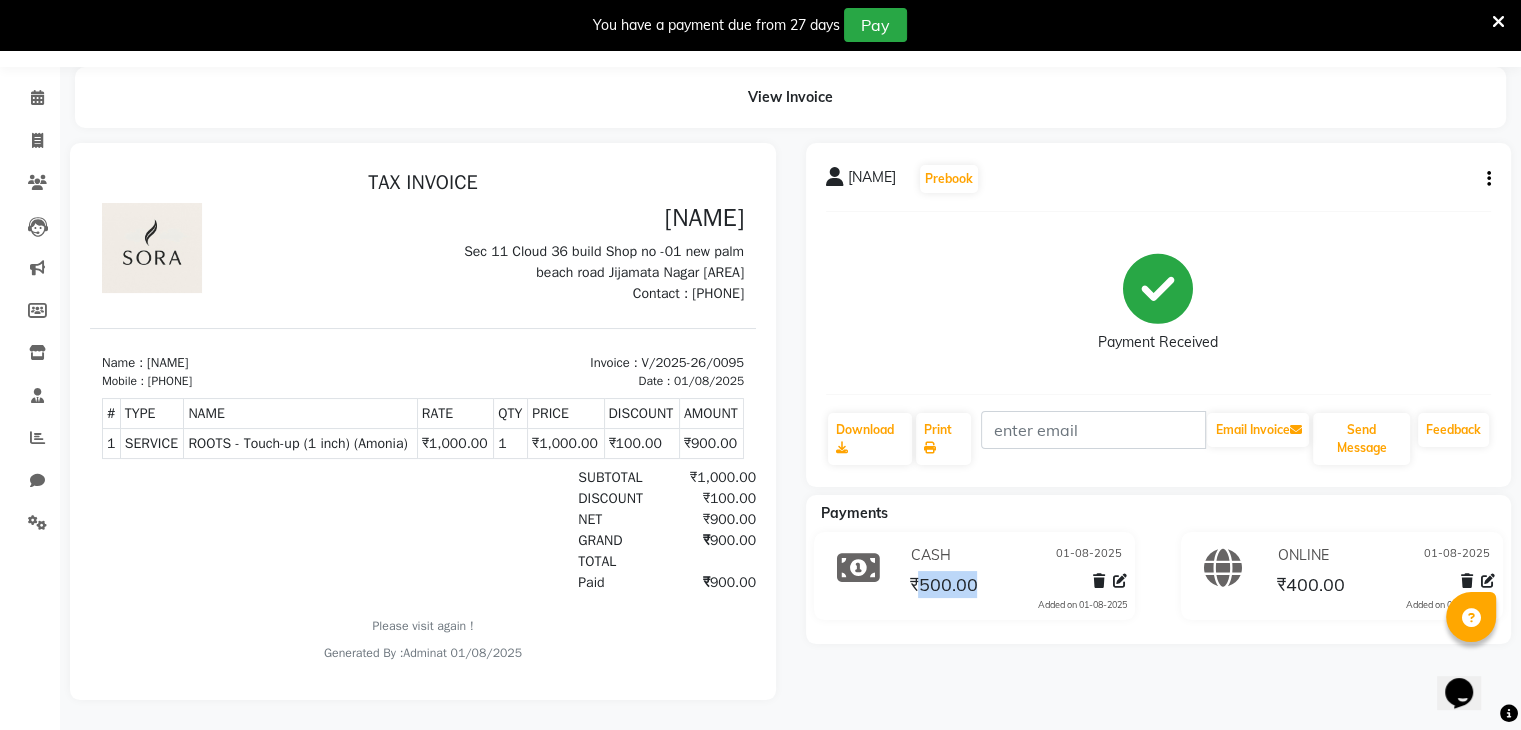 click on "₹500.00" 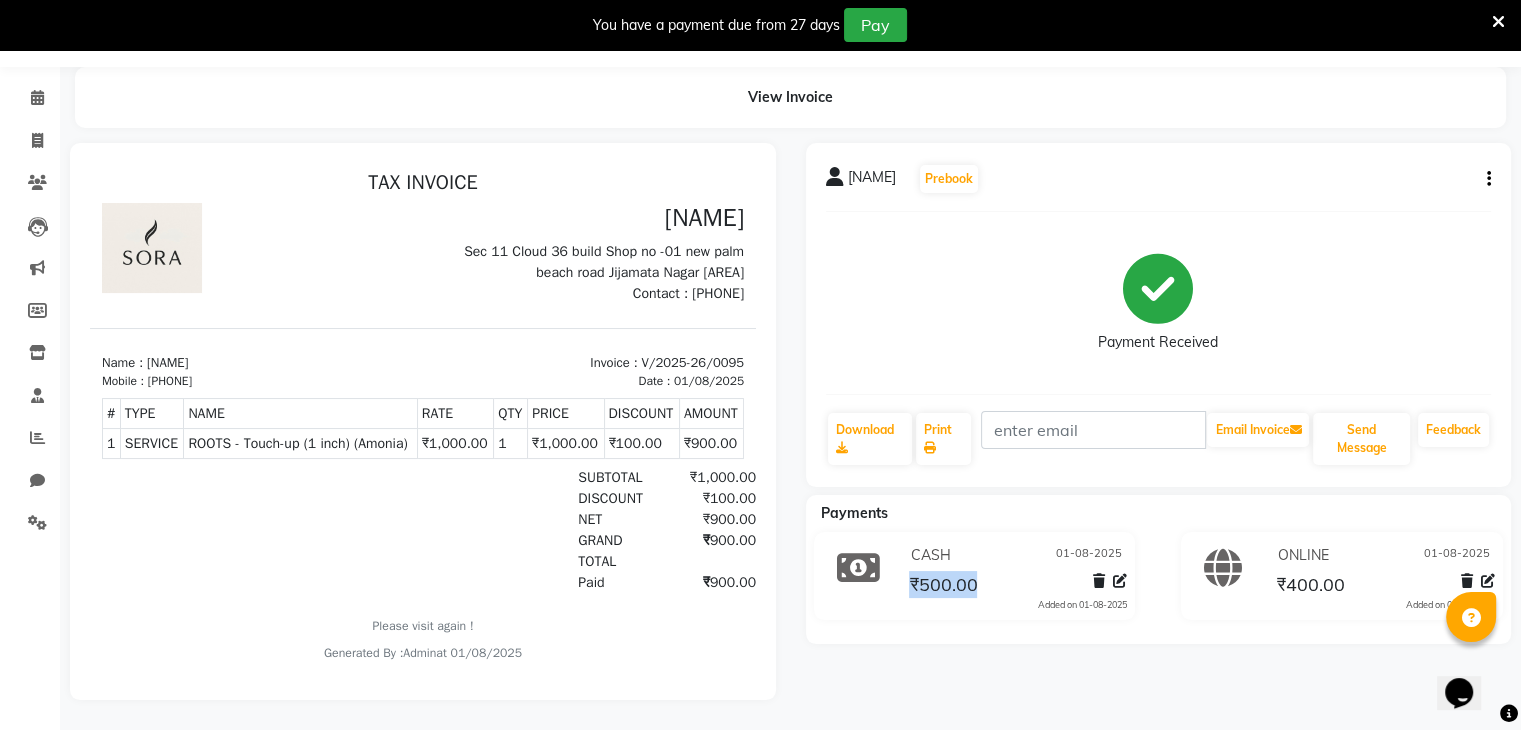 click on "₹500.00" 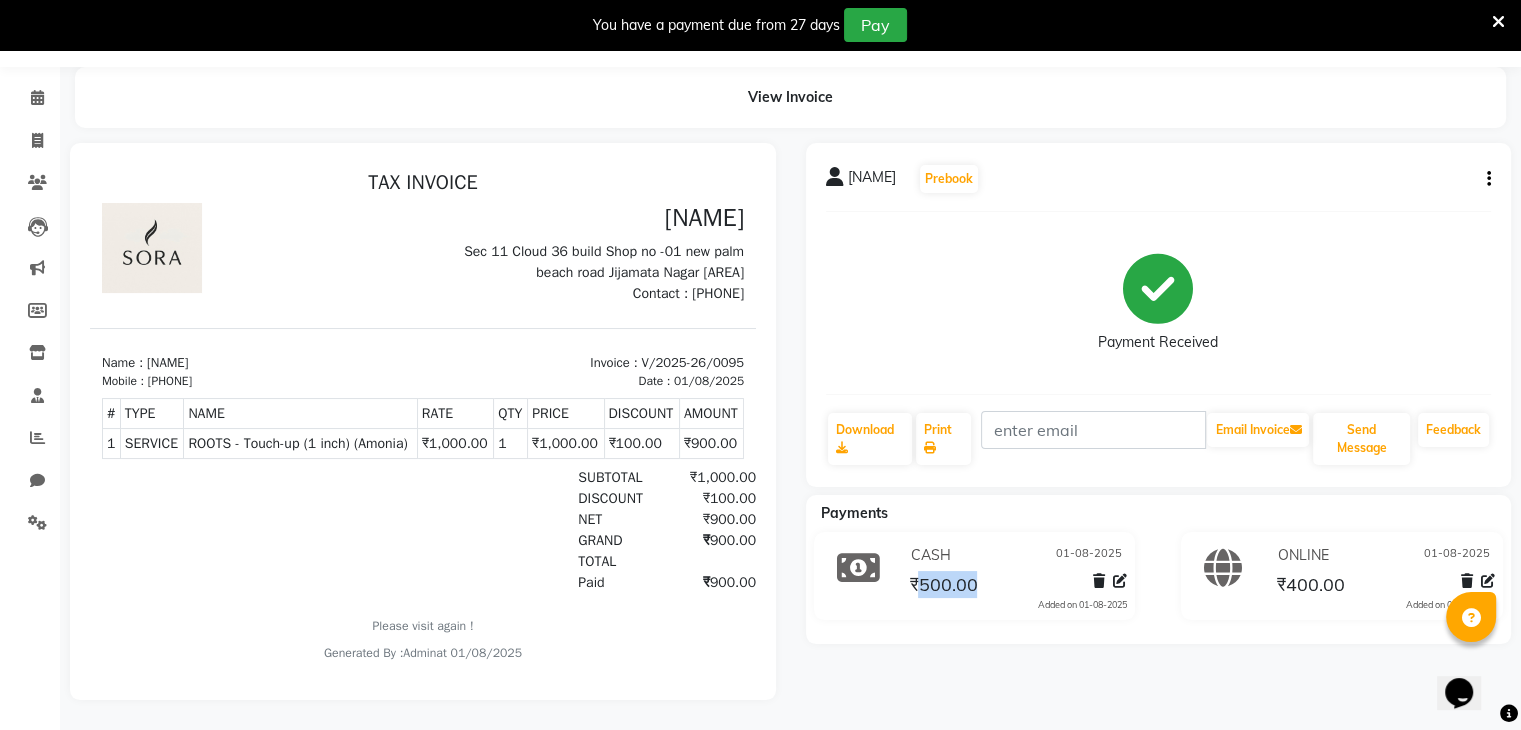 click on "₹500.00" 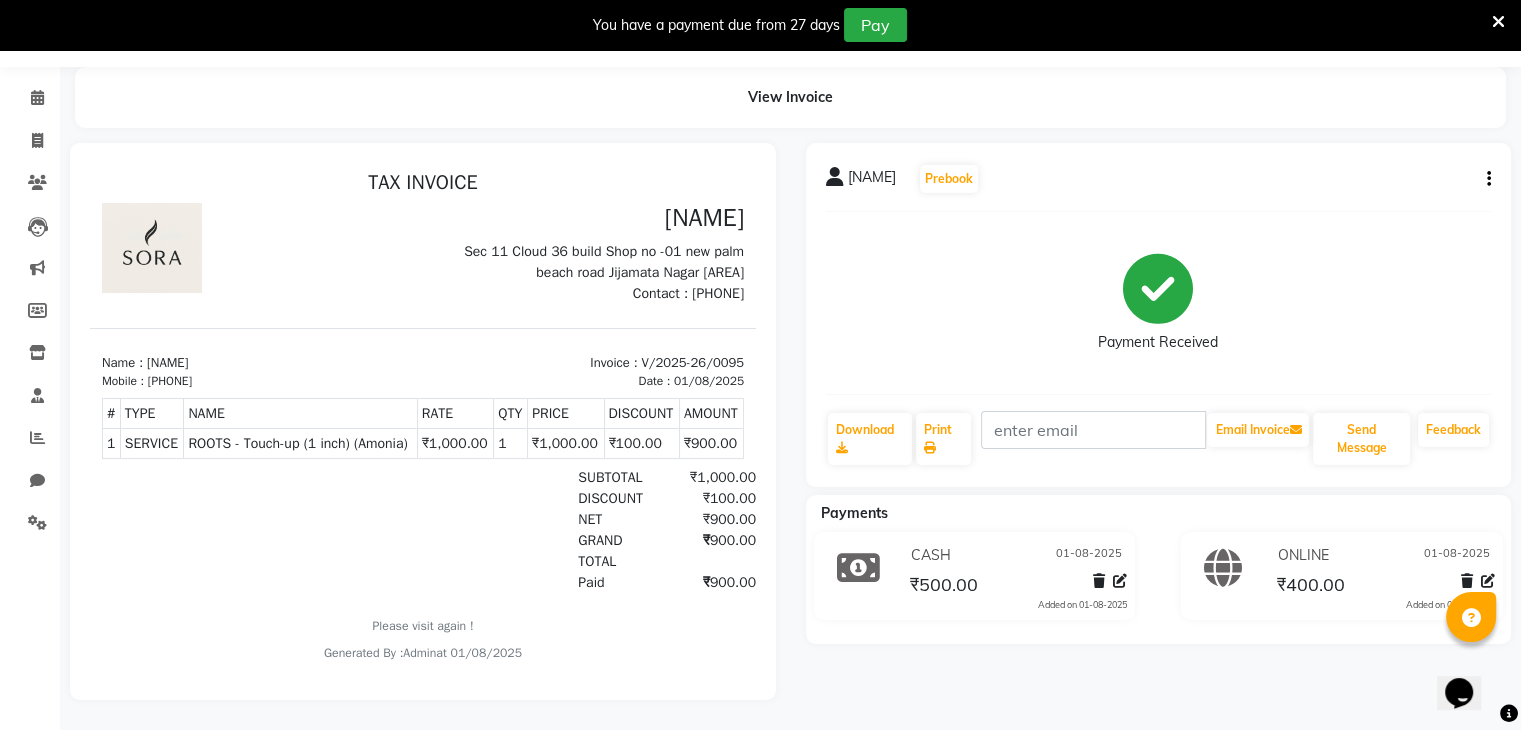 click on "₹400.00" 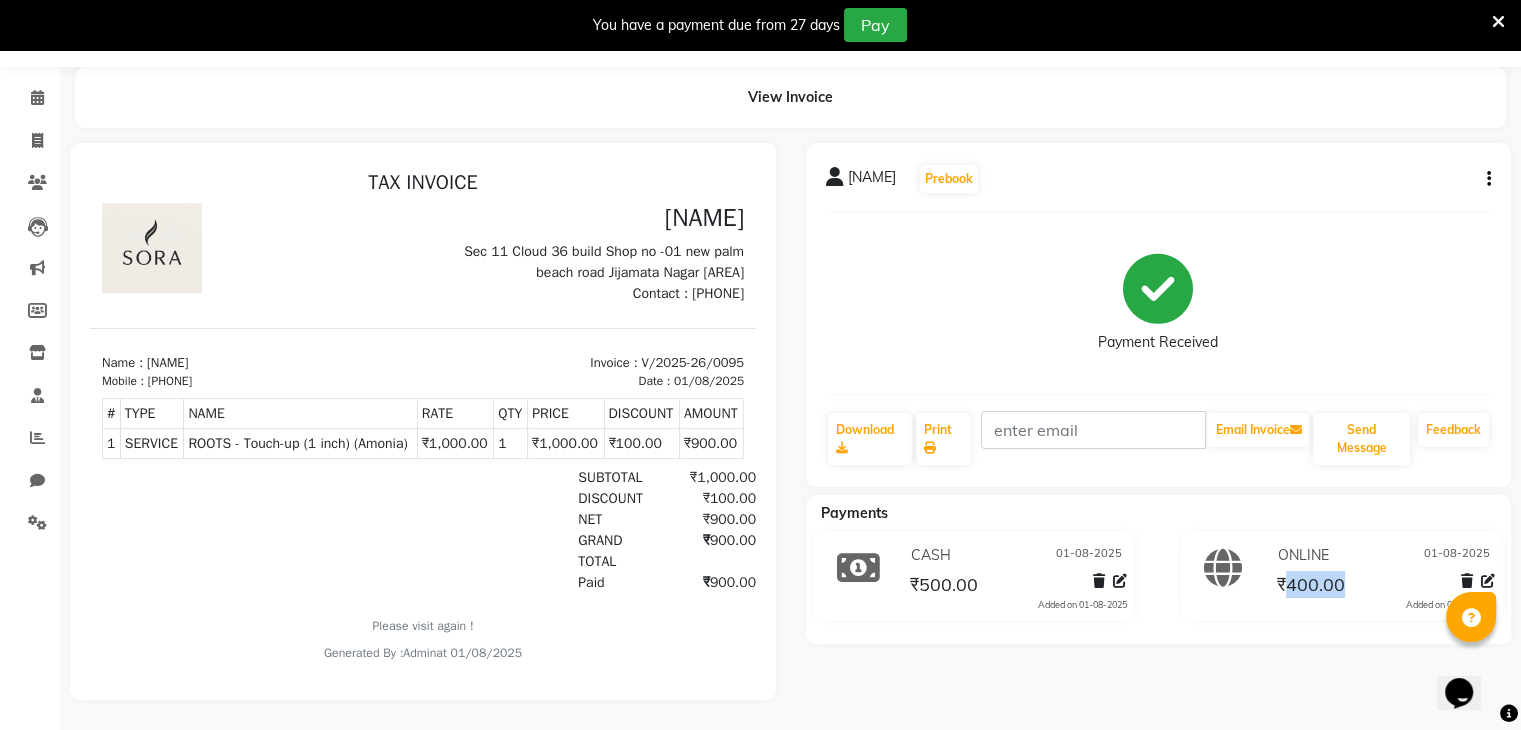 click on "₹400.00" 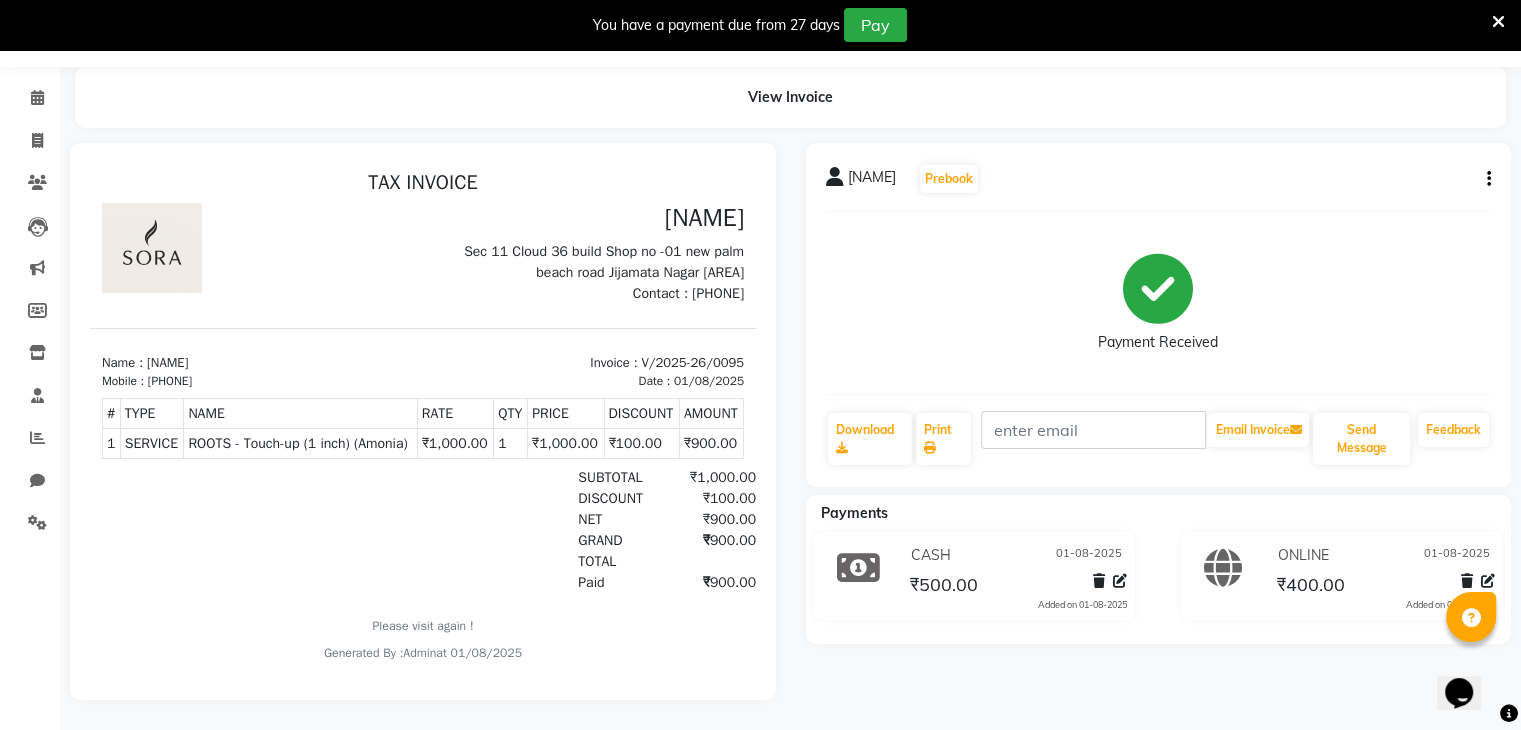 click on "₹400.00" 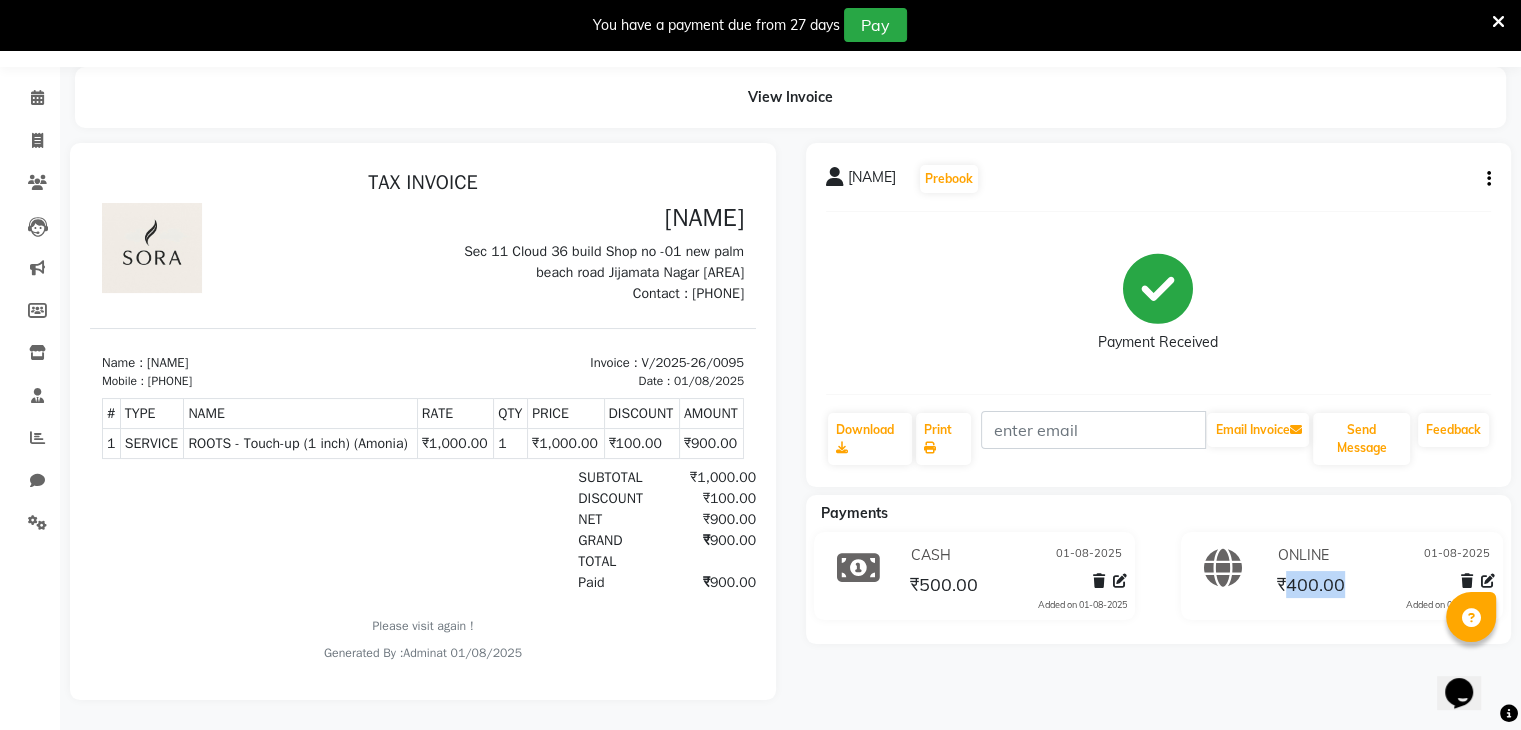click on "₹400.00" 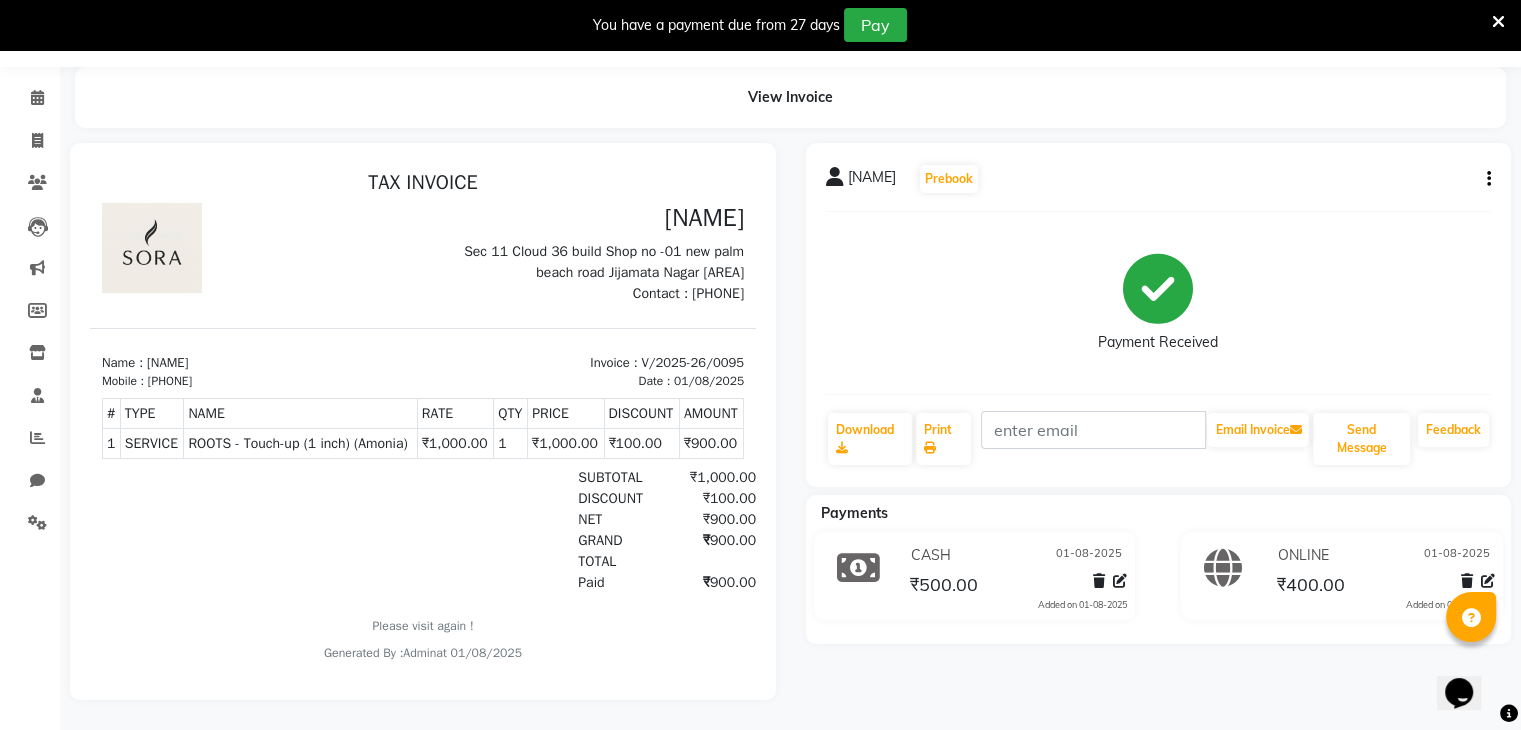 click on "₹400.00" 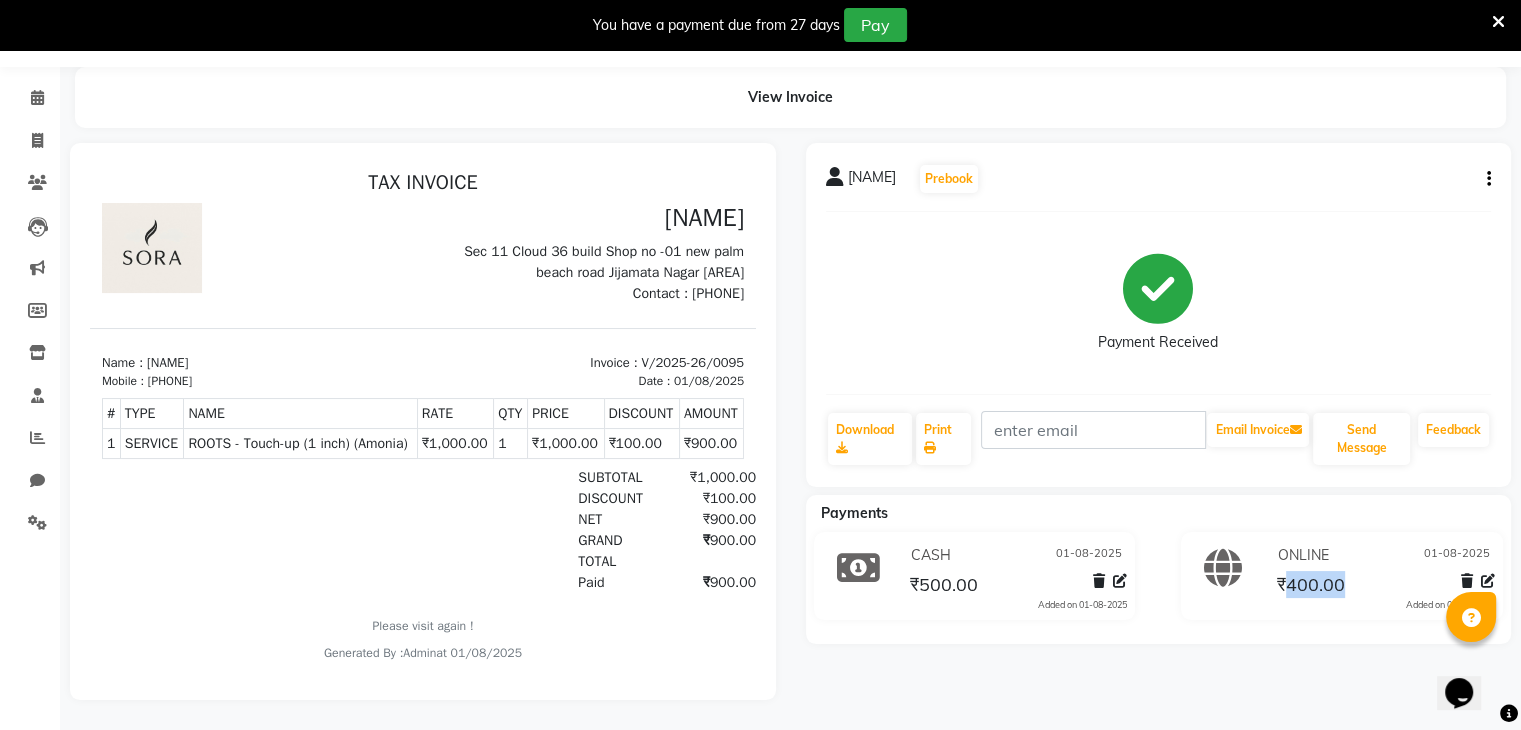 click on "₹400.00" 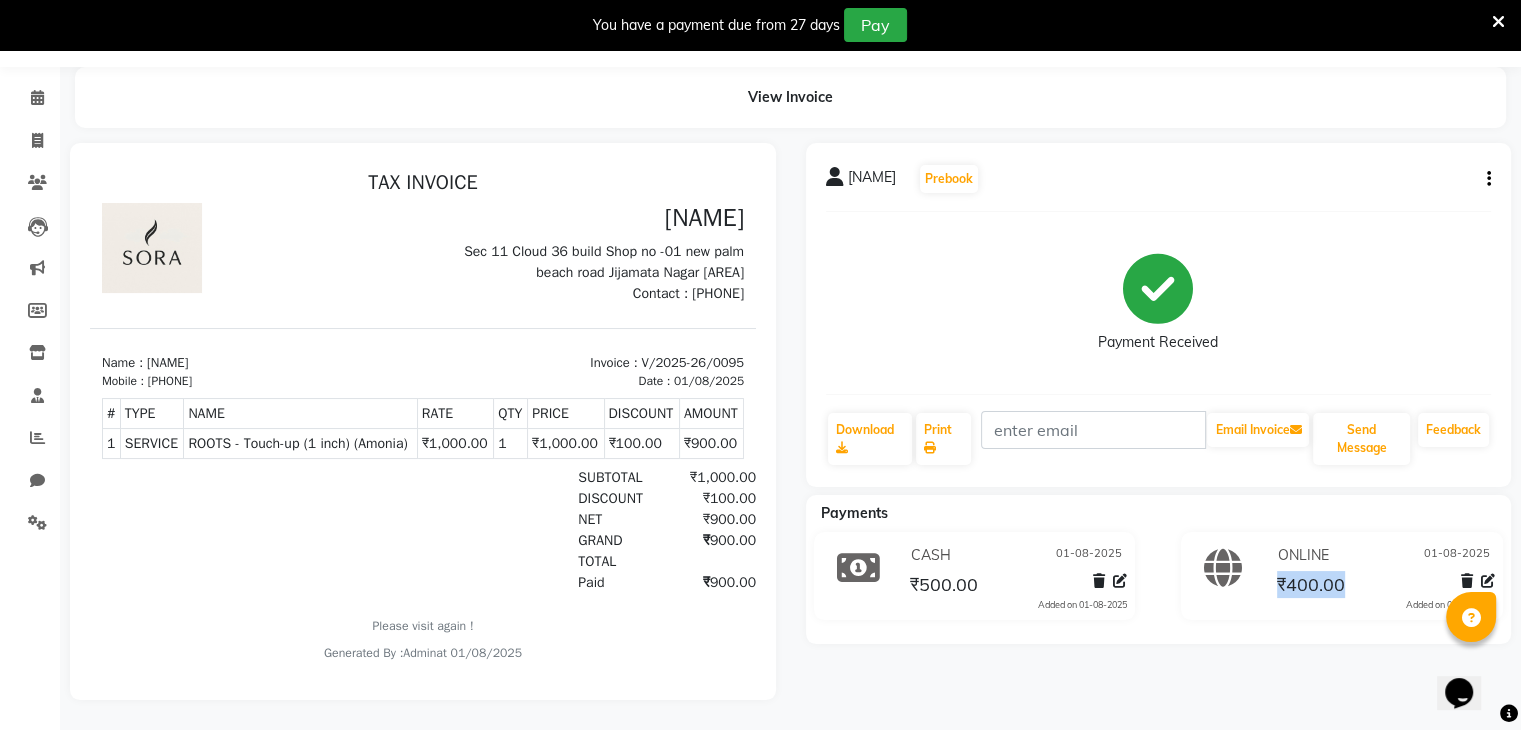 click on "₹400.00" 